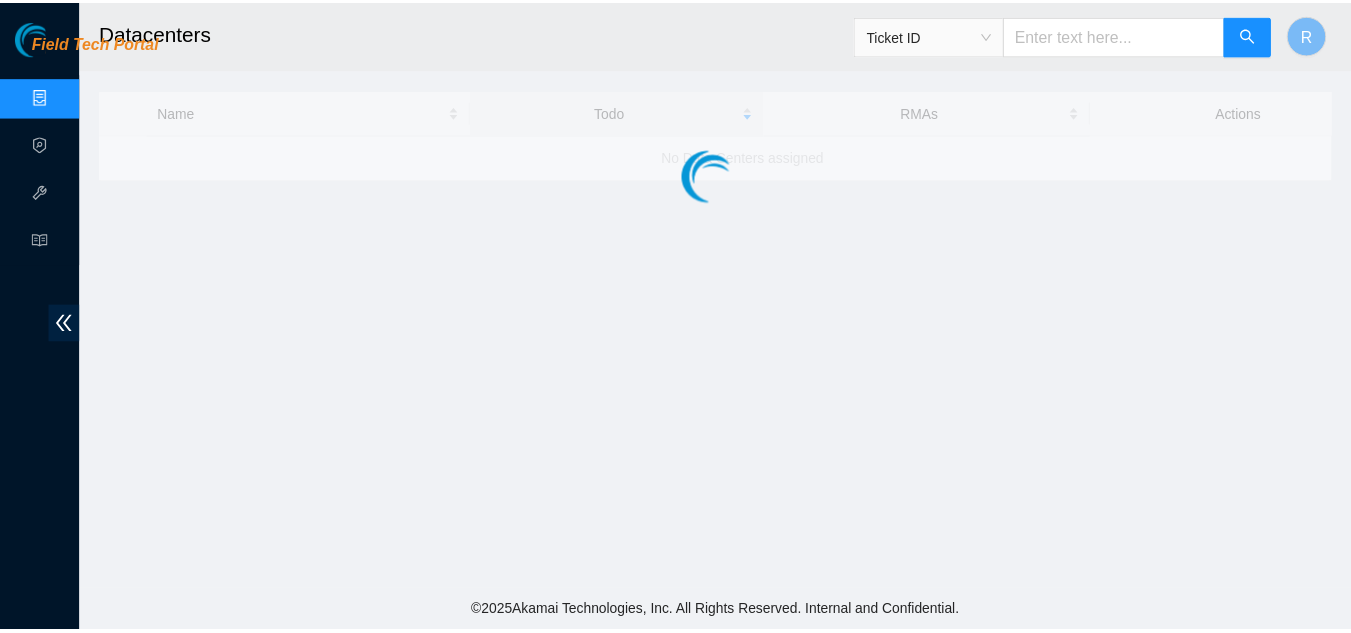 scroll, scrollTop: 0, scrollLeft: 0, axis: both 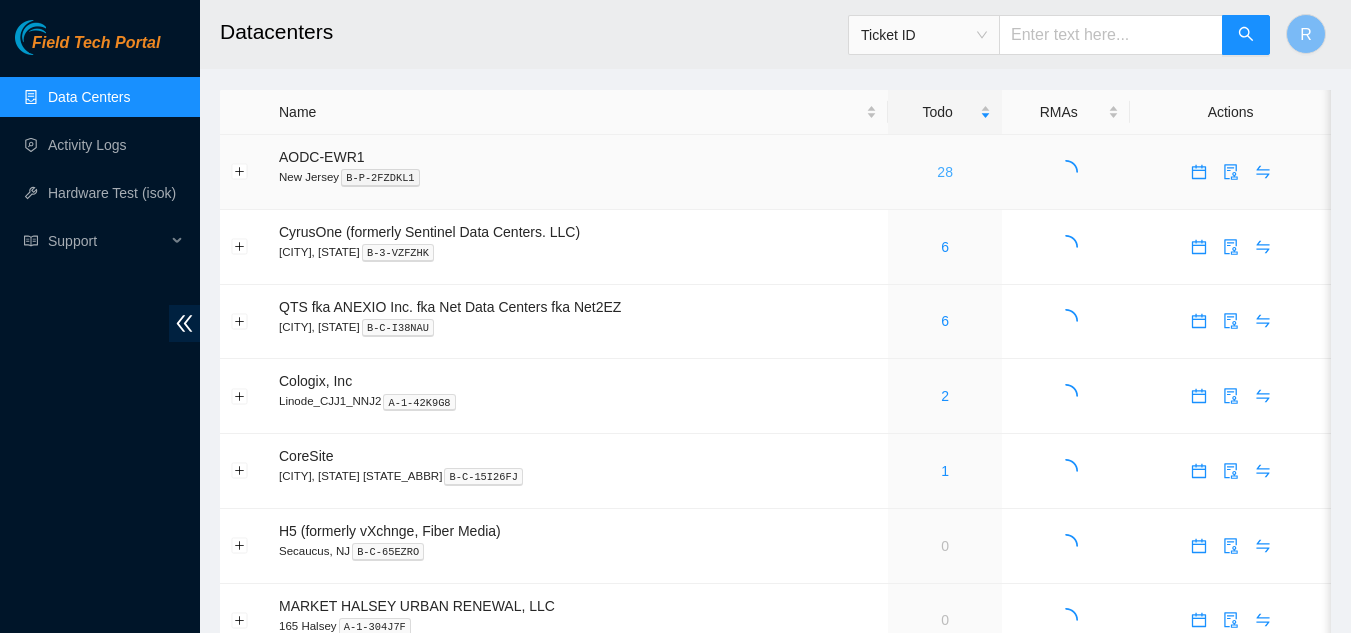 click on "28" at bounding box center [945, 172] 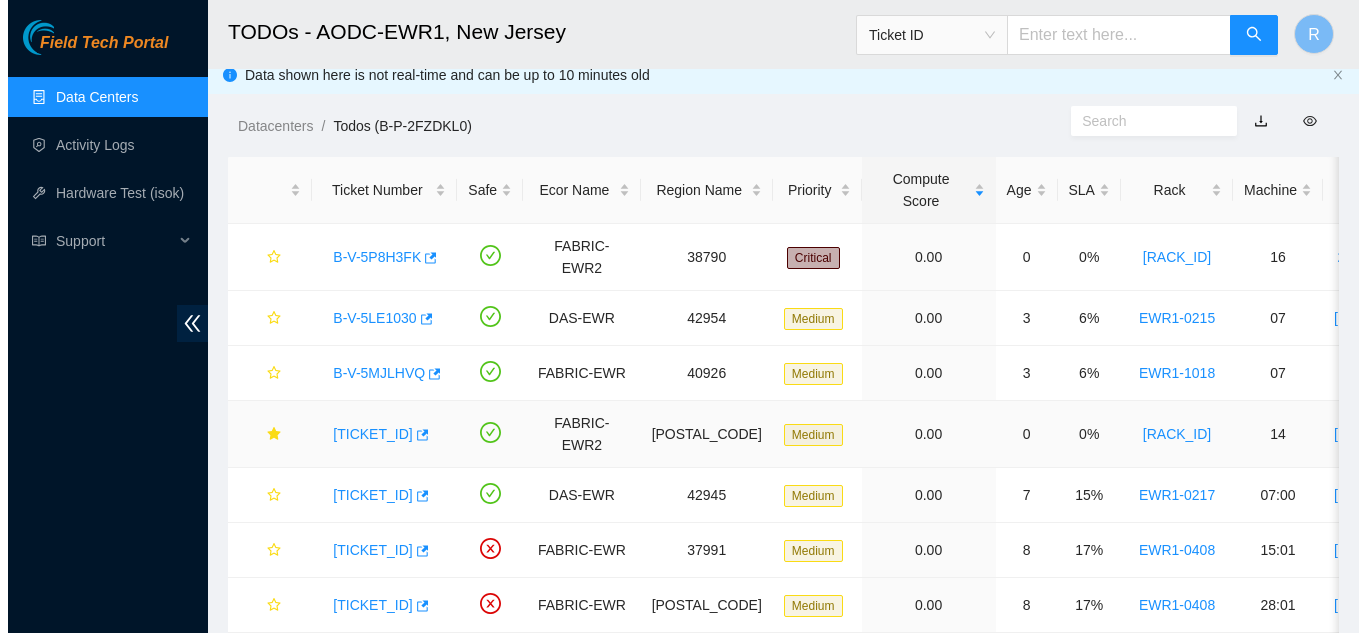 scroll, scrollTop: 0, scrollLeft: 0, axis: both 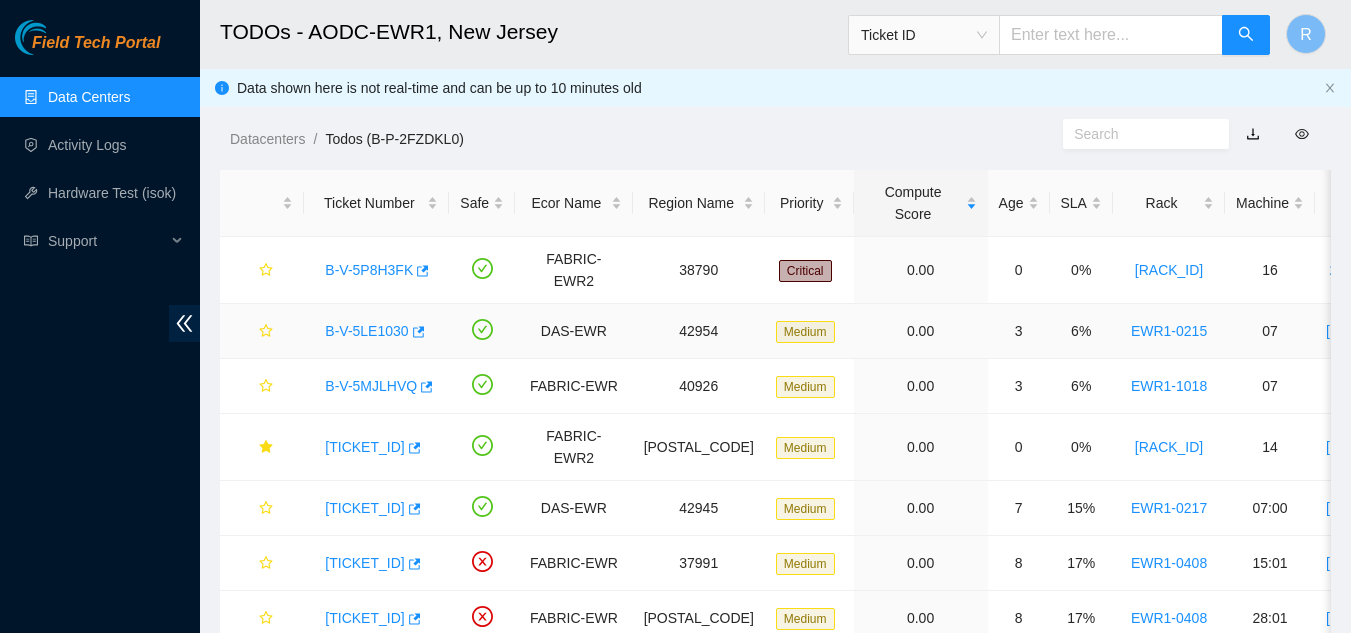 click on "B-V-5LE1030" at bounding box center (366, 331) 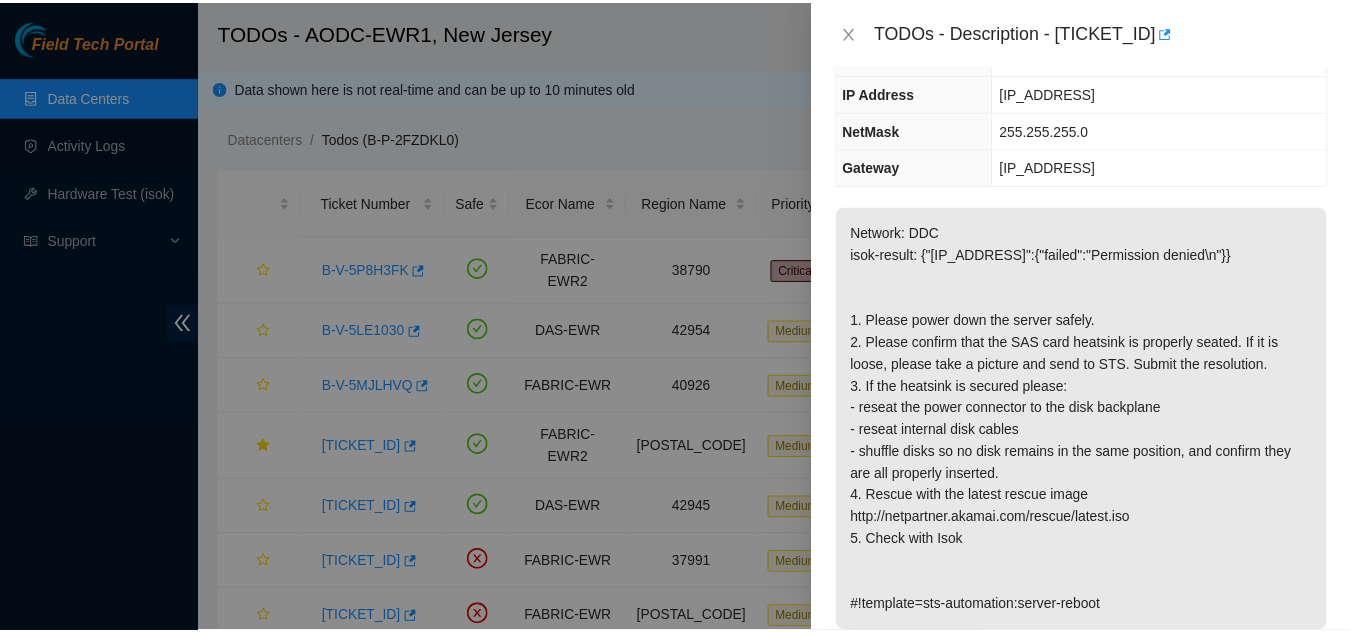 scroll, scrollTop: 167, scrollLeft: 0, axis: vertical 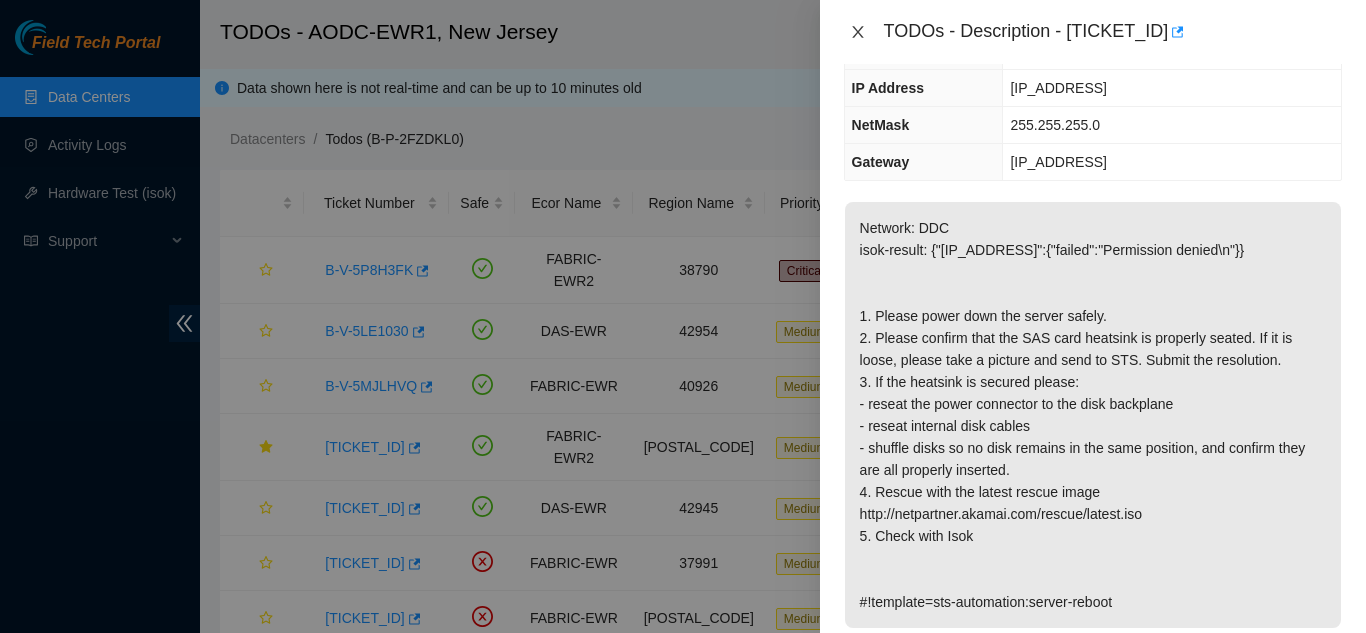 click 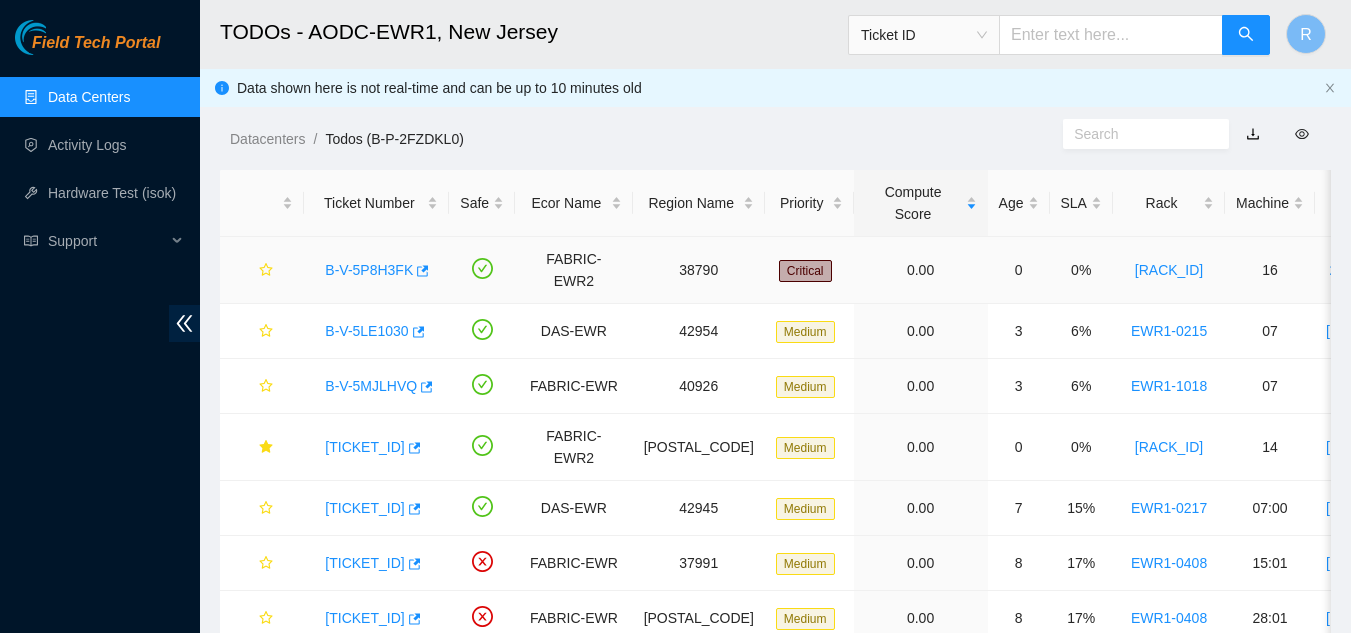 click on "B-V-5P8H3FK" at bounding box center (369, 270) 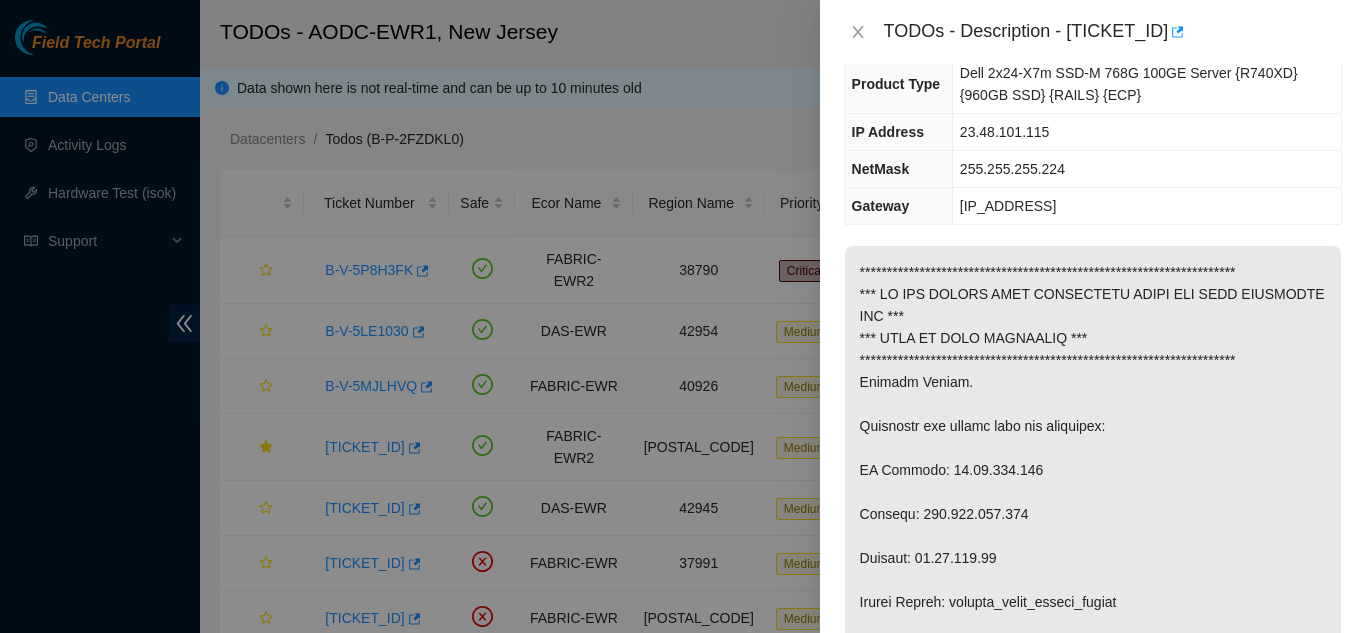 scroll, scrollTop: 0, scrollLeft: 0, axis: both 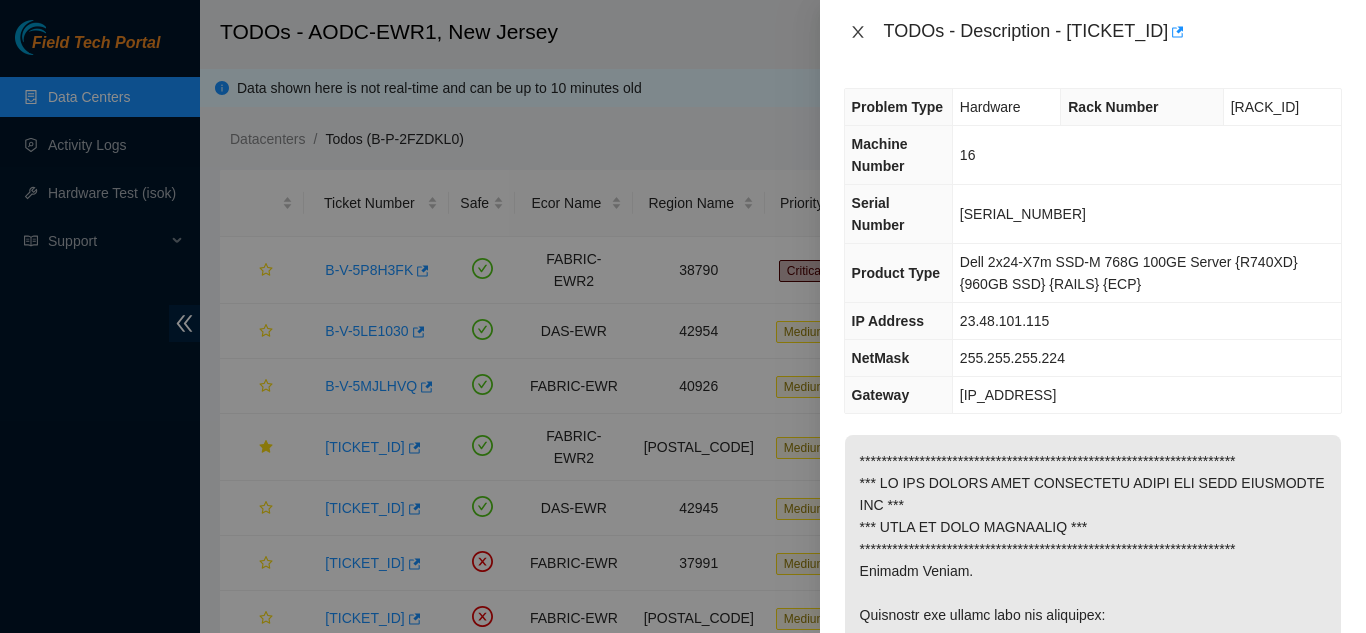 click 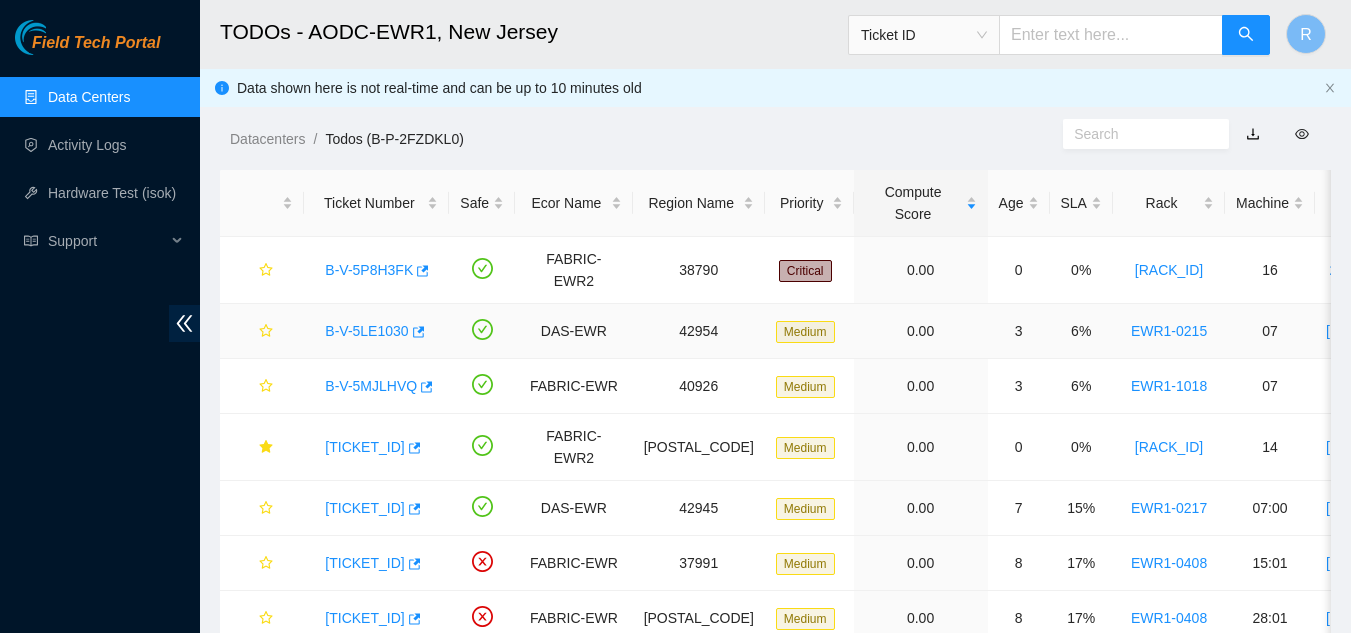 click on "B-V-5LE1030" at bounding box center [366, 331] 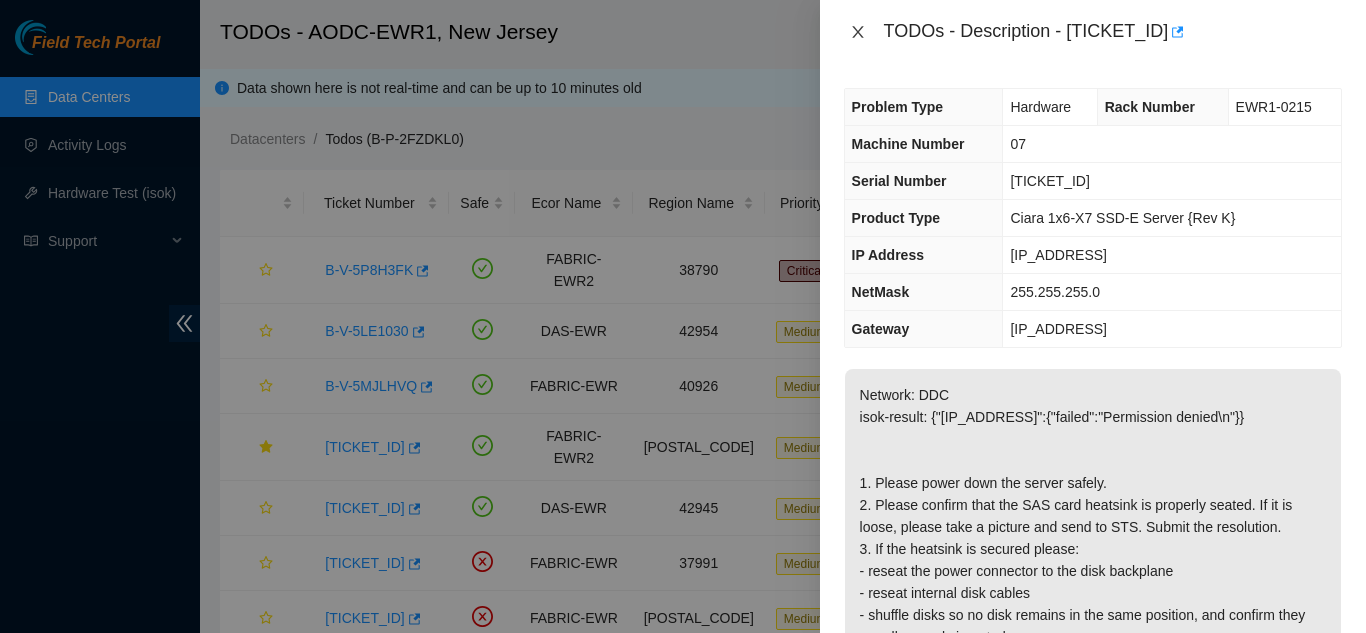 click 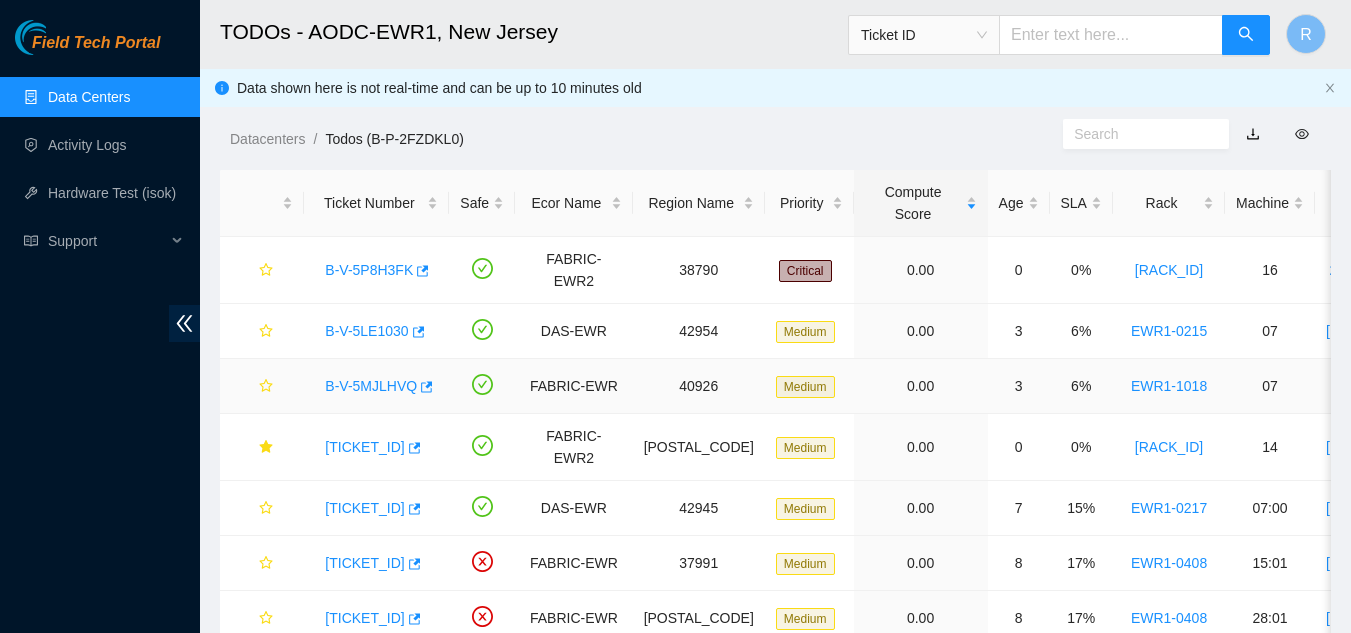click on "B-V-5MJLHVQ" at bounding box center (371, 386) 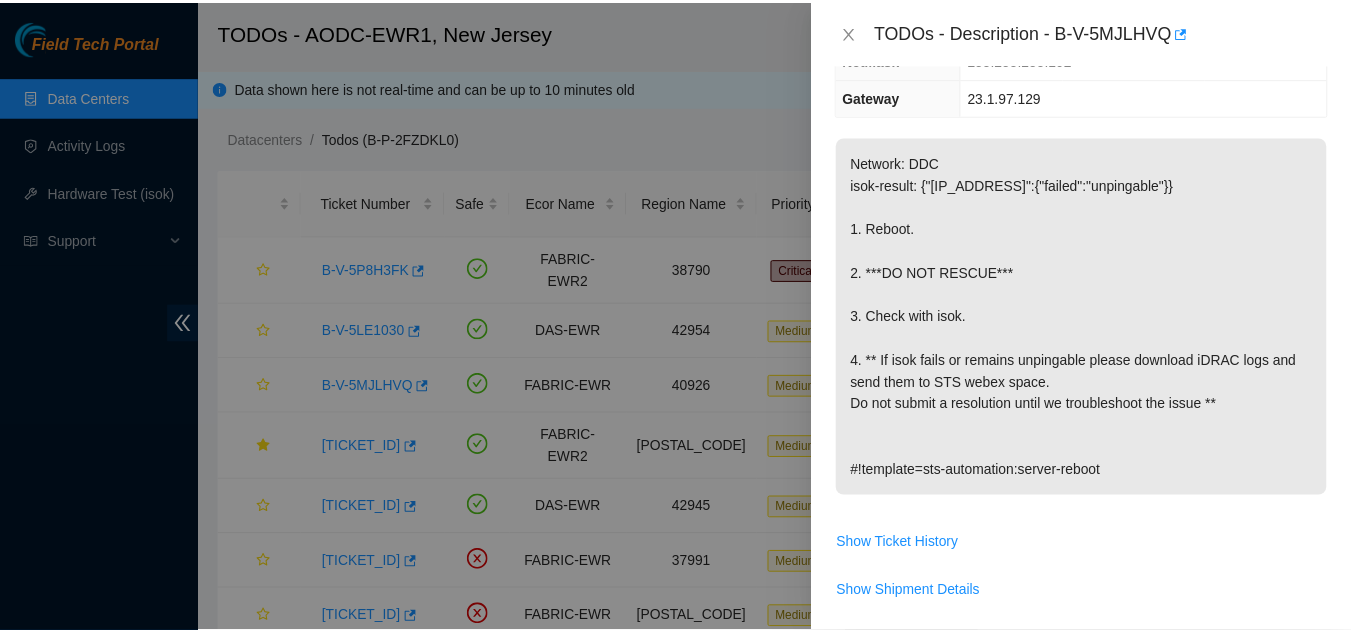 scroll, scrollTop: 0, scrollLeft: 0, axis: both 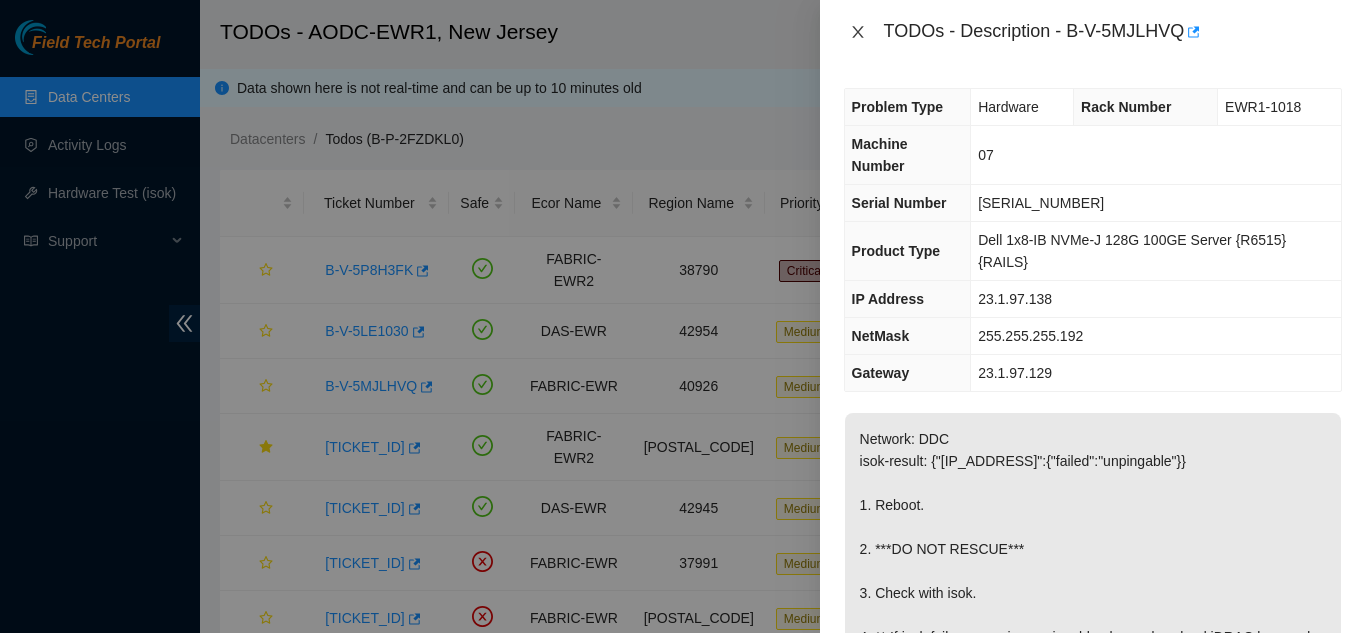 click 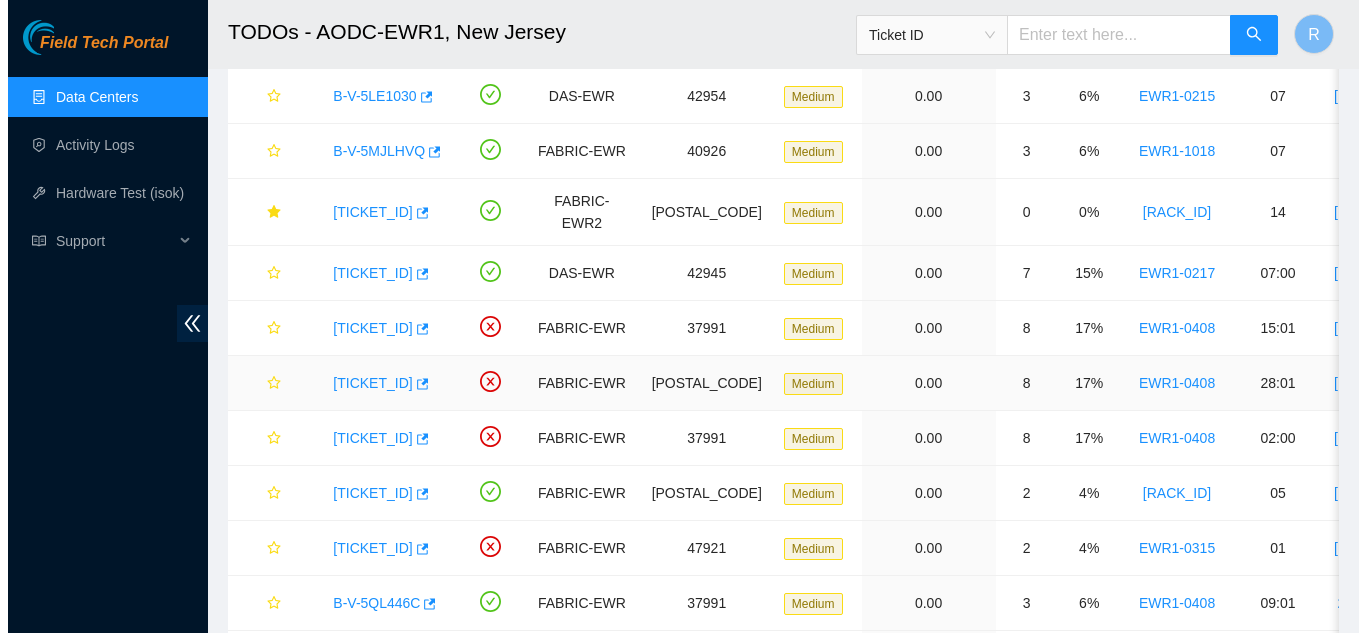 scroll, scrollTop: 236, scrollLeft: 0, axis: vertical 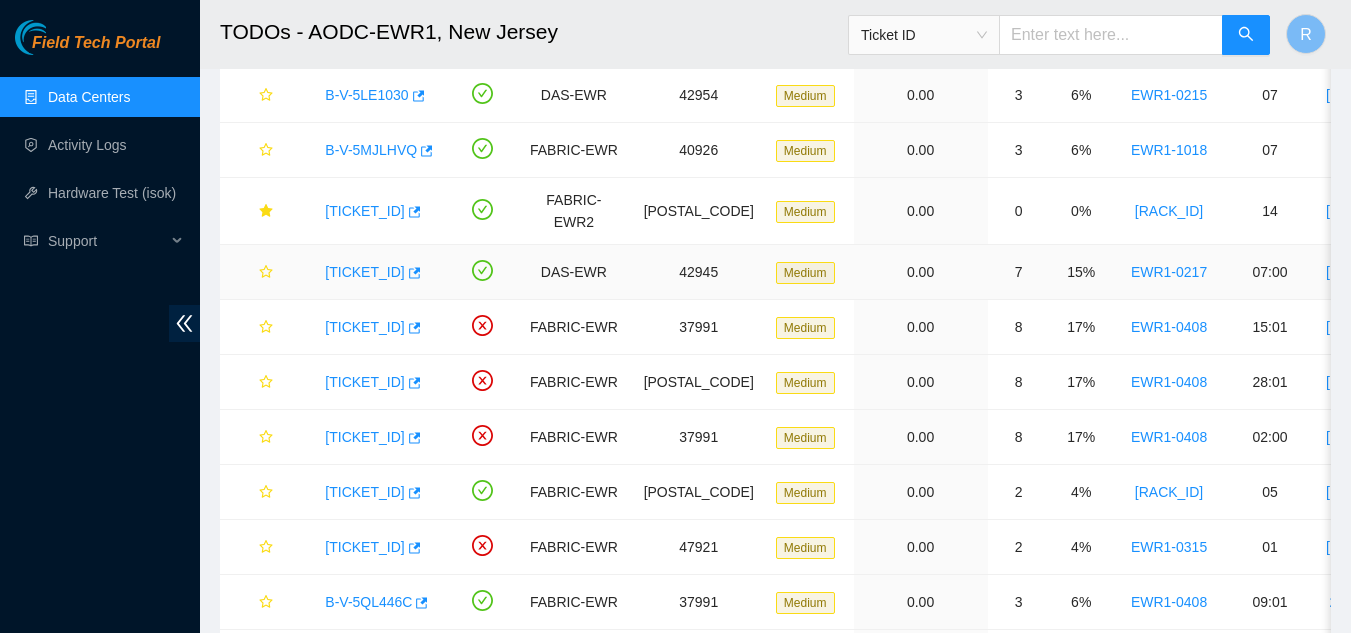 click on "[TICKET_ID]" at bounding box center [376, 272] 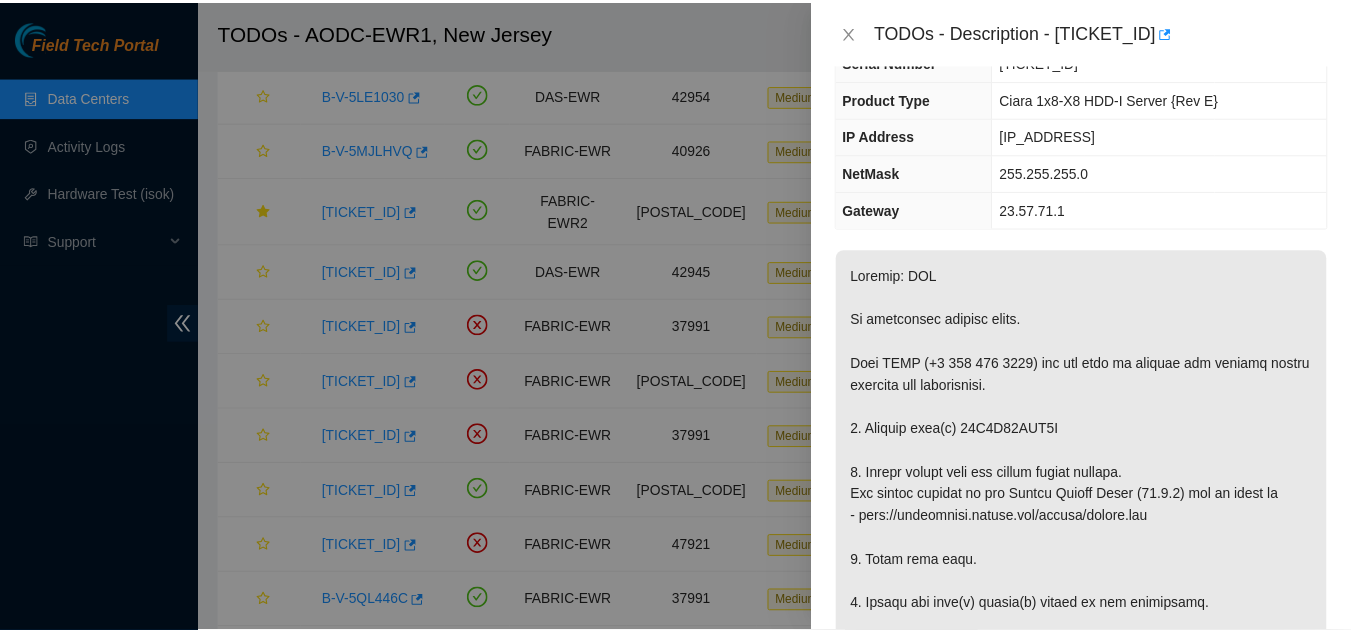 scroll, scrollTop: 120, scrollLeft: 0, axis: vertical 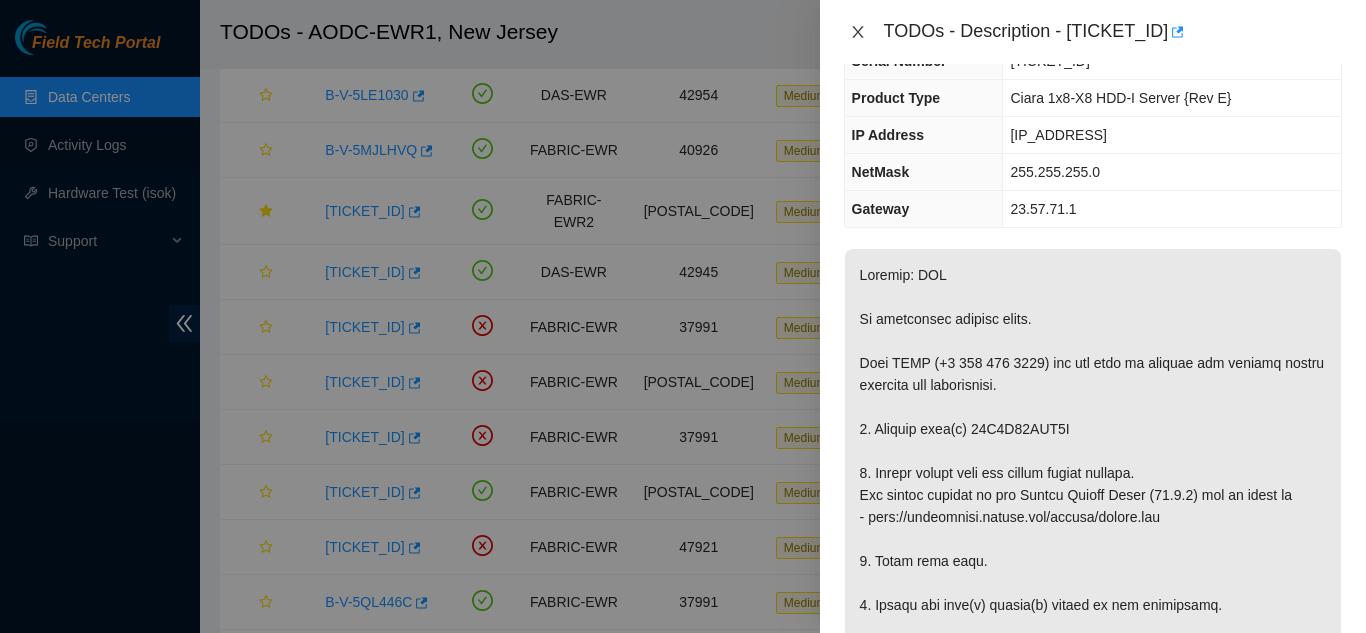 click 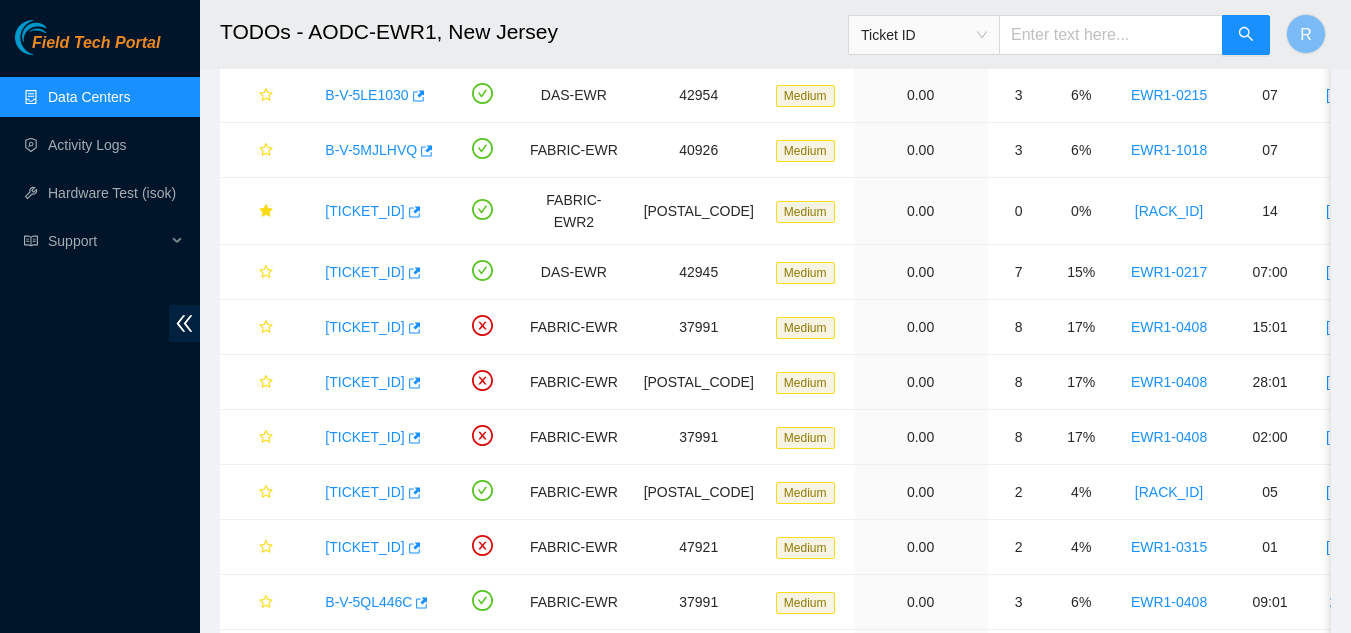 scroll, scrollTop: 164, scrollLeft: 0, axis: vertical 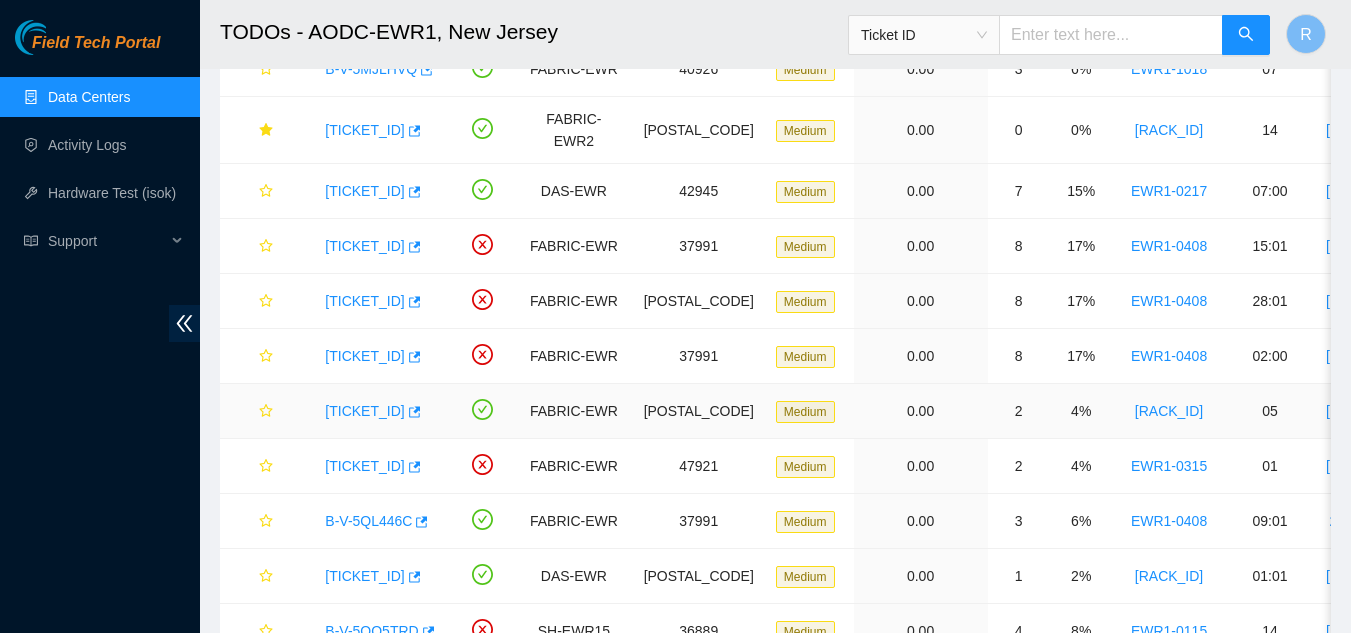 click on "[TICKET_ID]" at bounding box center (364, 411) 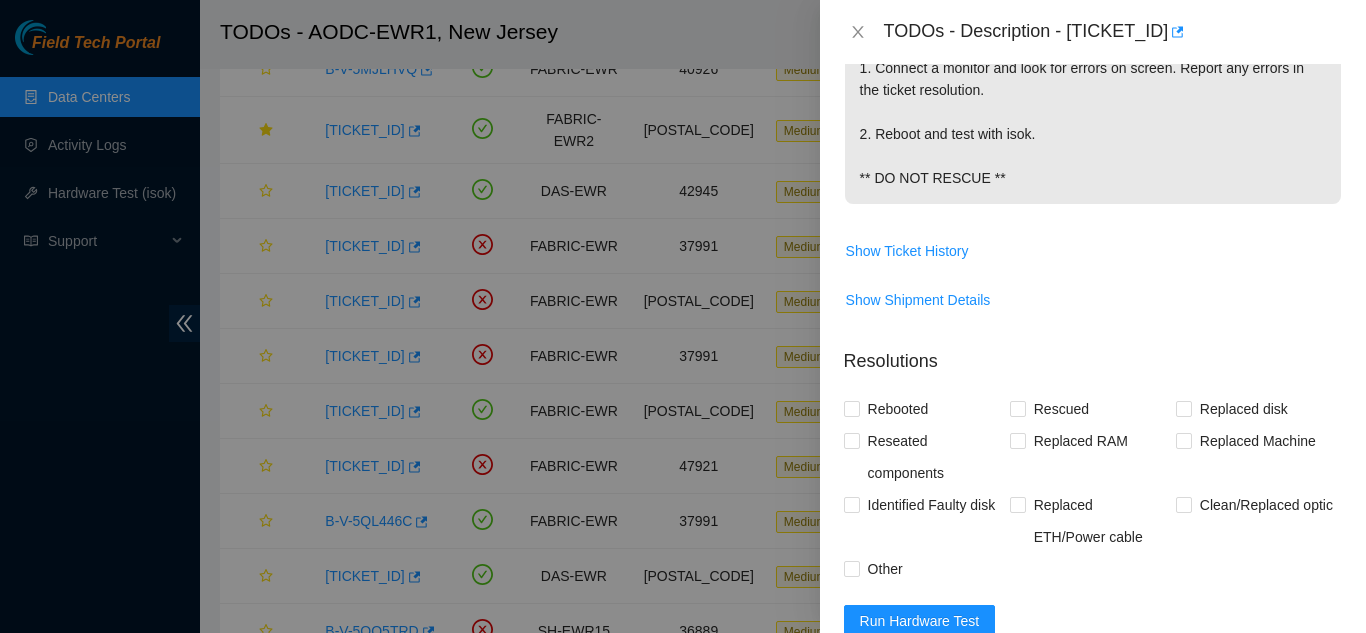 scroll, scrollTop: 0, scrollLeft: 0, axis: both 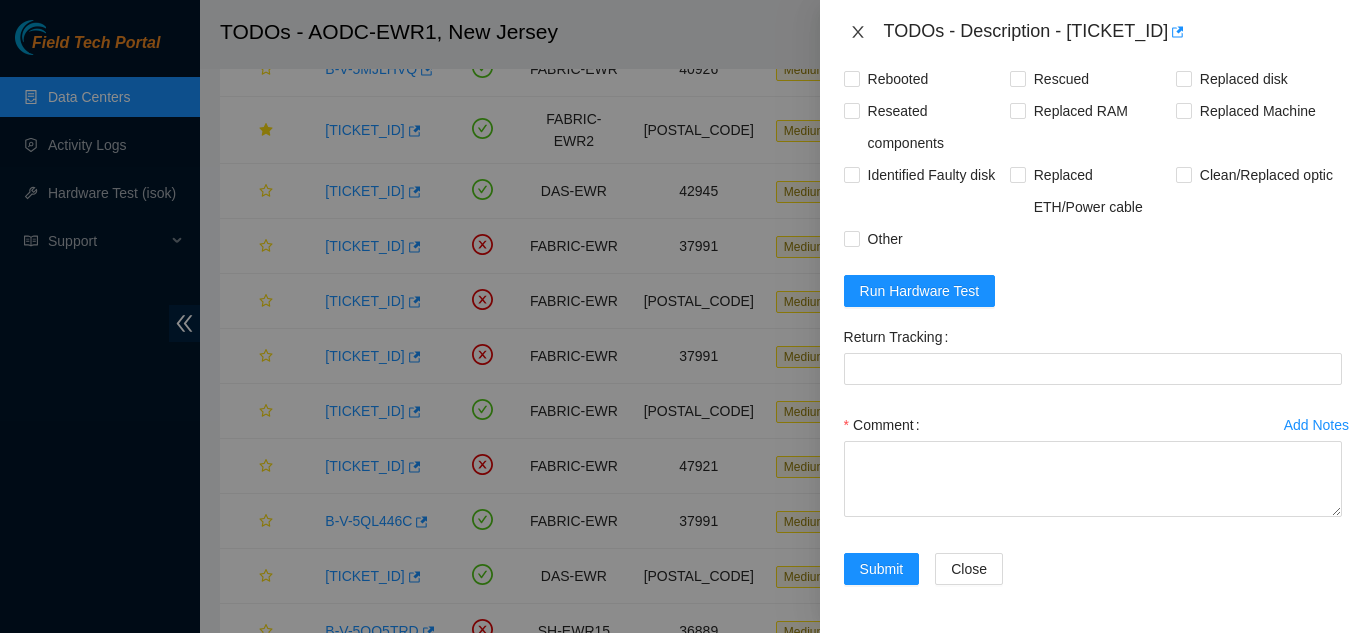click 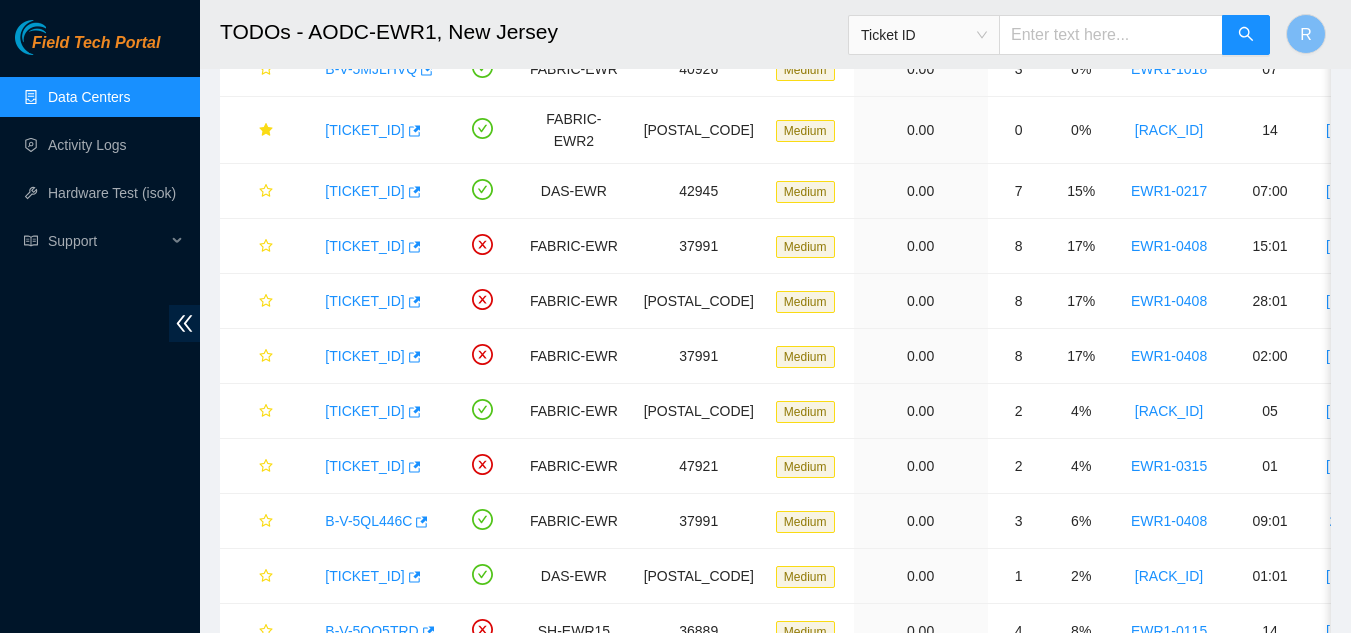 scroll, scrollTop: 613, scrollLeft: 0, axis: vertical 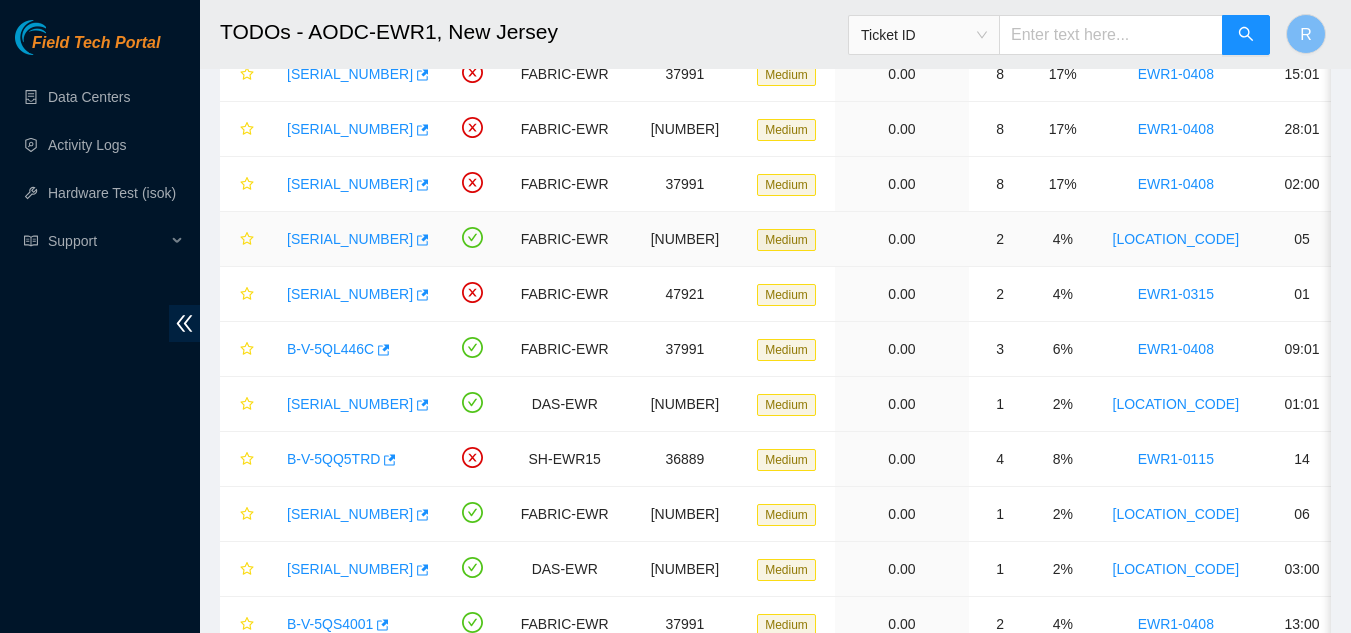 click on "[TICKET_ID]" at bounding box center (350, 239) 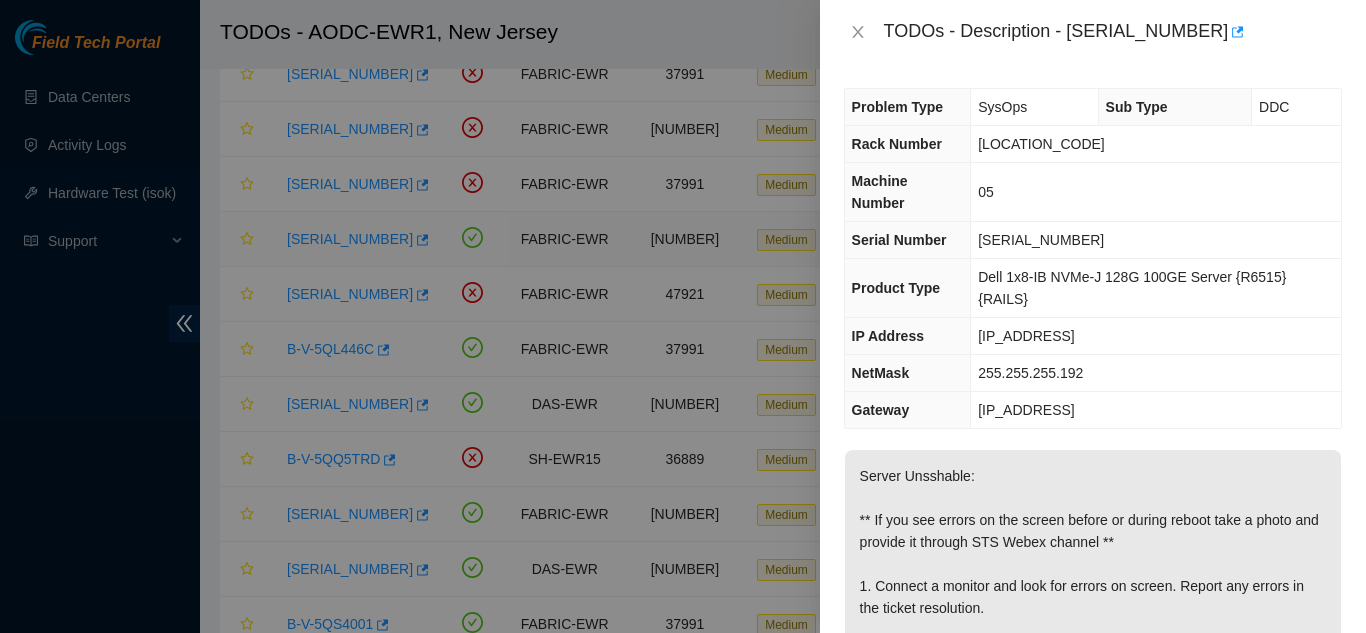 scroll, scrollTop: 848, scrollLeft: 0, axis: vertical 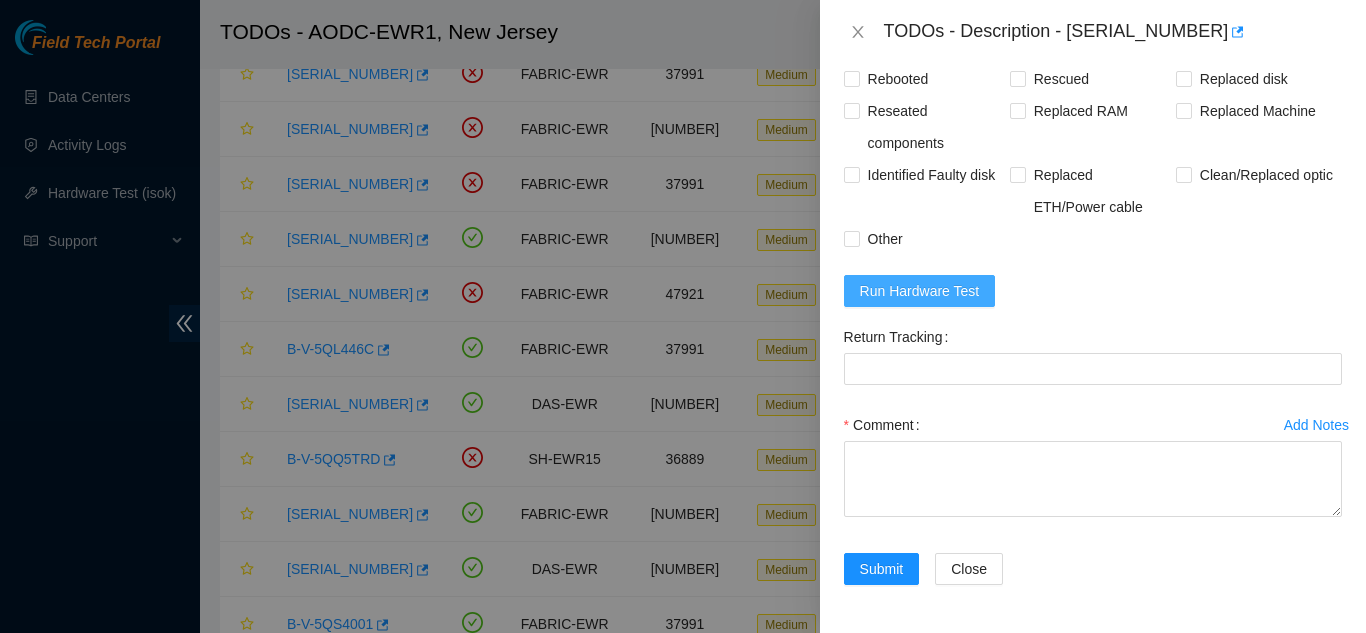 click on "Run Hardware Test" at bounding box center [920, 291] 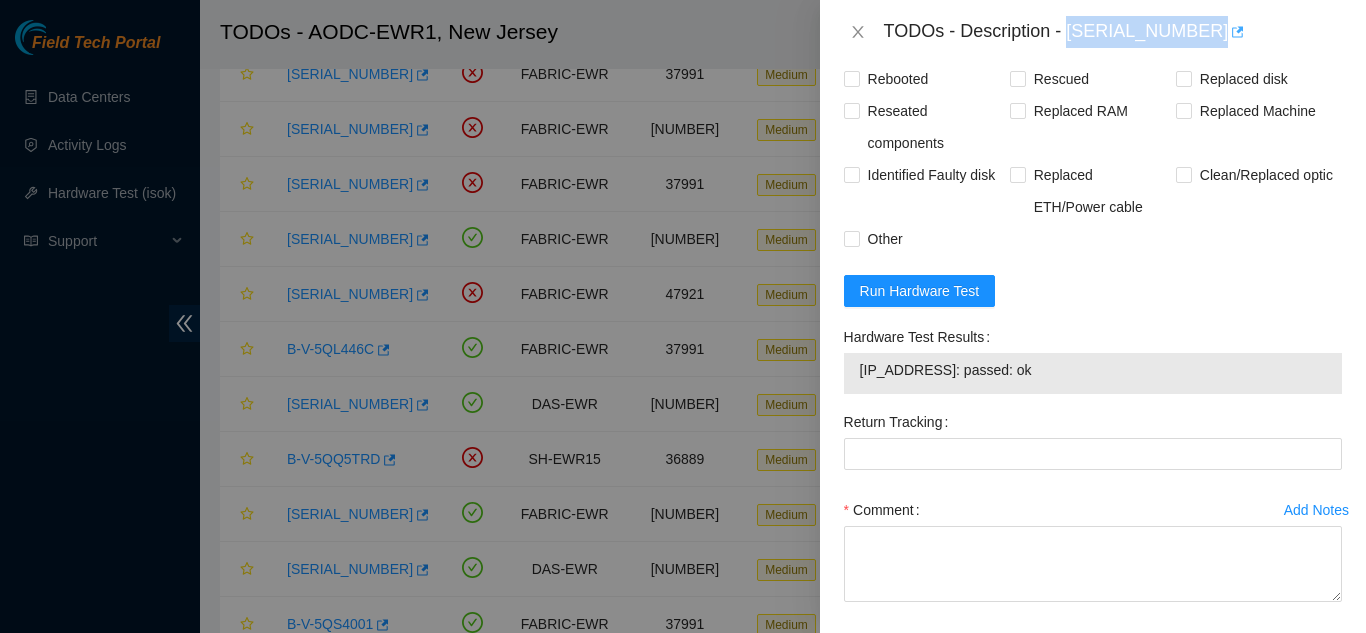 drag, startPoint x: 1069, startPoint y: 31, endPoint x: 1181, endPoint y: 34, distance: 112.04017 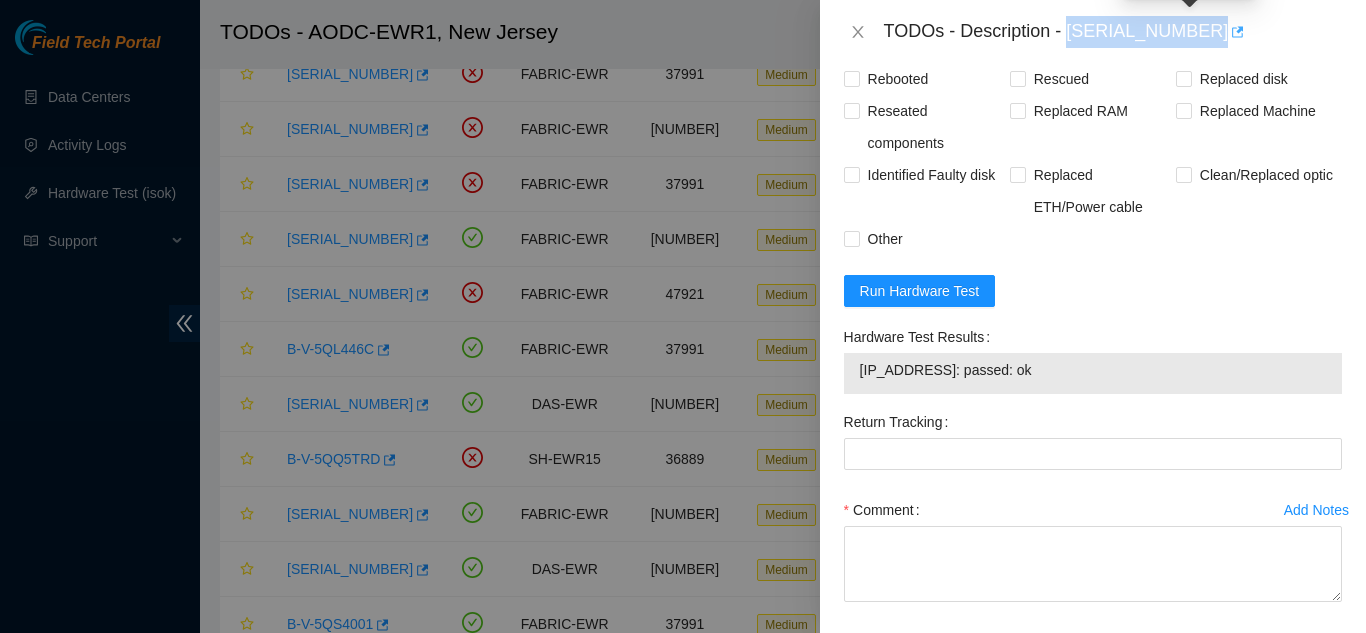 copy on "[TICKET_ID]" 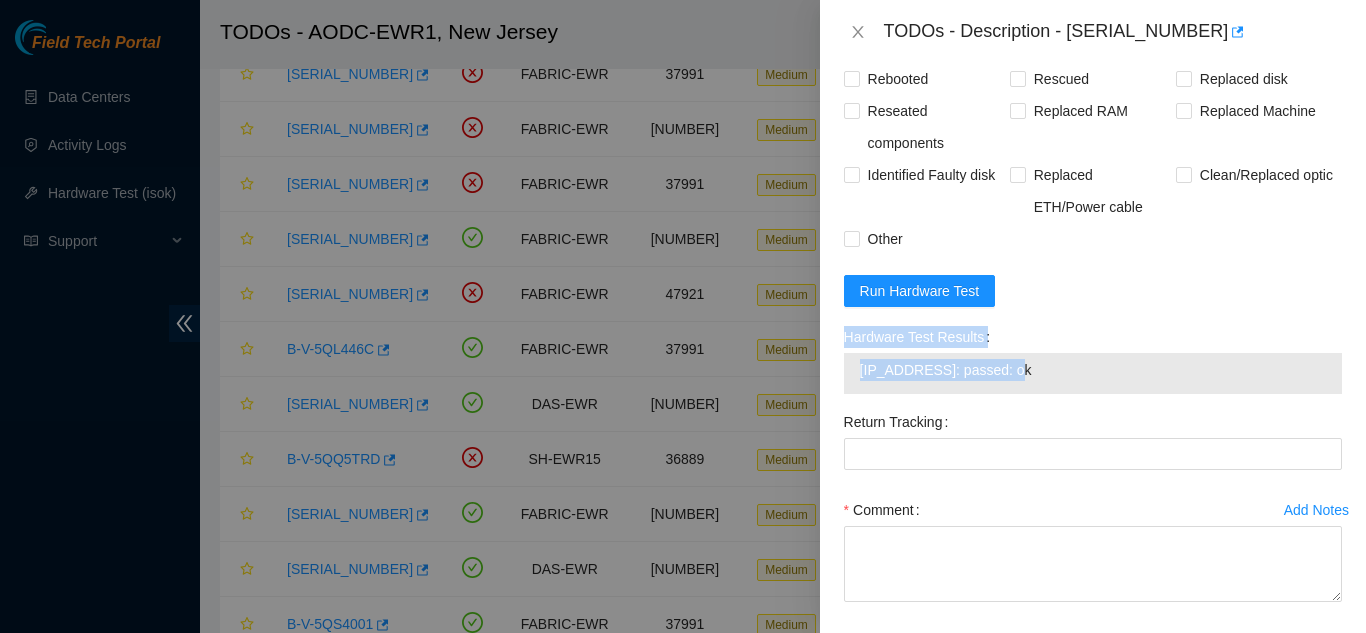 drag, startPoint x: 843, startPoint y: 337, endPoint x: 1030, endPoint y: 378, distance: 191.4419 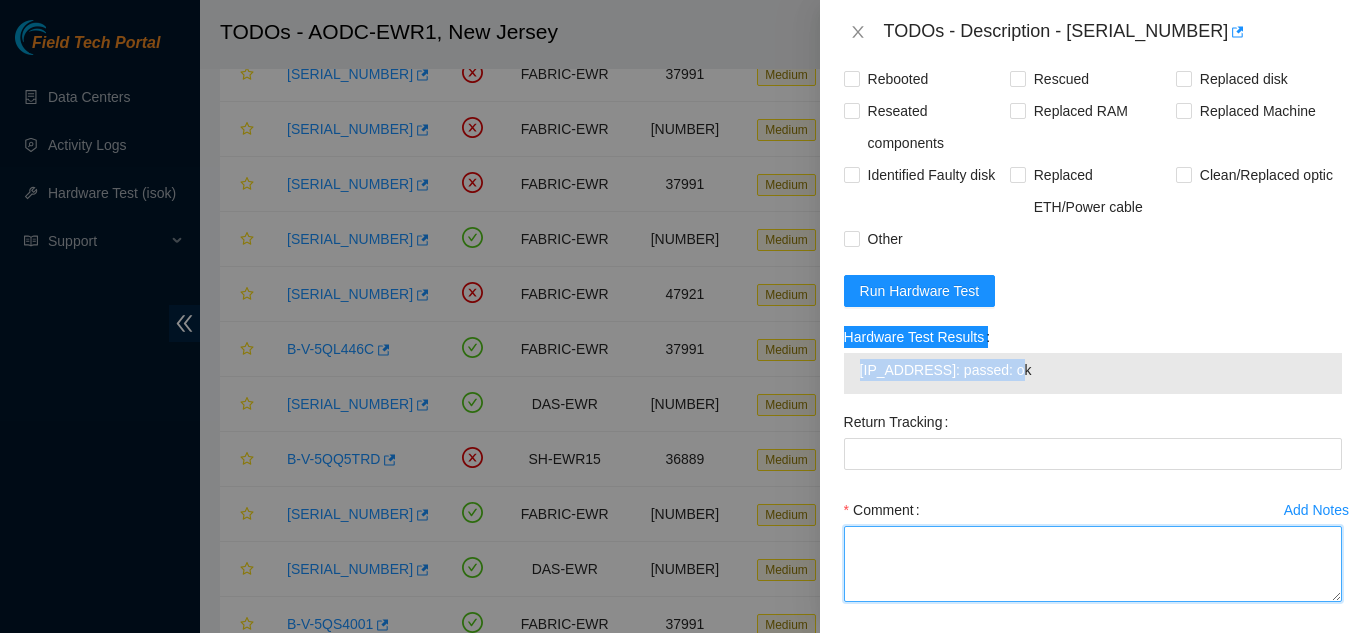 click on "Comment" at bounding box center (1093, 564) 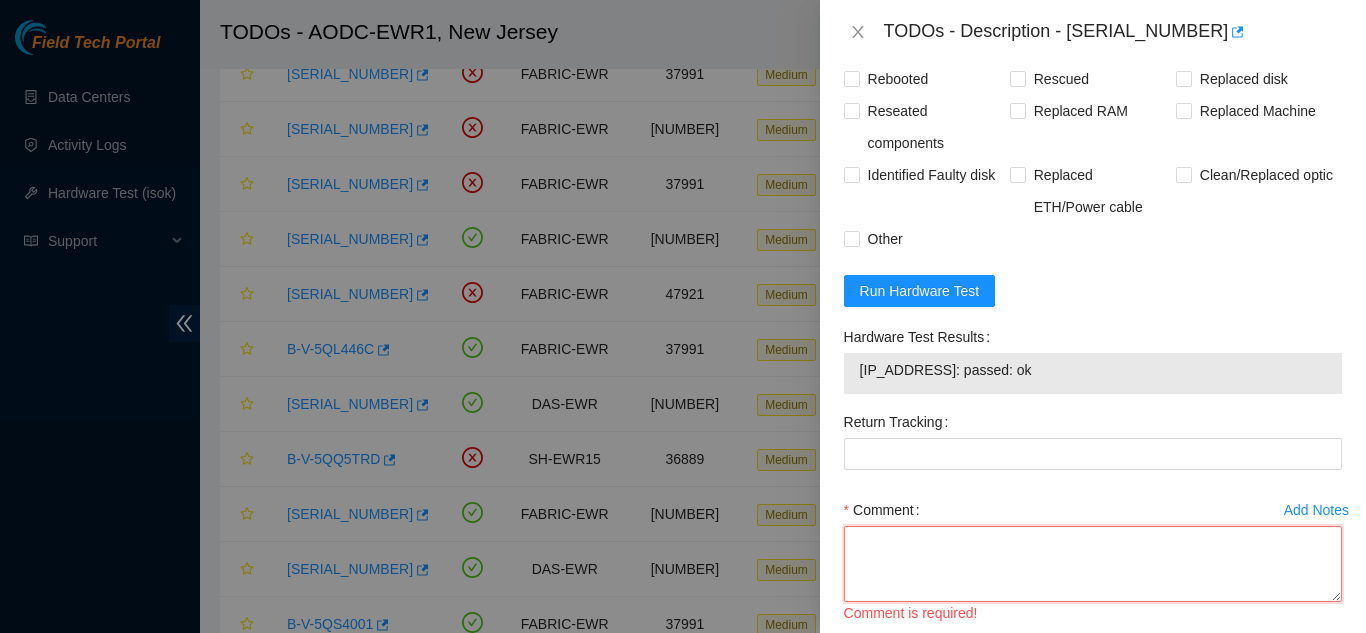 paste on "B-V-5QCS2FV
-Rebooted:
-*NO RESCUE*:
-isok:
Hardware Test Results
23.34.58.72: passed: ok" 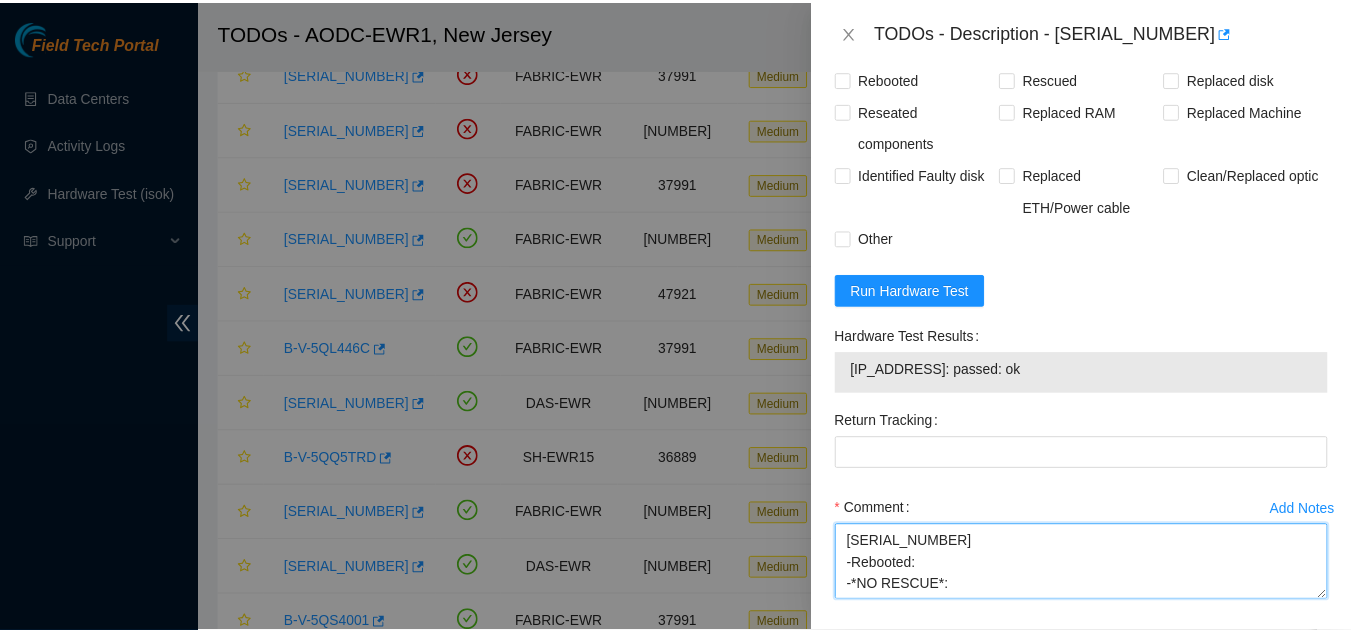 scroll, scrollTop: 933, scrollLeft: 0, axis: vertical 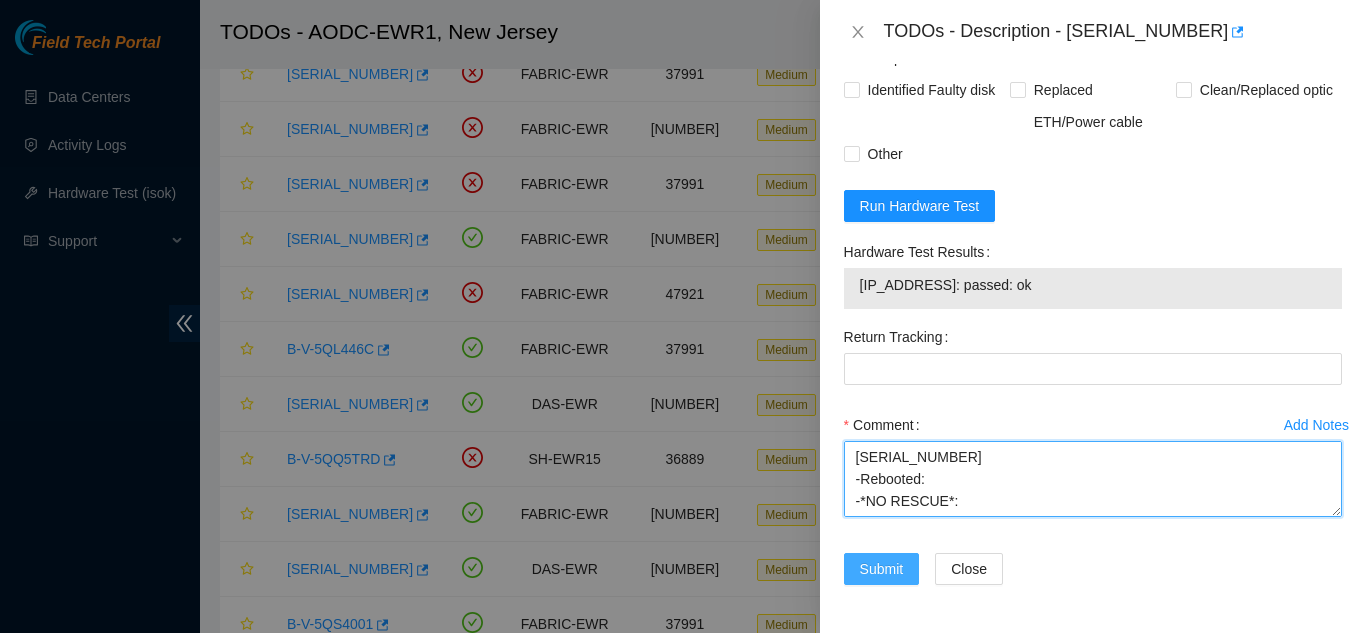 type on "B-V-5QCS2FV
-Rebooted:
-*NO RESCUE*:
-isok:
Hardware Test Results
23.34.58.72: passed: ok" 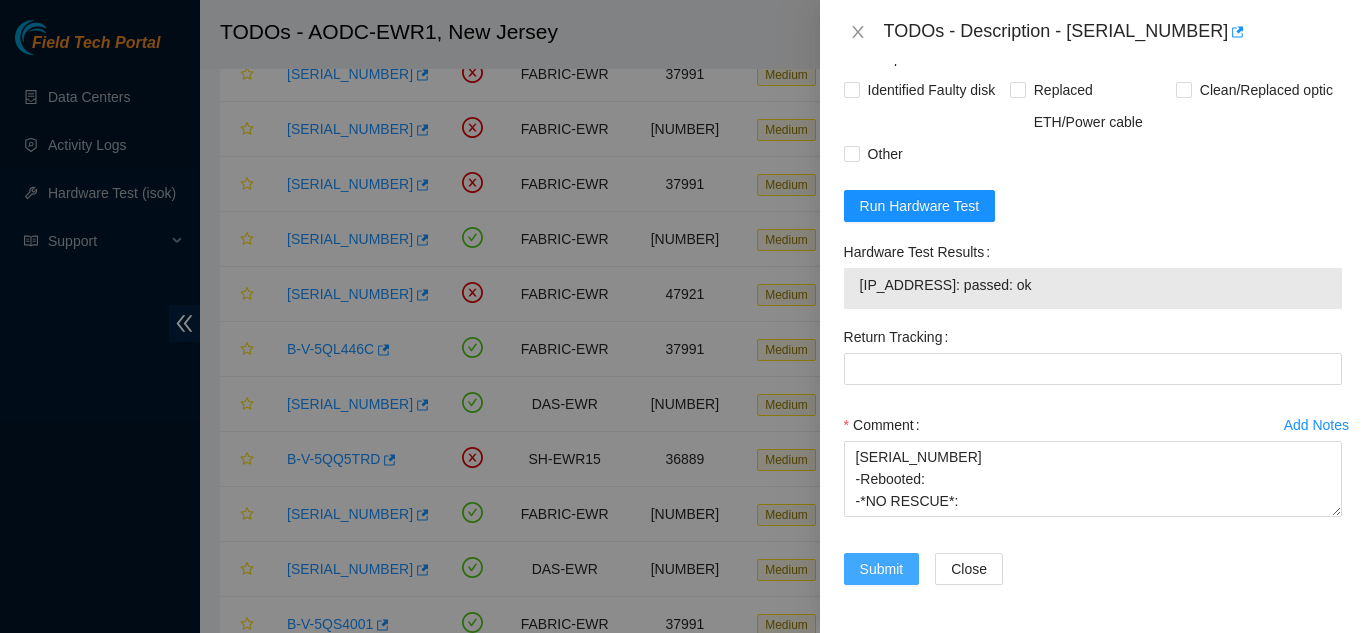 click on "Submit" at bounding box center [882, 569] 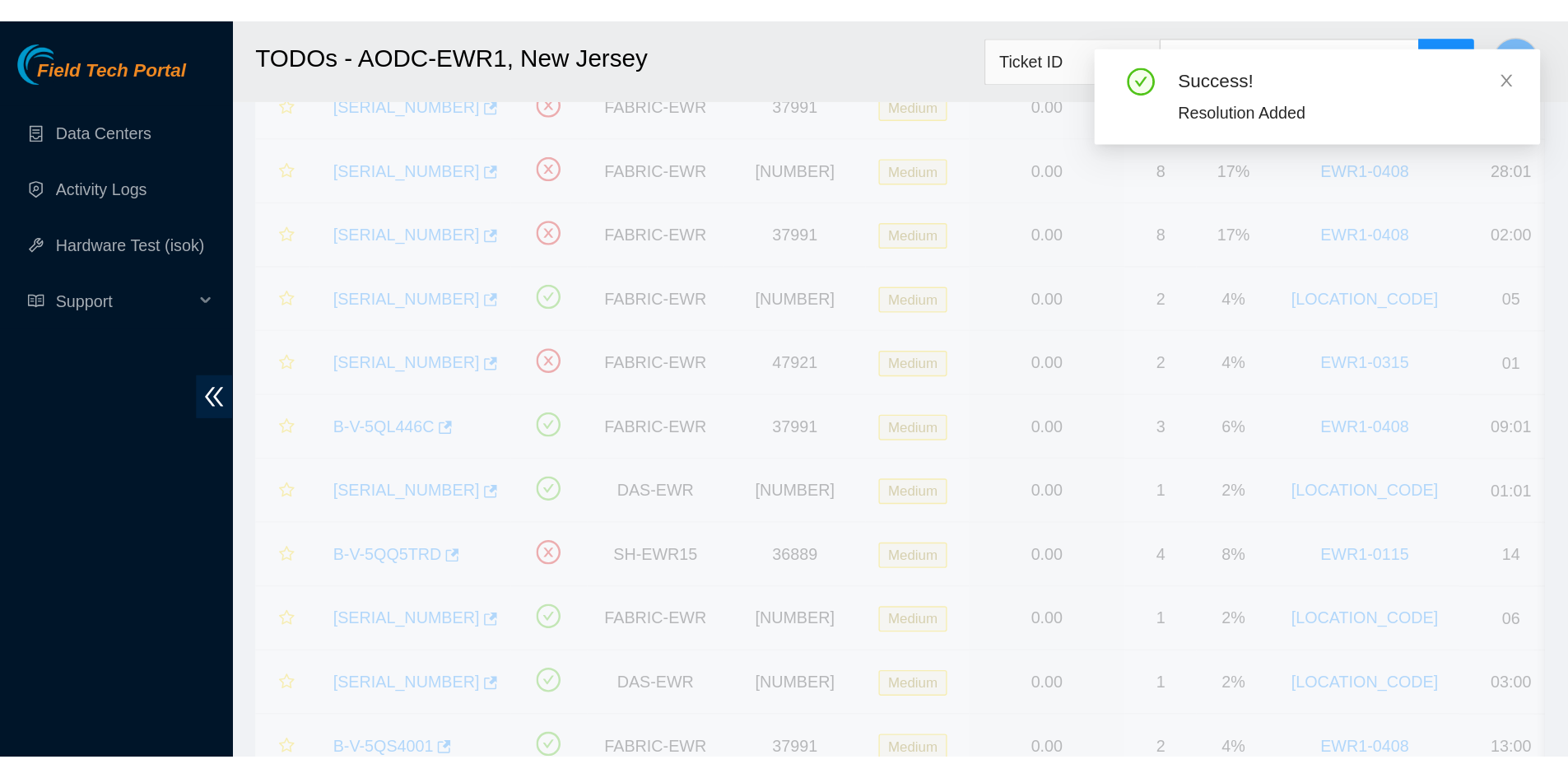 scroll, scrollTop: 505, scrollLeft: 0, axis: vertical 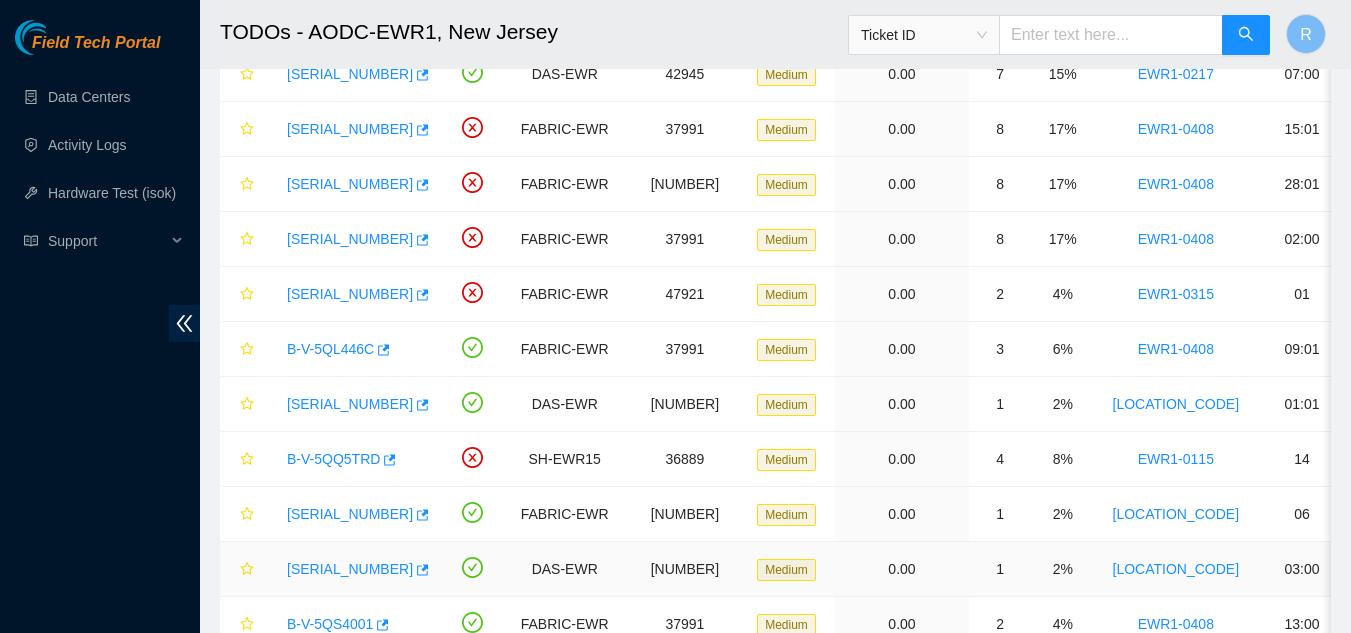 click on "0.00" at bounding box center [902, 569] 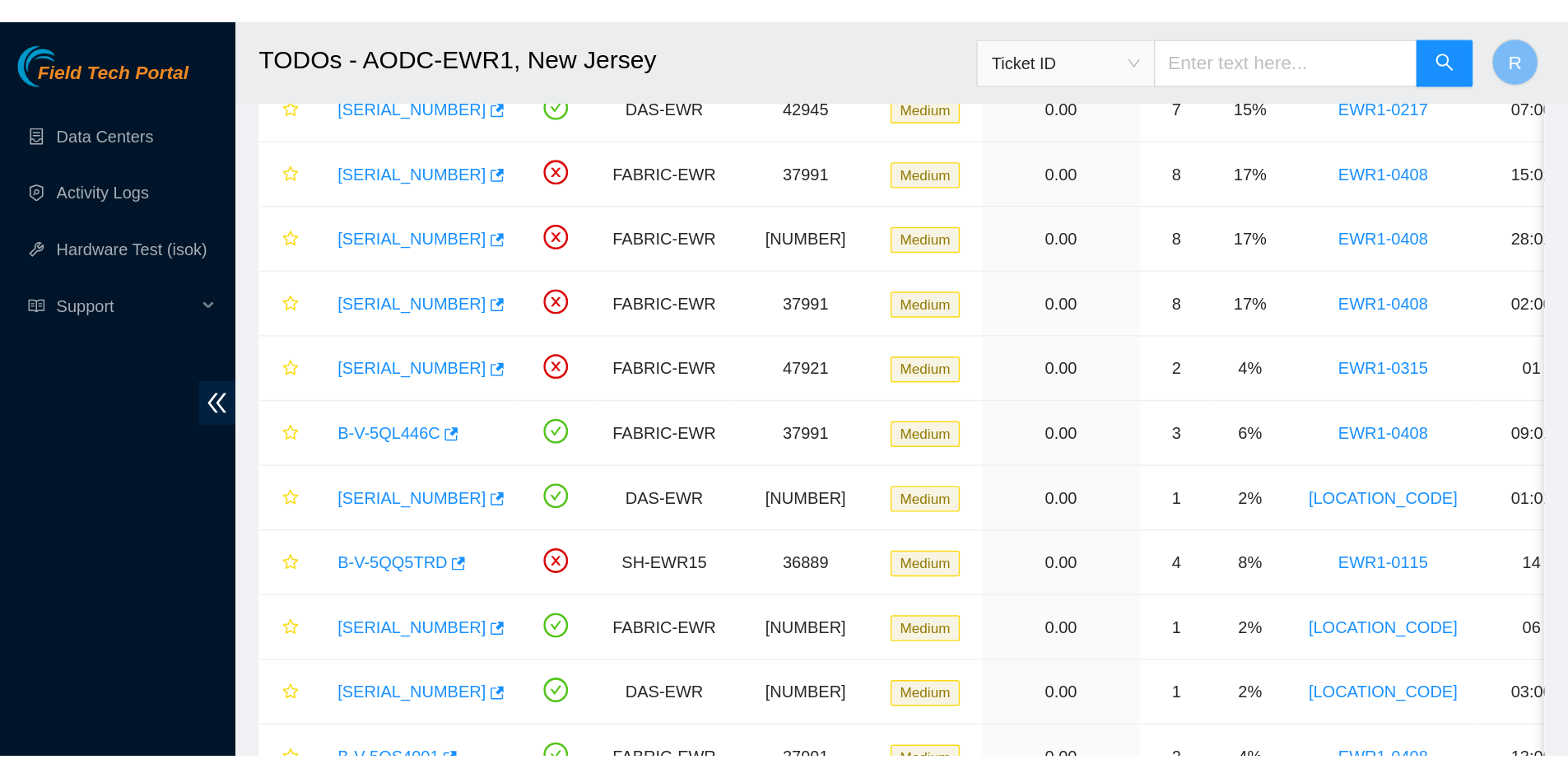 scroll, scrollTop: 309, scrollLeft: 0, axis: vertical 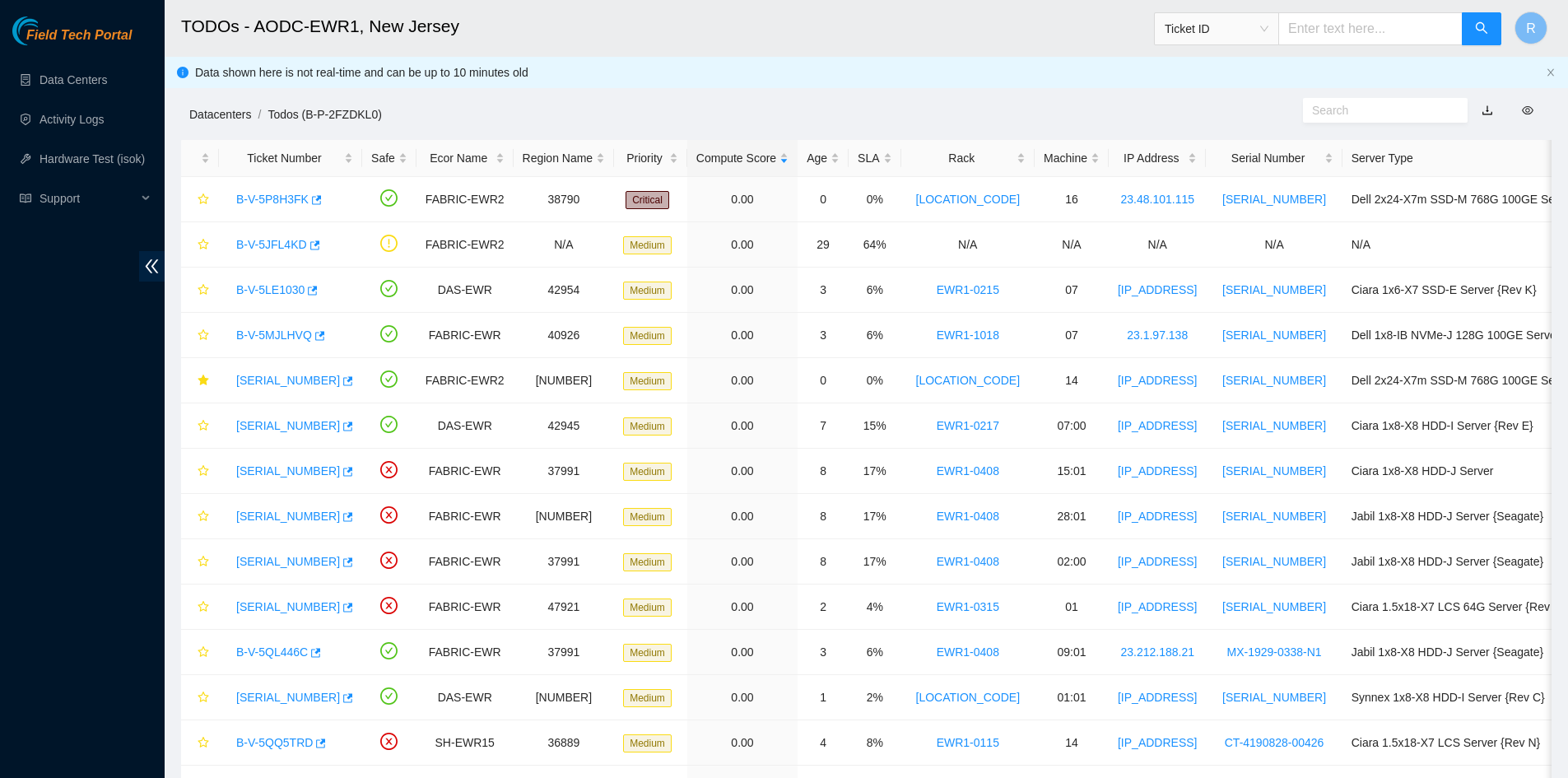 click on "Datacenters" at bounding box center (220, 114) 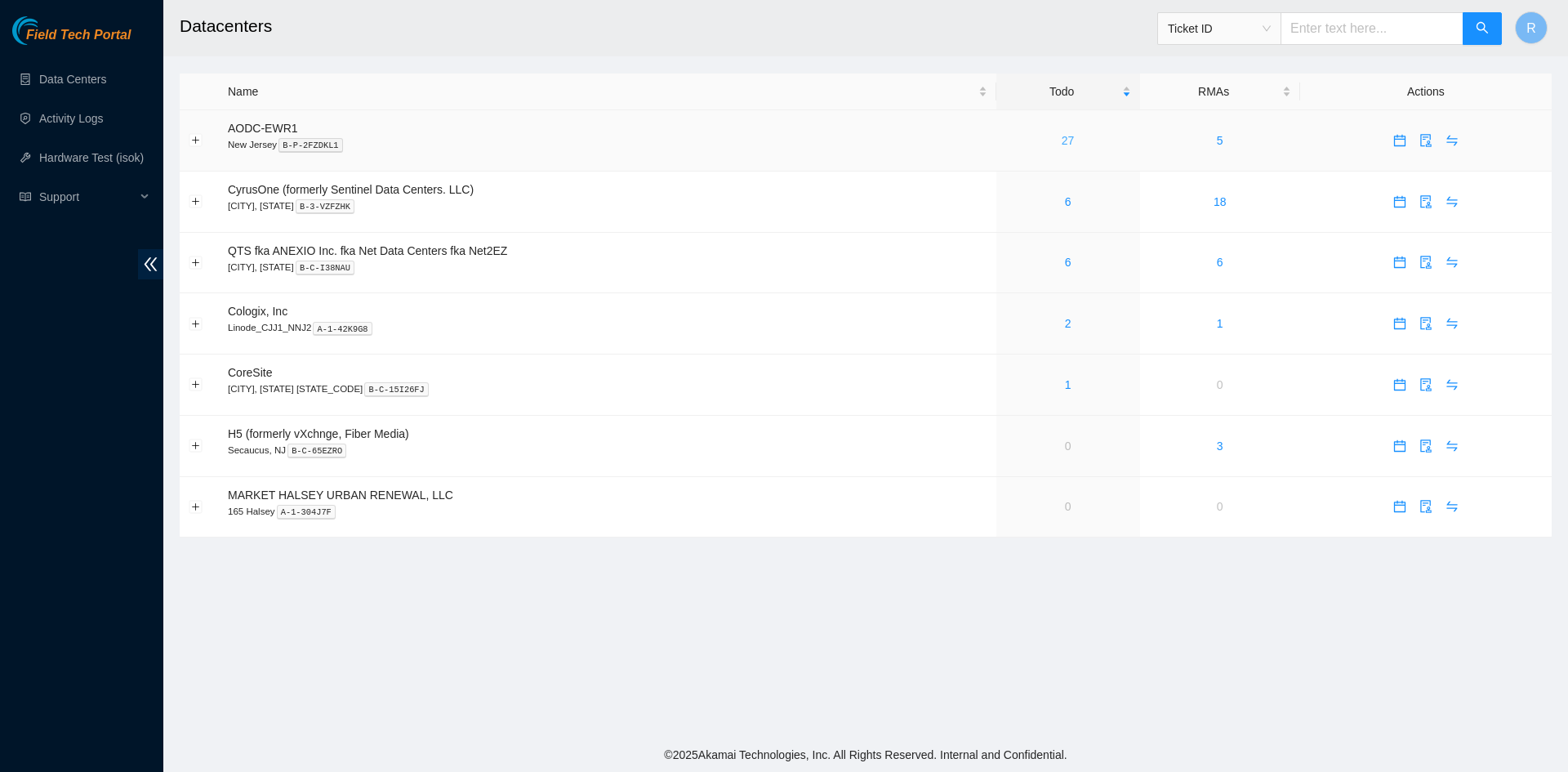 click on "27" at bounding box center [1068, 141] 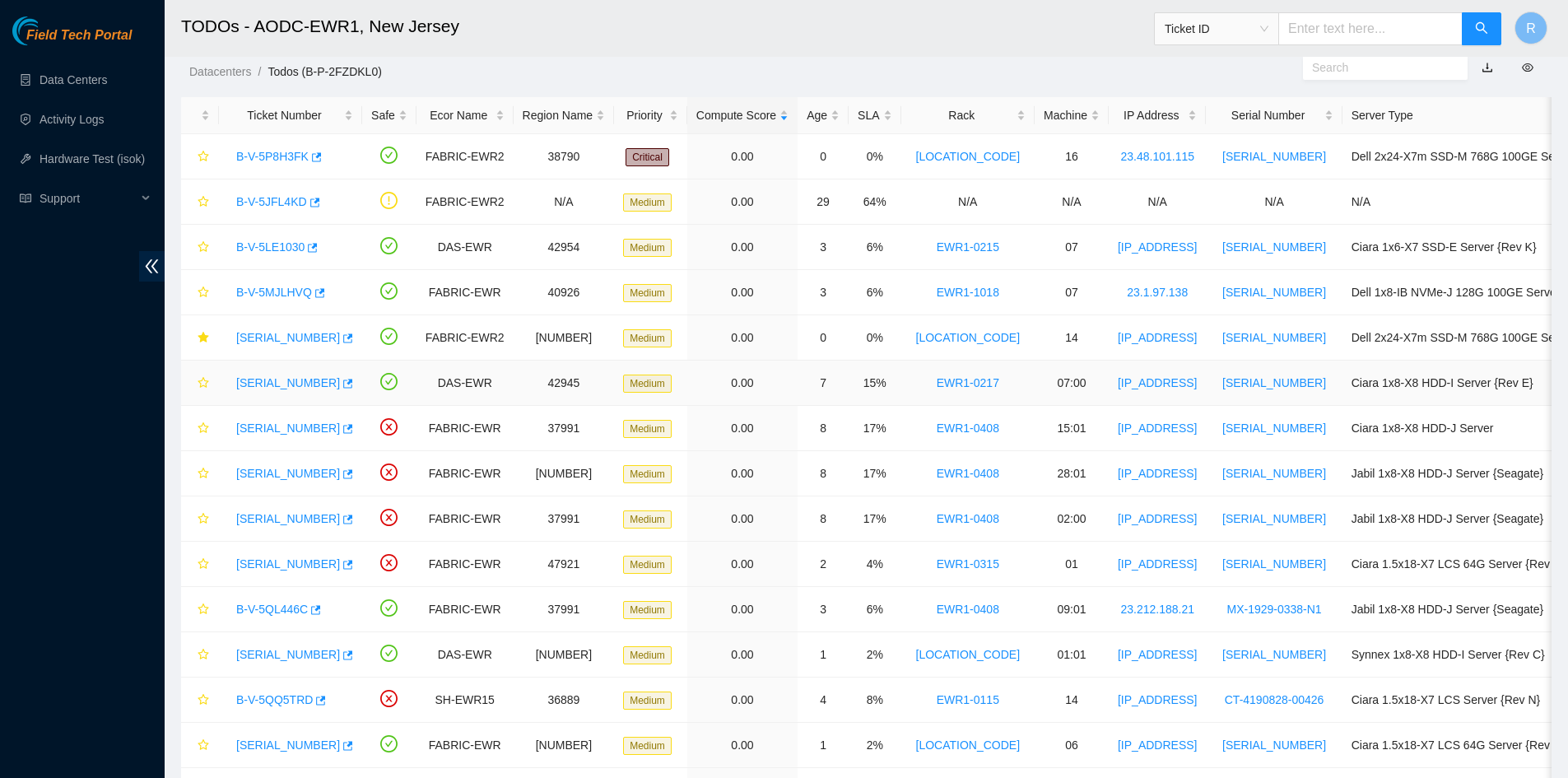 scroll, scrollTop: 0, scrollLeft: 0, axis: both 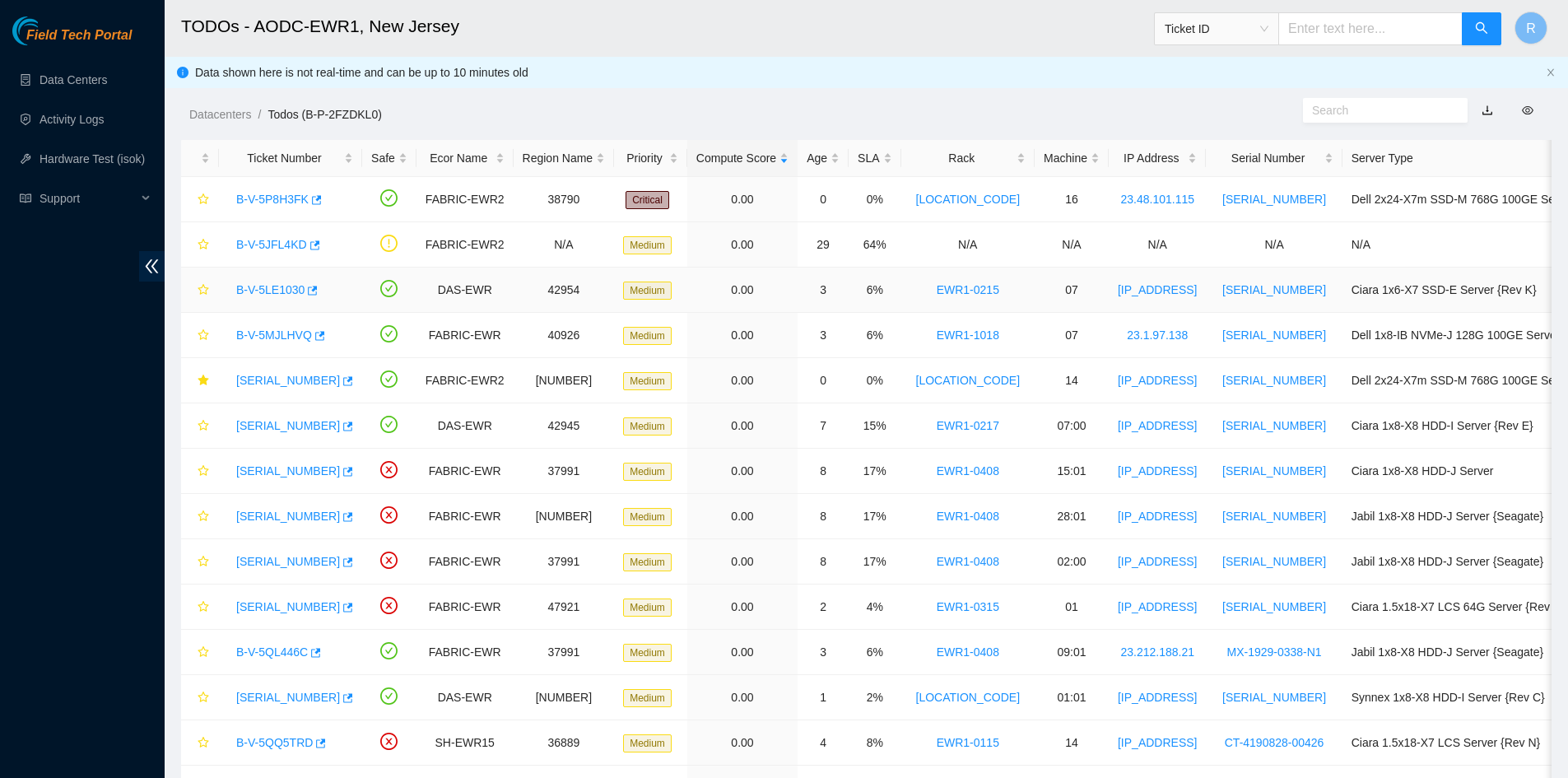 click on "B-V-5LE1030" at bounding box center [270, 290] 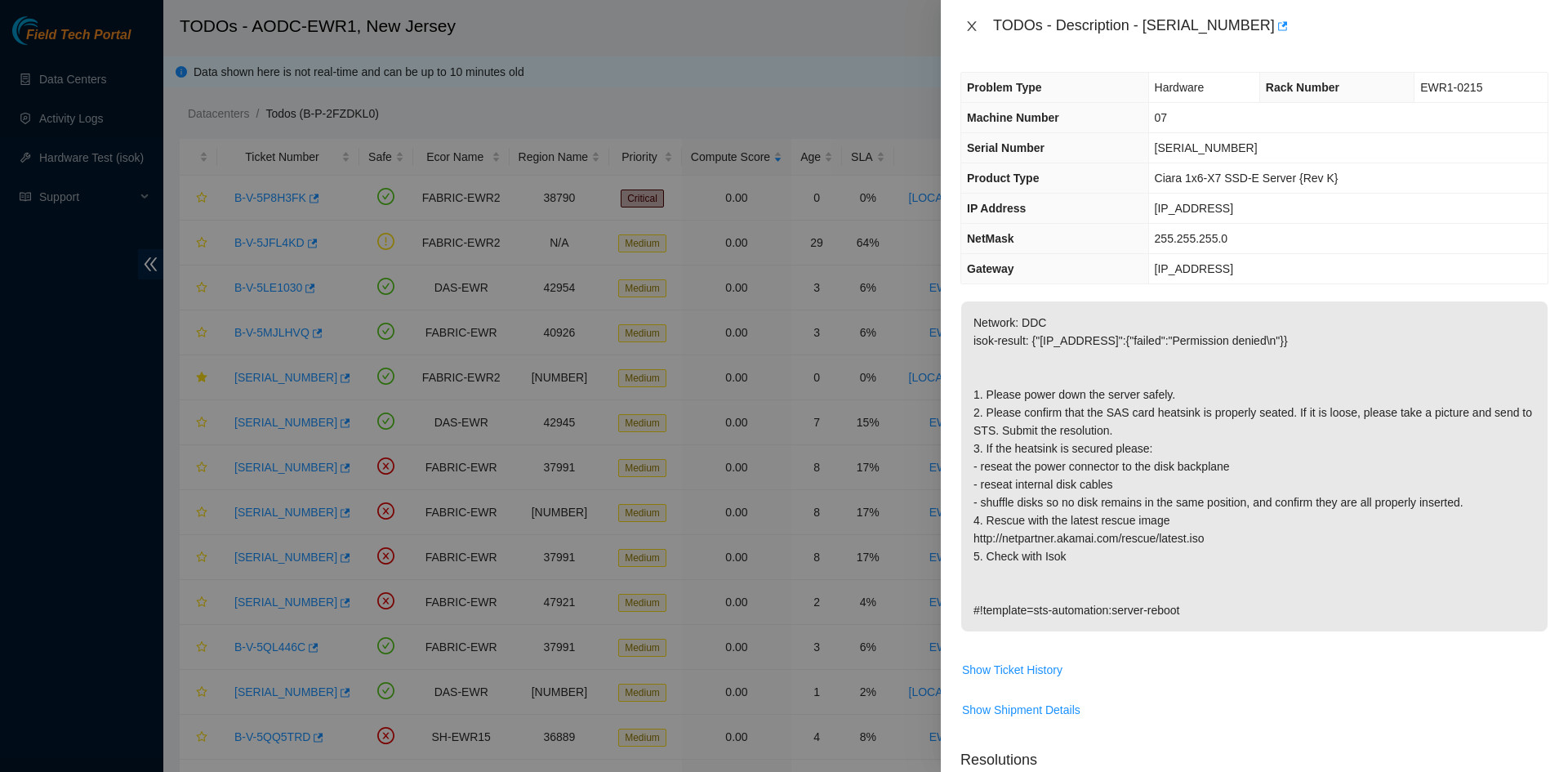 click at bounding box center [972, 26] 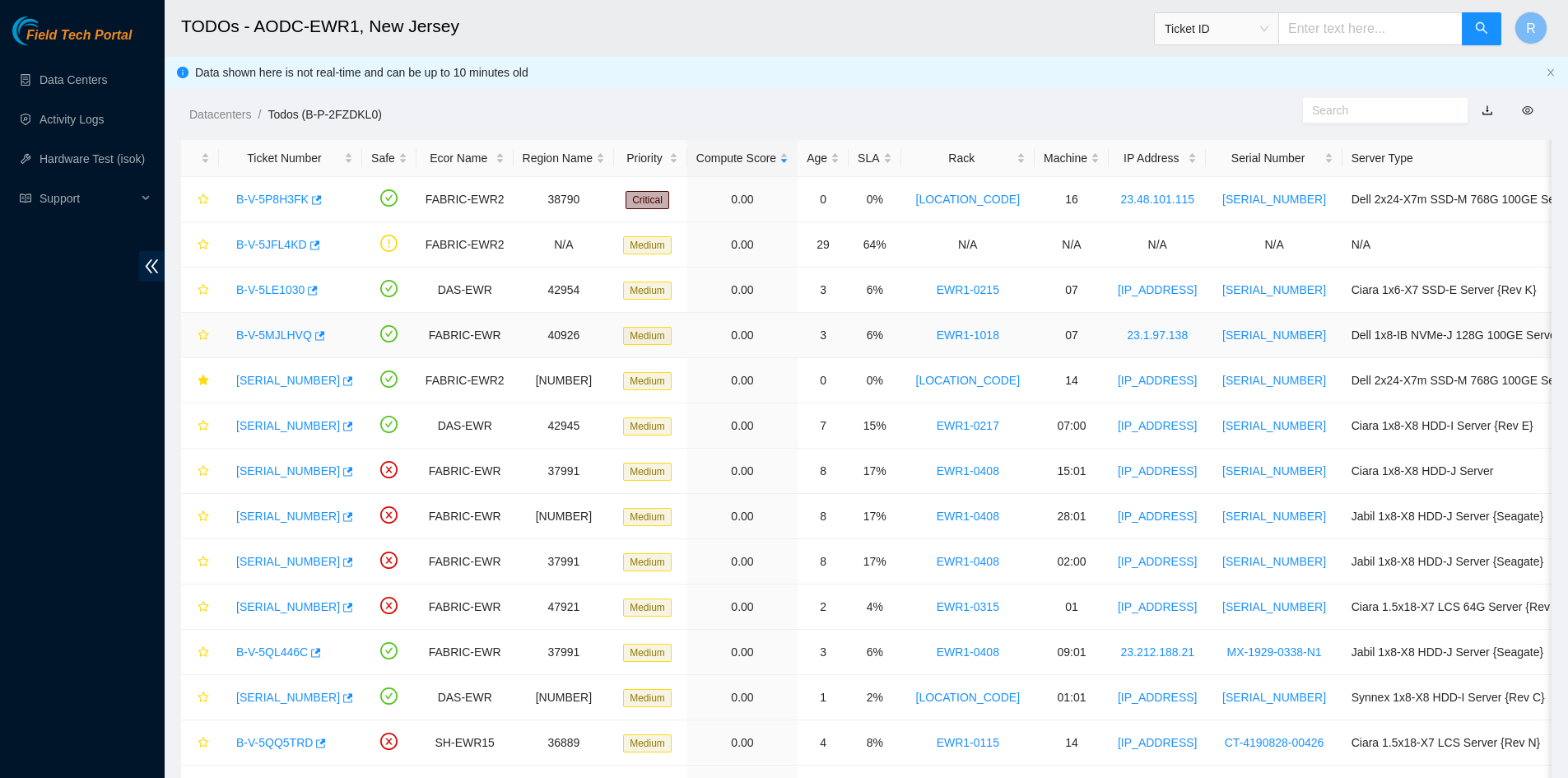 click on "B-V-5MJLHVQ" at bounding box center (274, 335) 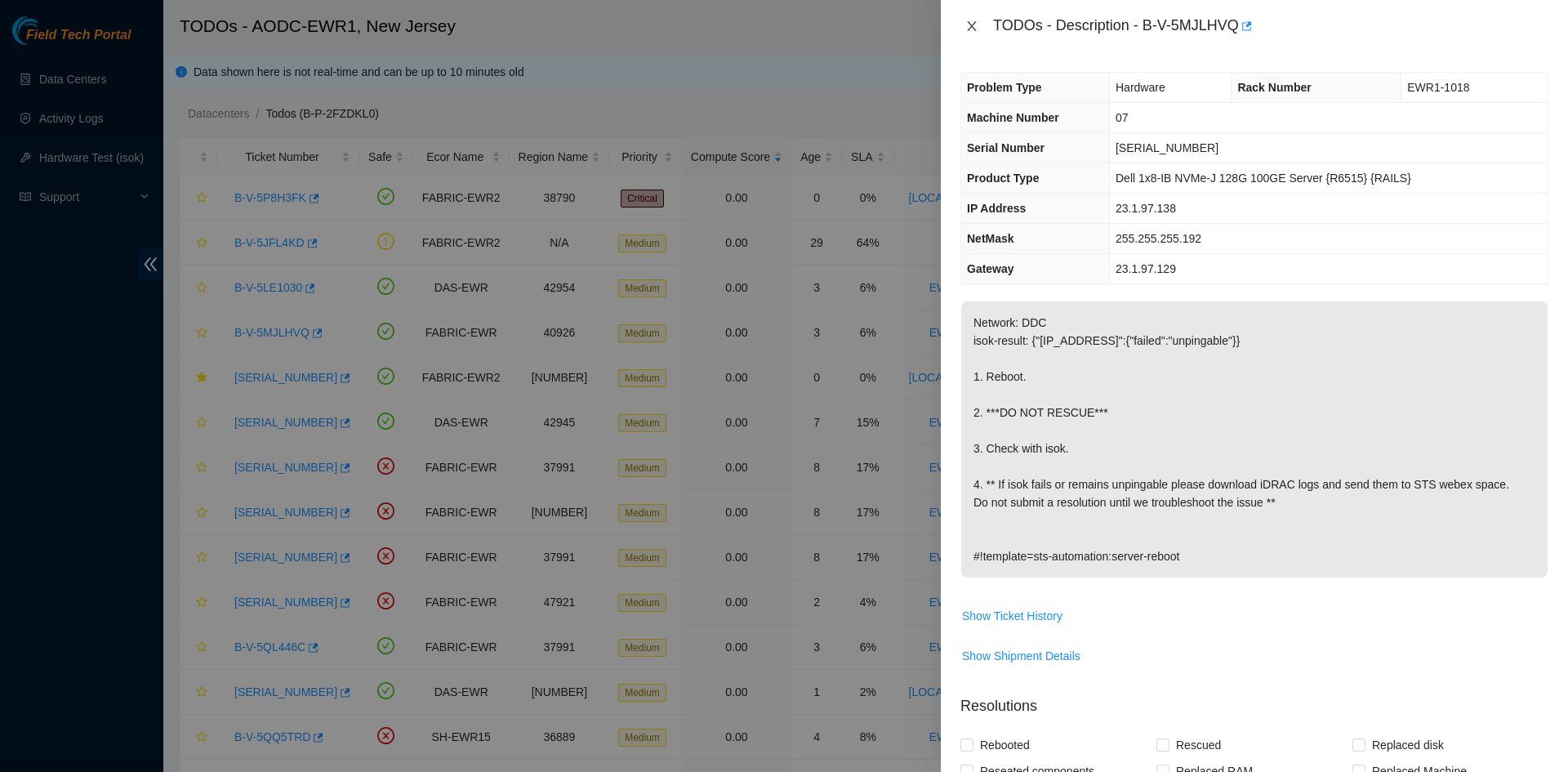 click 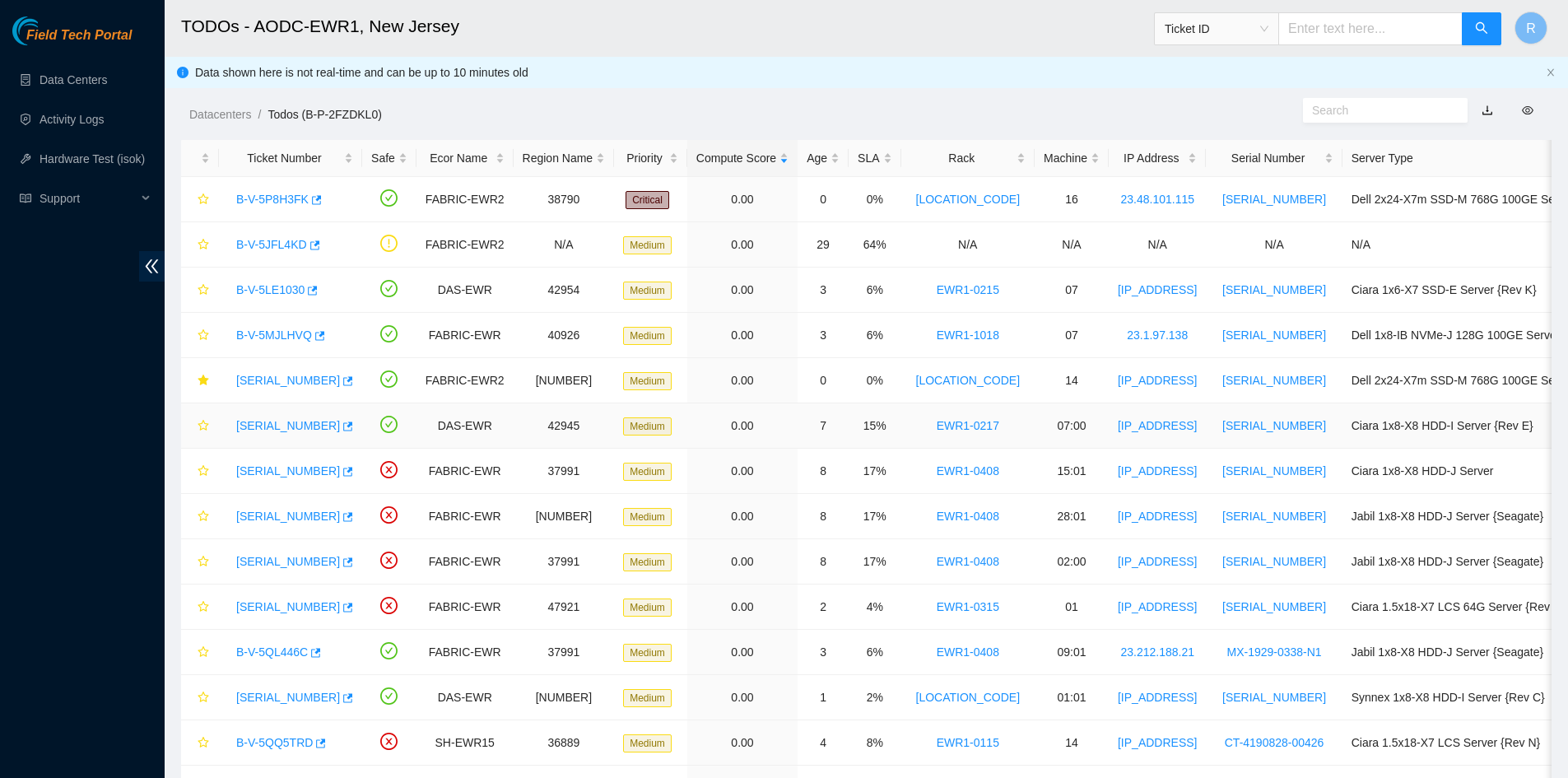 click on "[TICKET_ID]" at bounding box center (288, 426) 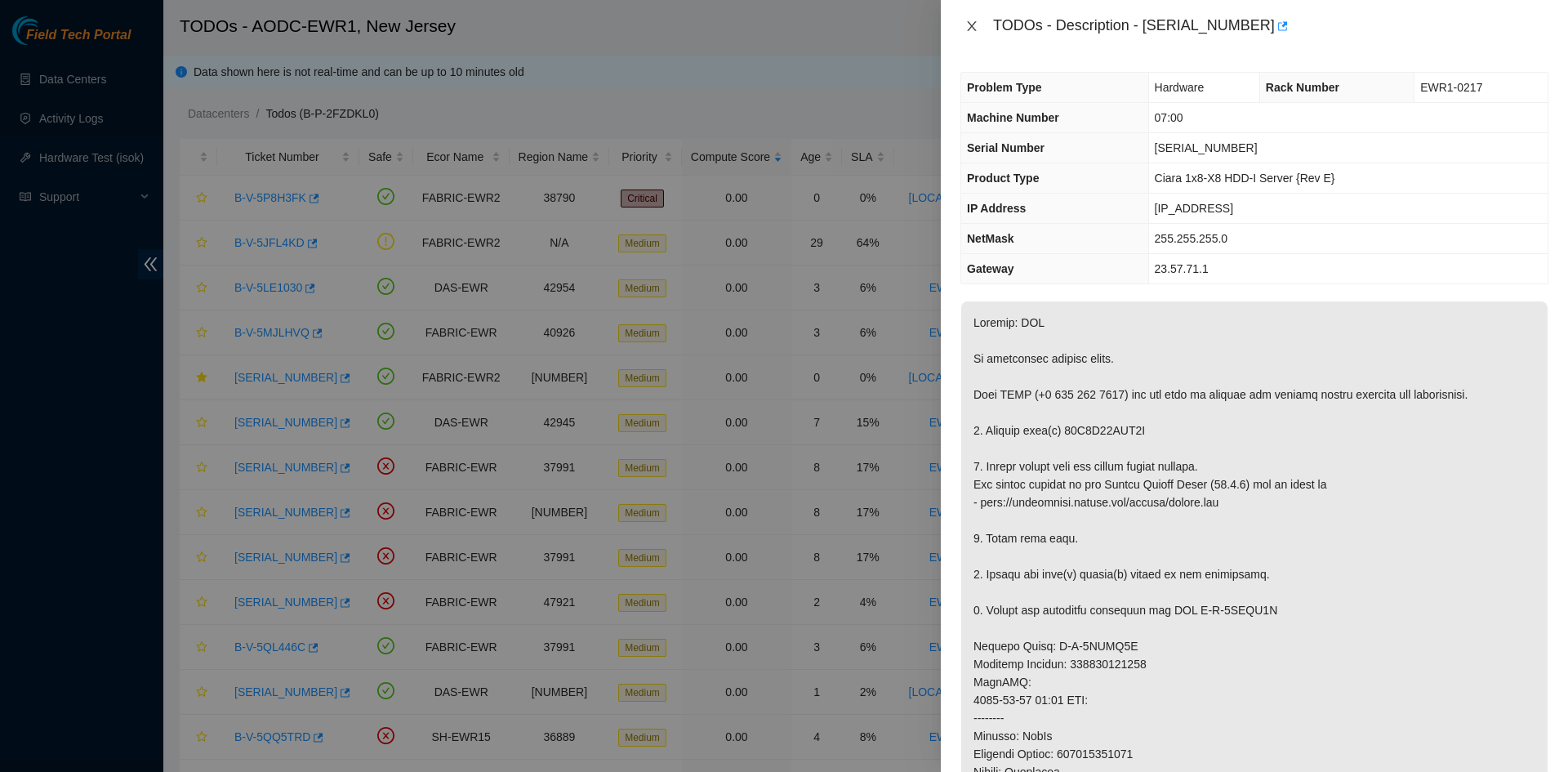 click 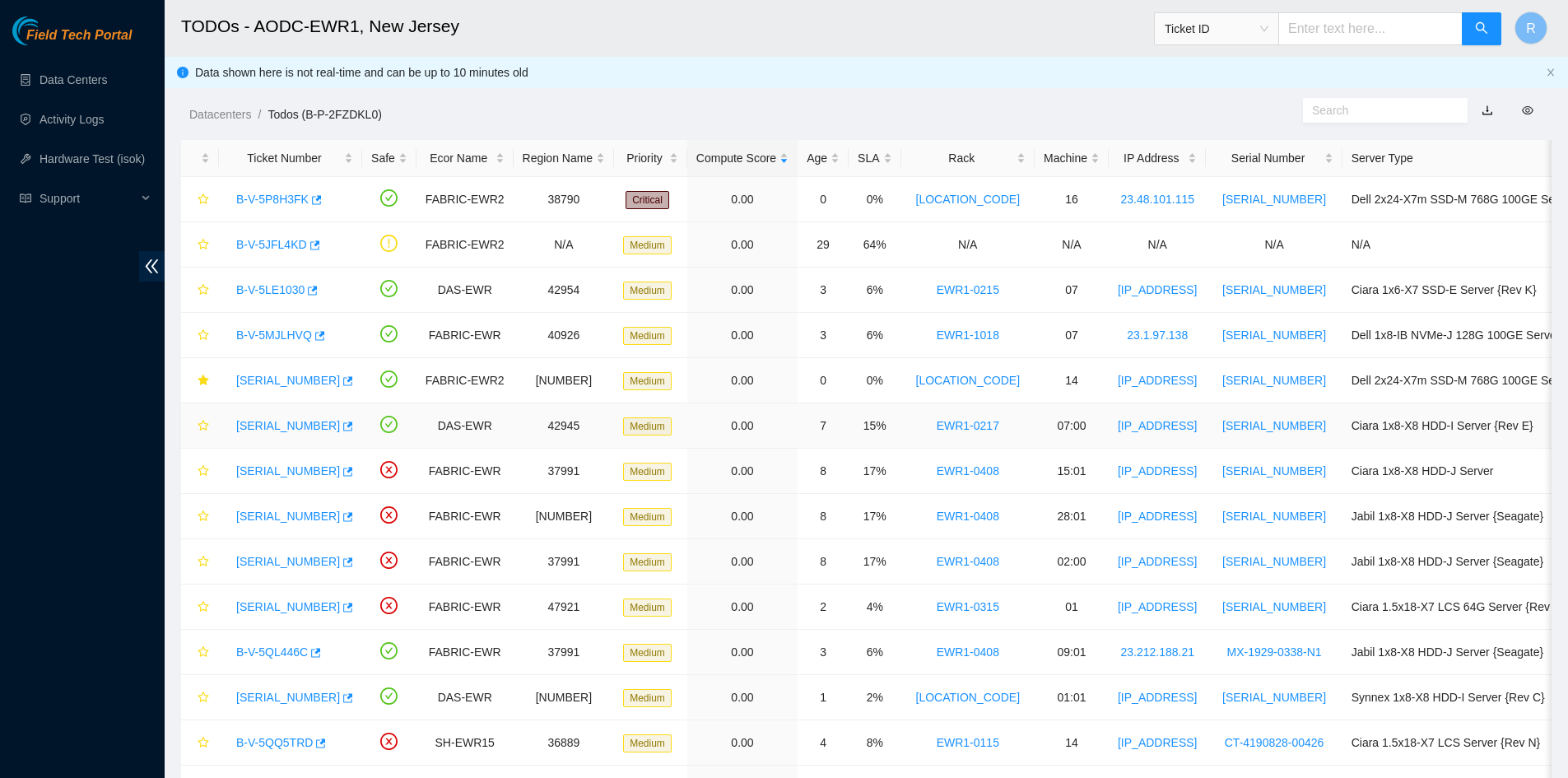click on "[TICKET_ID]" at bounding box center [288, 426] 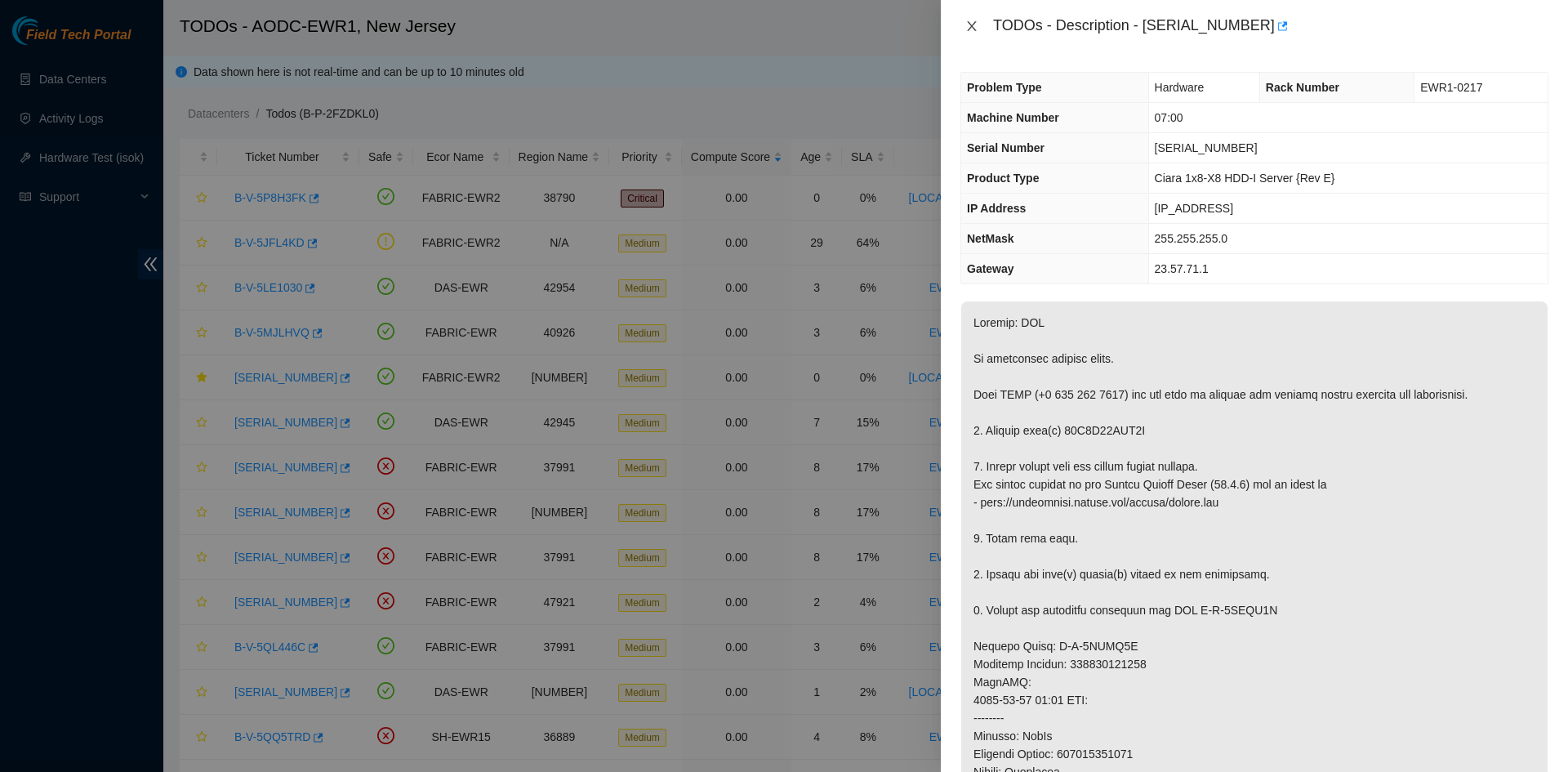 drag, startPoint x: 972, startPoint y: 30, endPoint x: 969, endPoint y: 40, distance: 10.440307 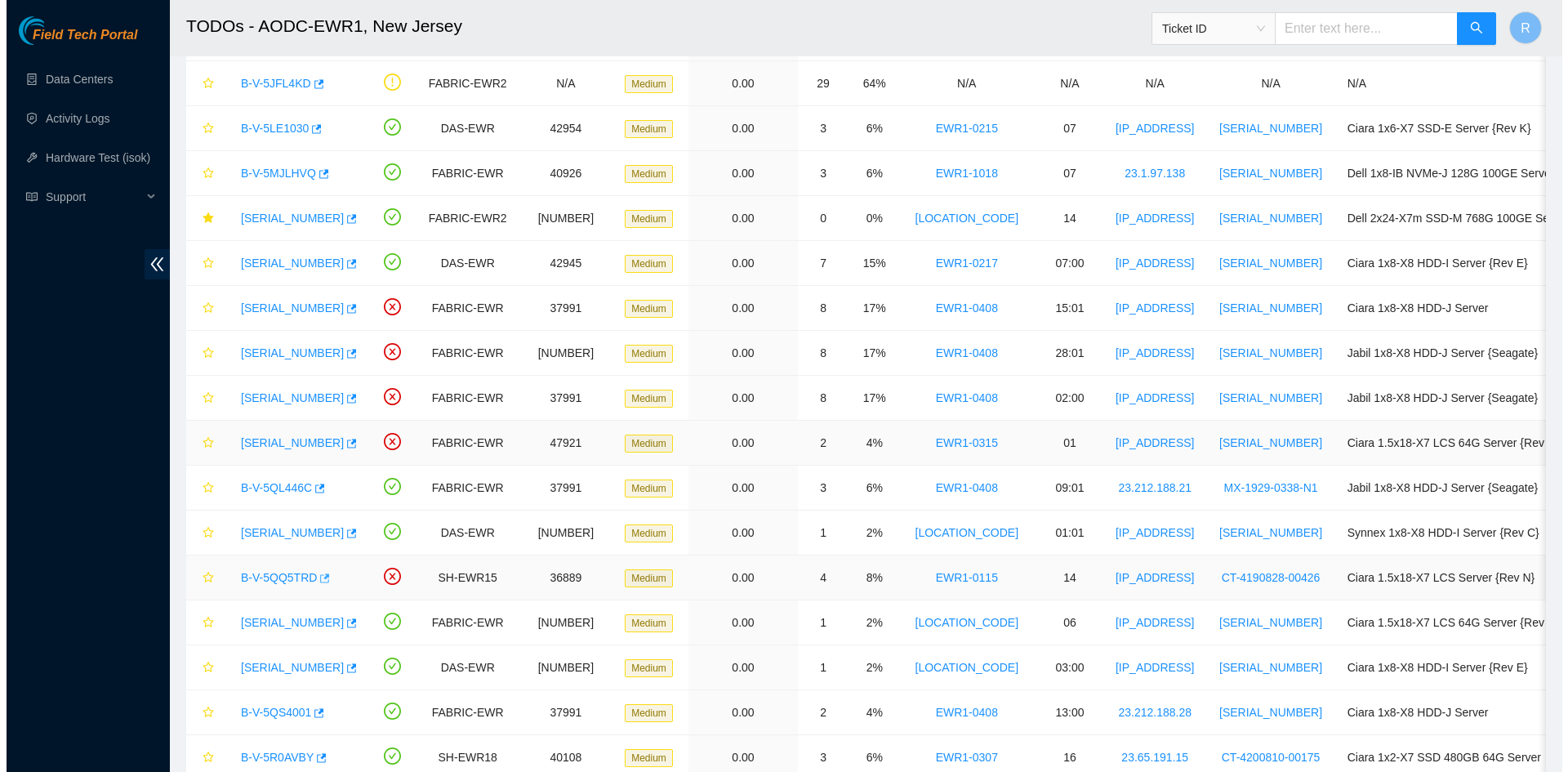 scroll, scrollTop: 163, scrollLeft: 0, axis: vertical 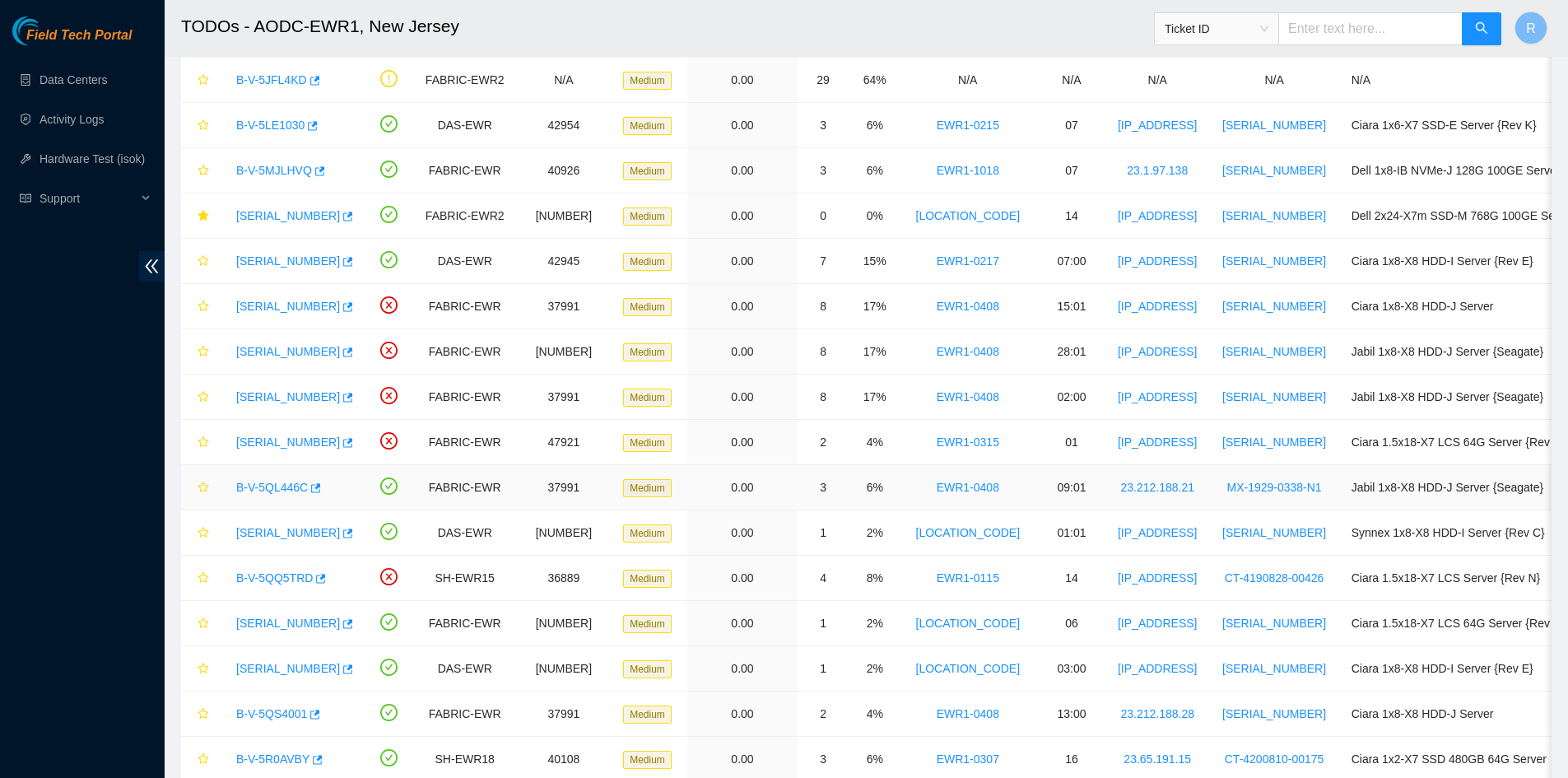 click on "B-V-5QL446C" at bounding box center [272, 487] 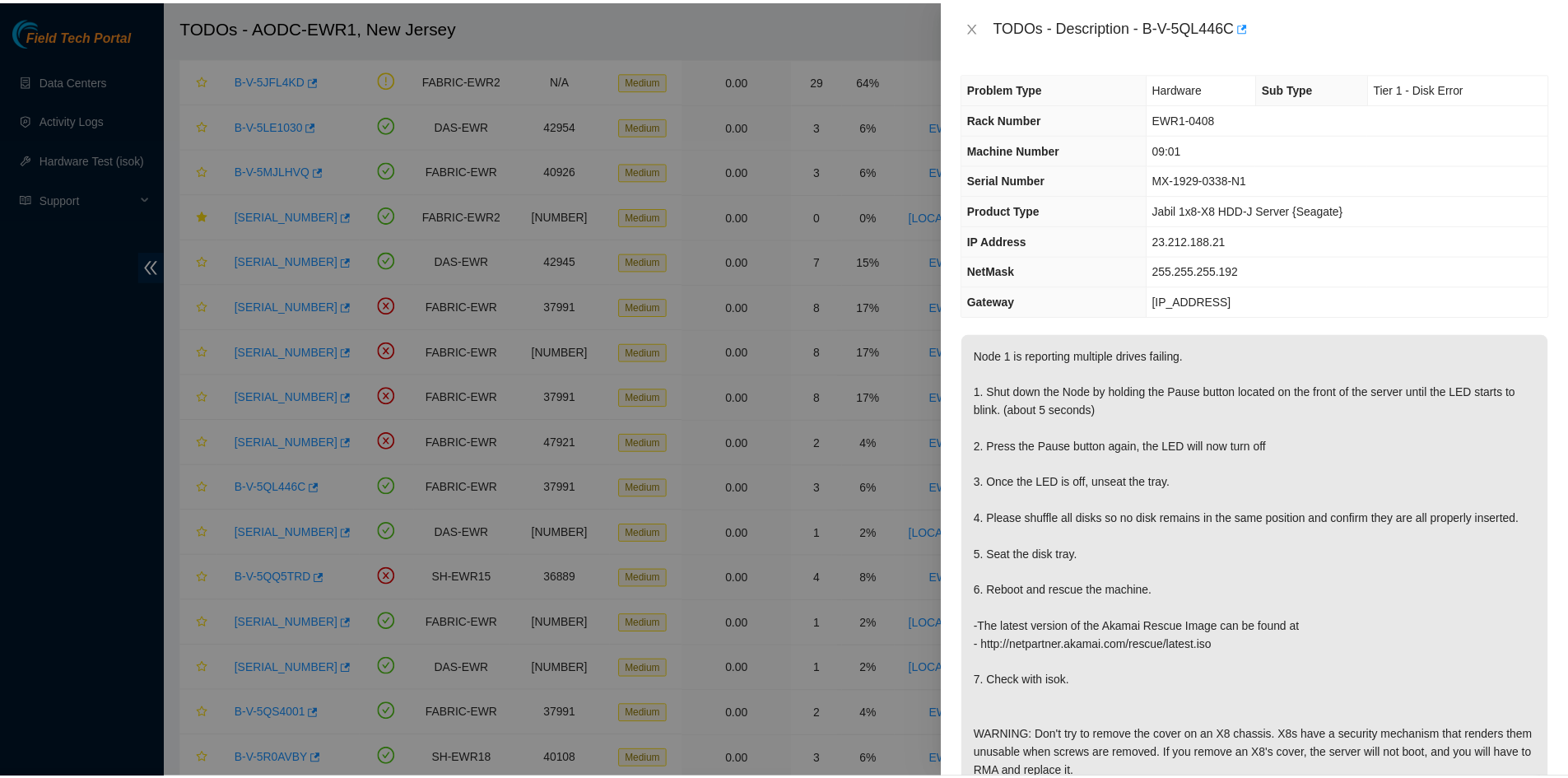 scroll, scrollTop: 247, scrollLeft: 0, axis: vertical 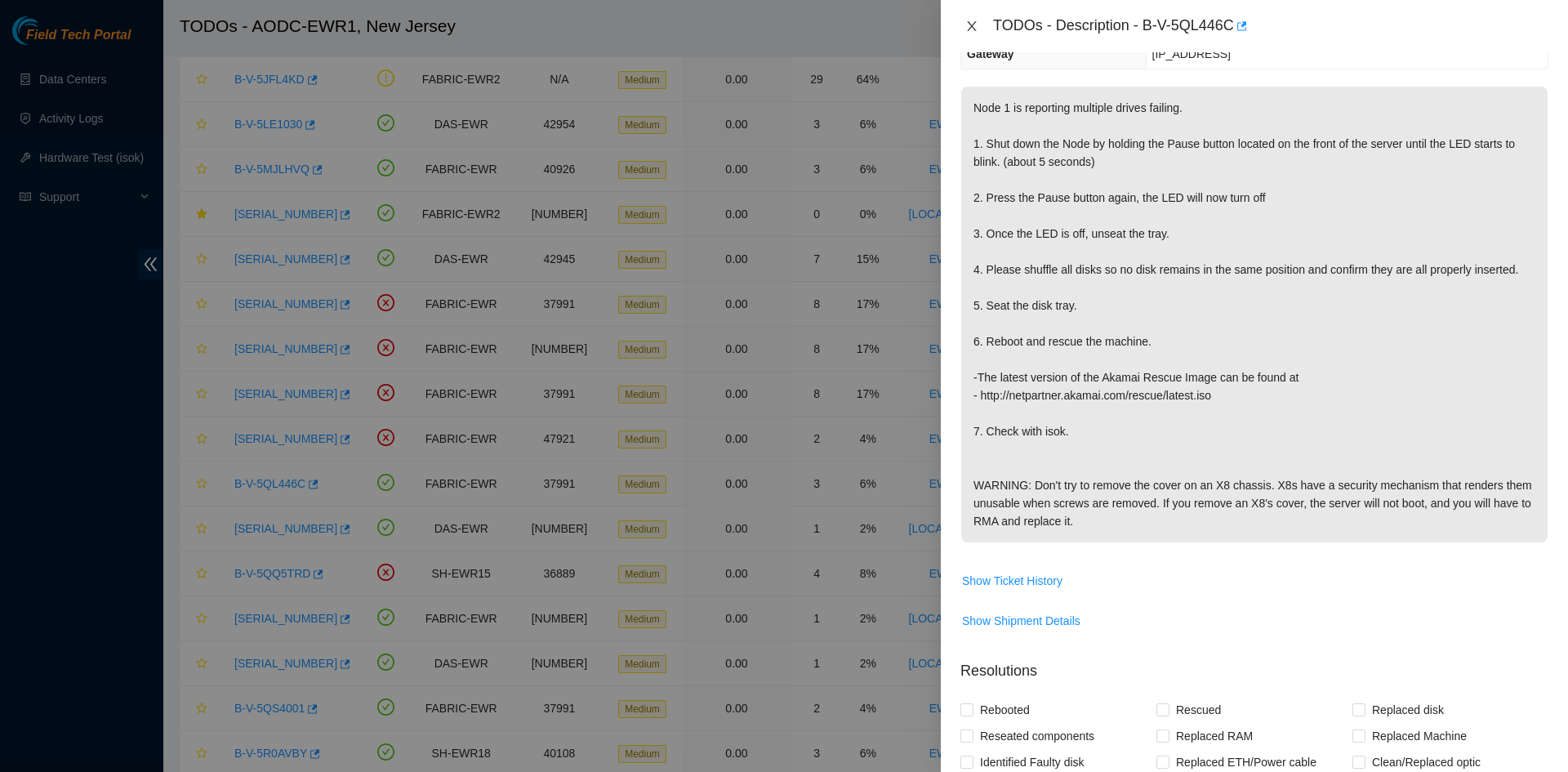 click 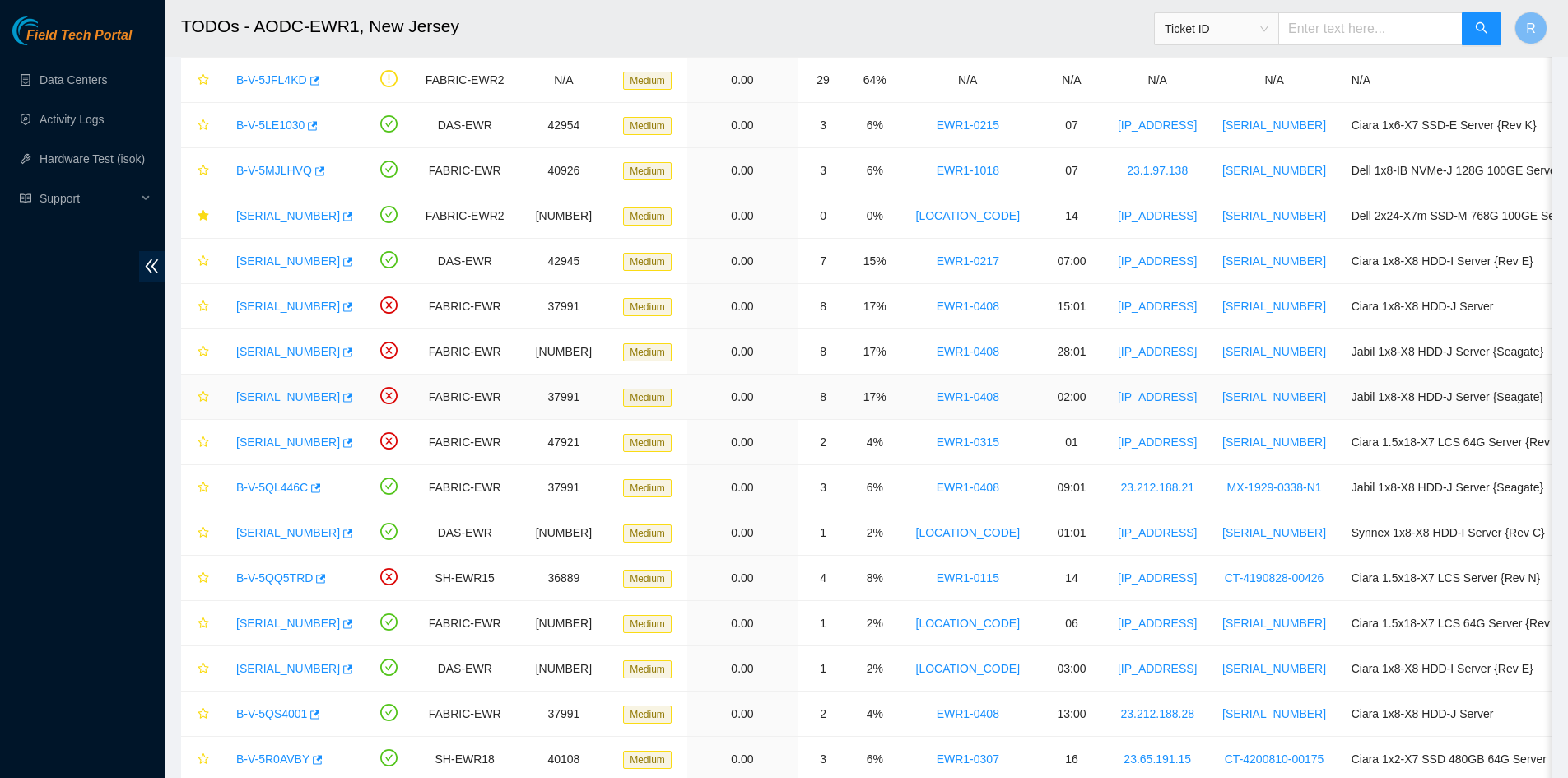 scroll, scrollTop: 247, scrollLeft: 0, axis: vertical 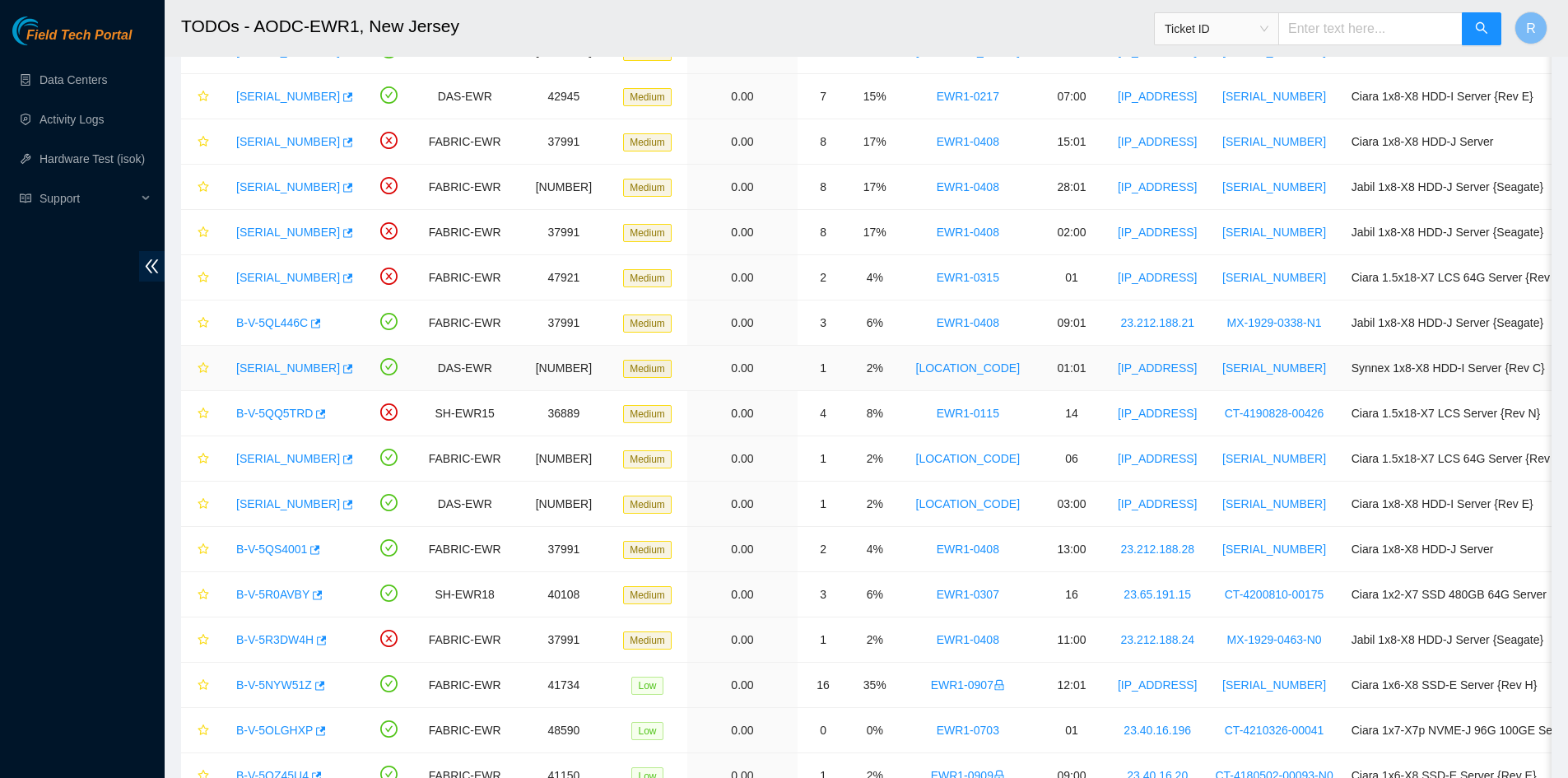 click on "[TICKET_ID]" at bounding box center (288, 368) 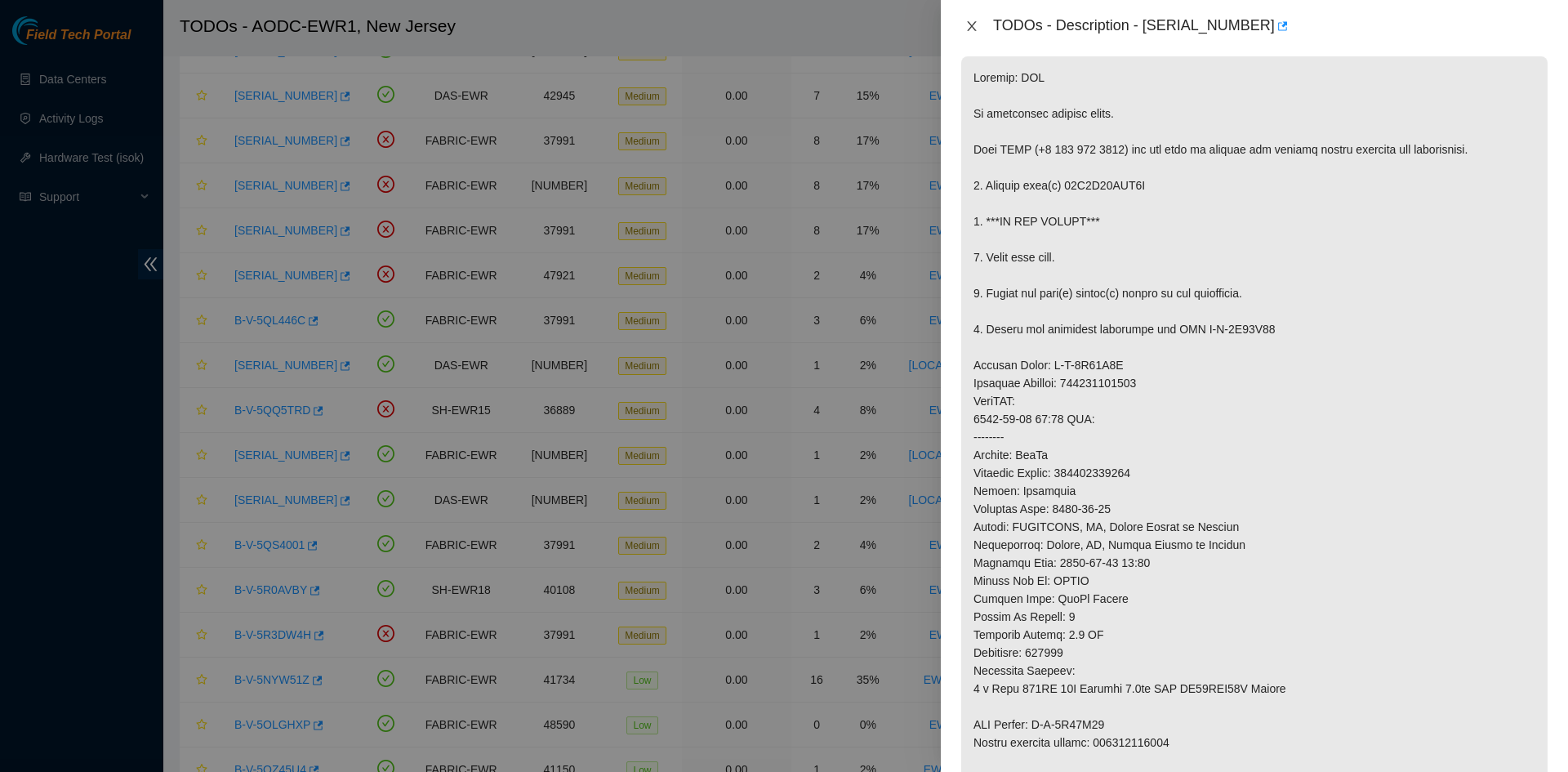 click at bounding box center [972, 26] 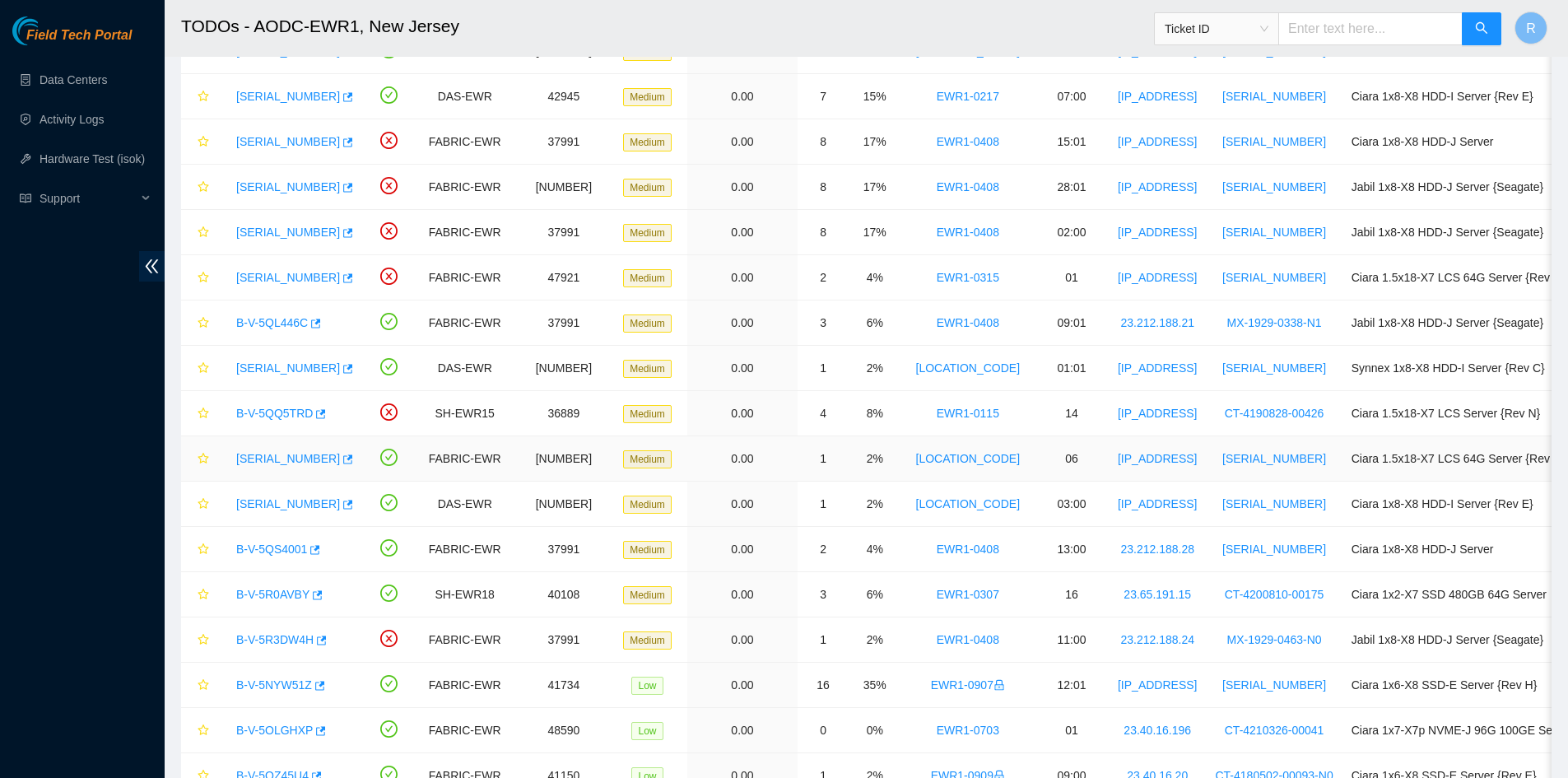 scroll, scrollTop: 247, scrollLeft: 0, axis: vertical 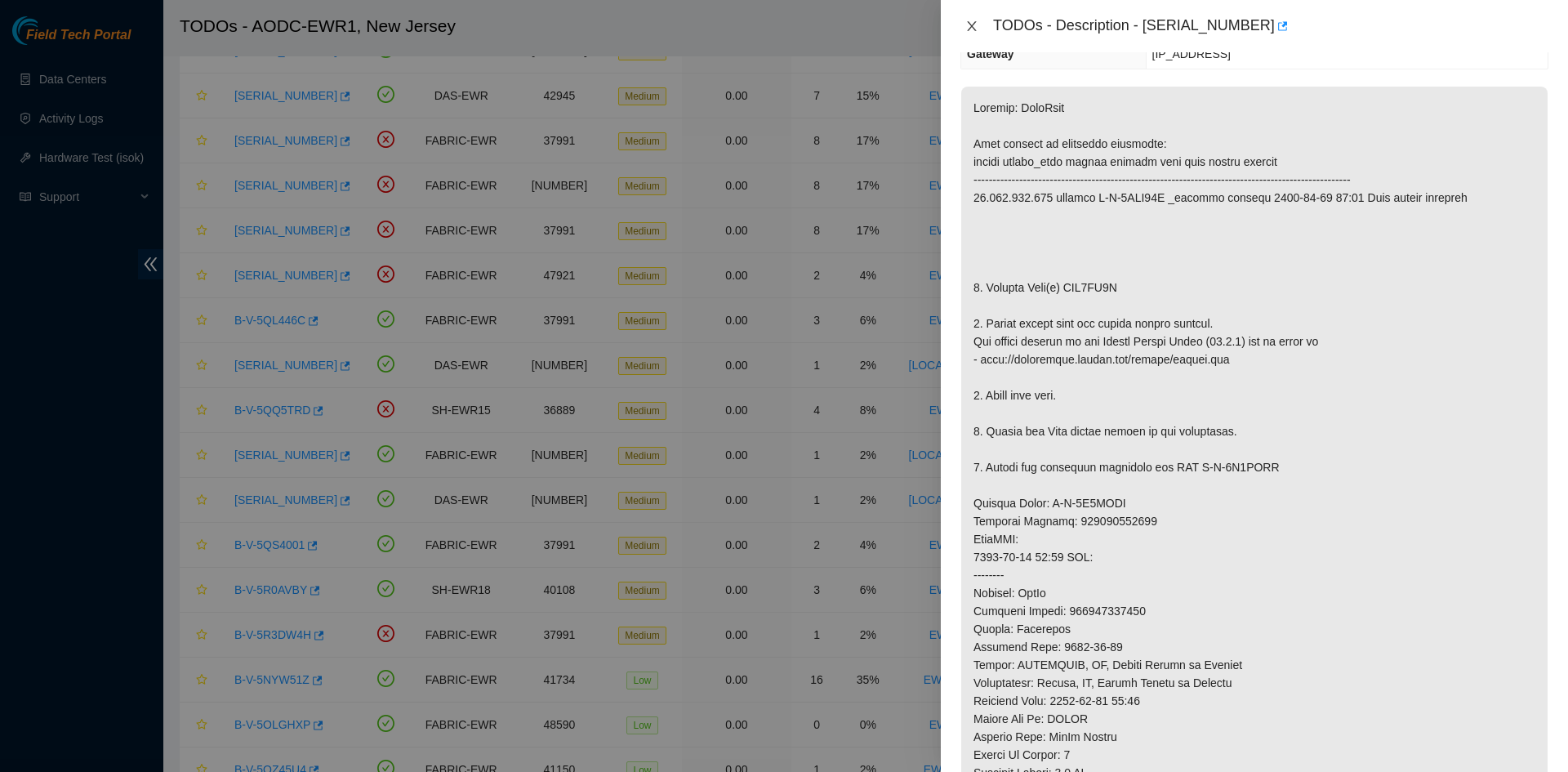 click 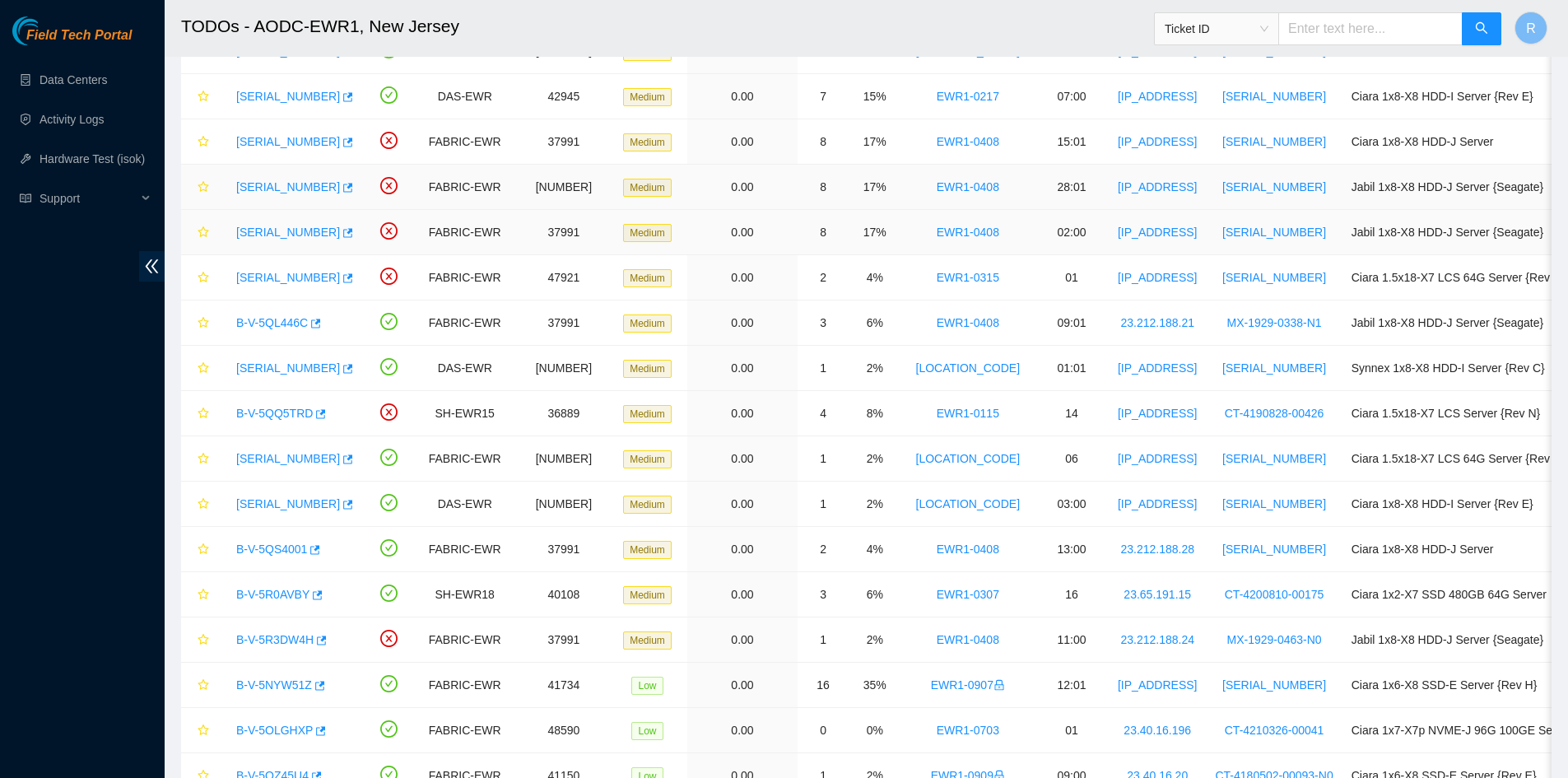 scroll, scrollTop: 247, scrollLeft: 0, axis: vertical 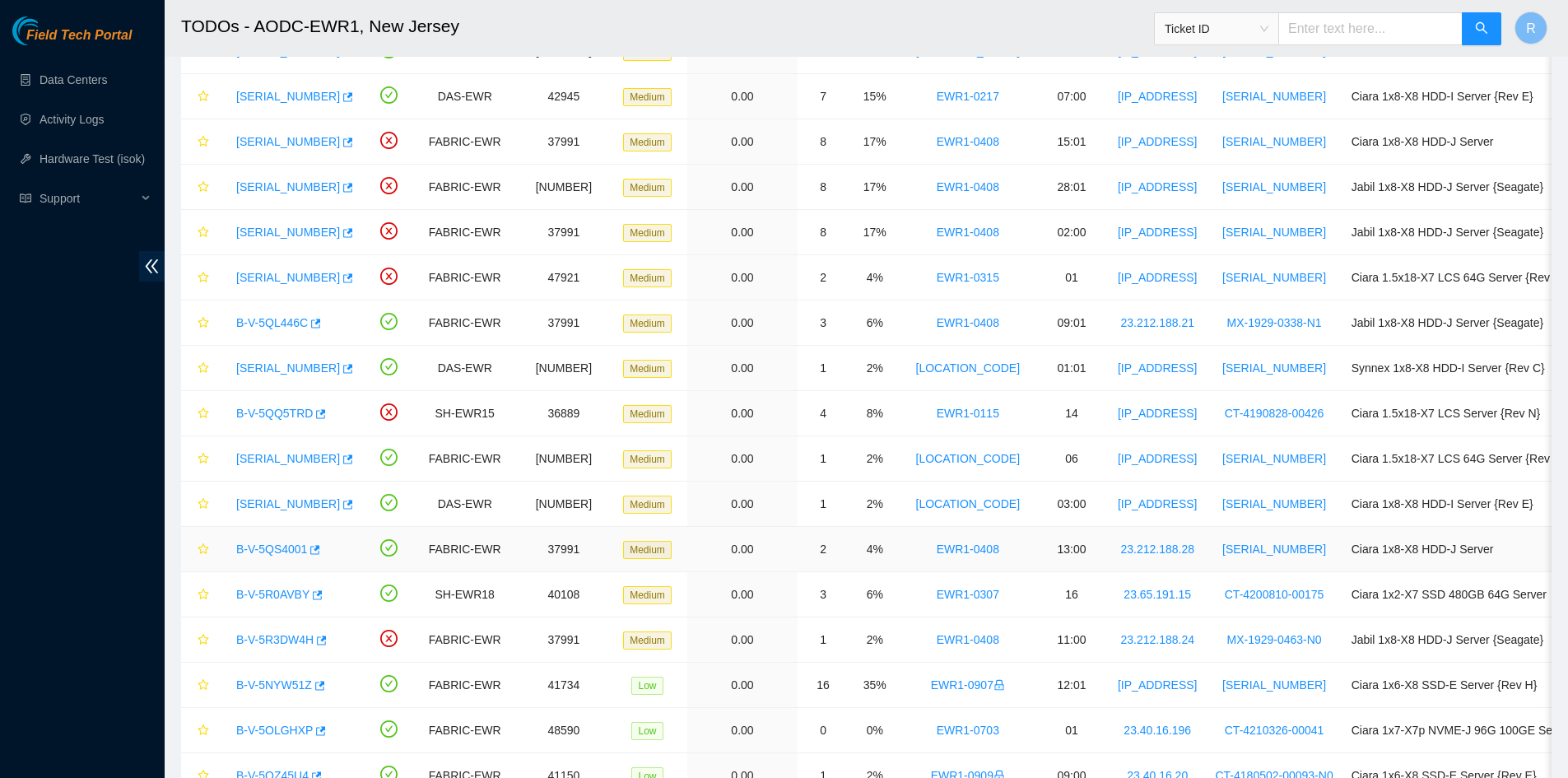 click on "B-V-5QS4001" at bounding box center (272, 549) 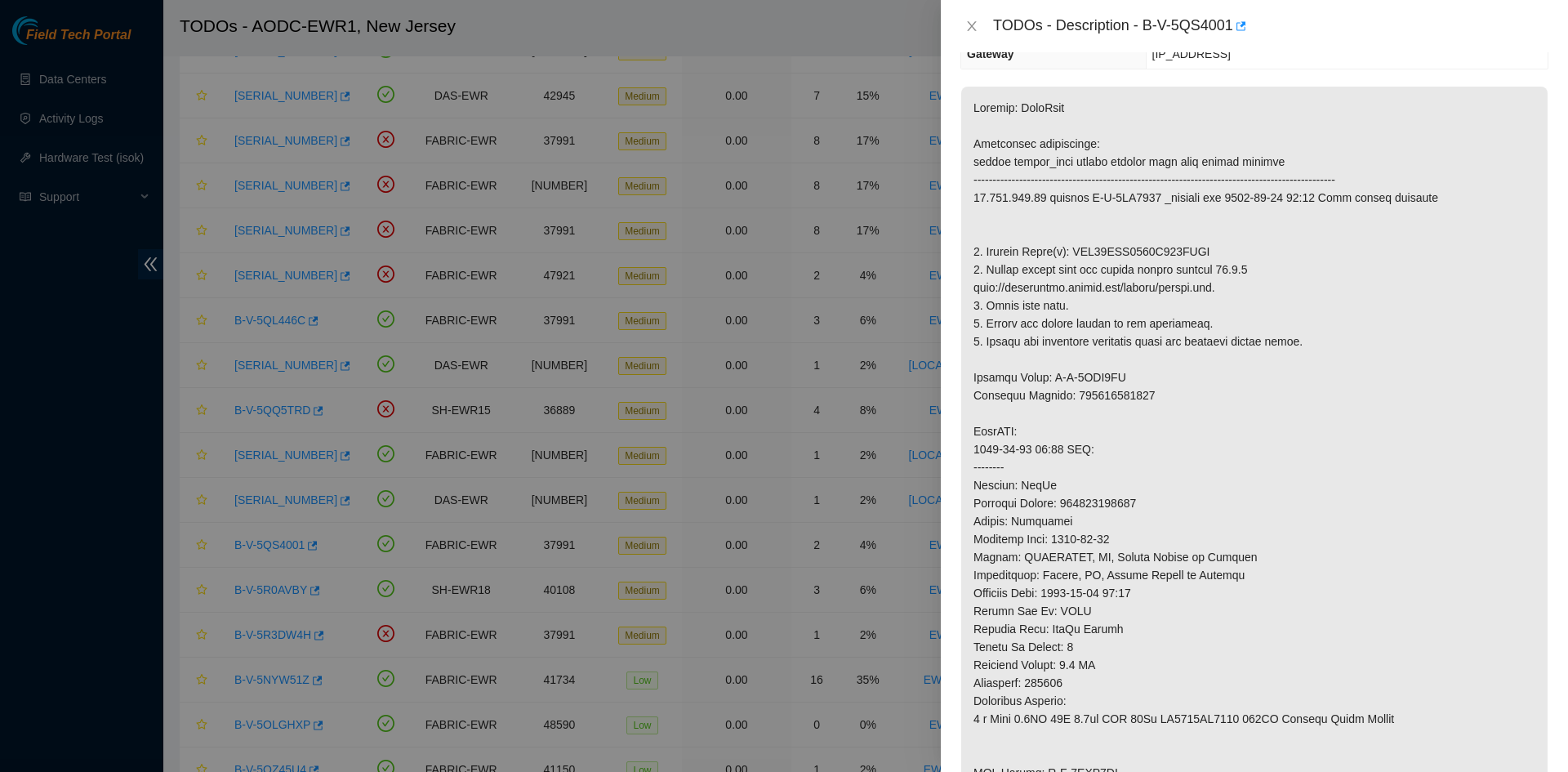 click on "TODOs - Description - B-V-5QS4001" at bounding box center (1254, 26) 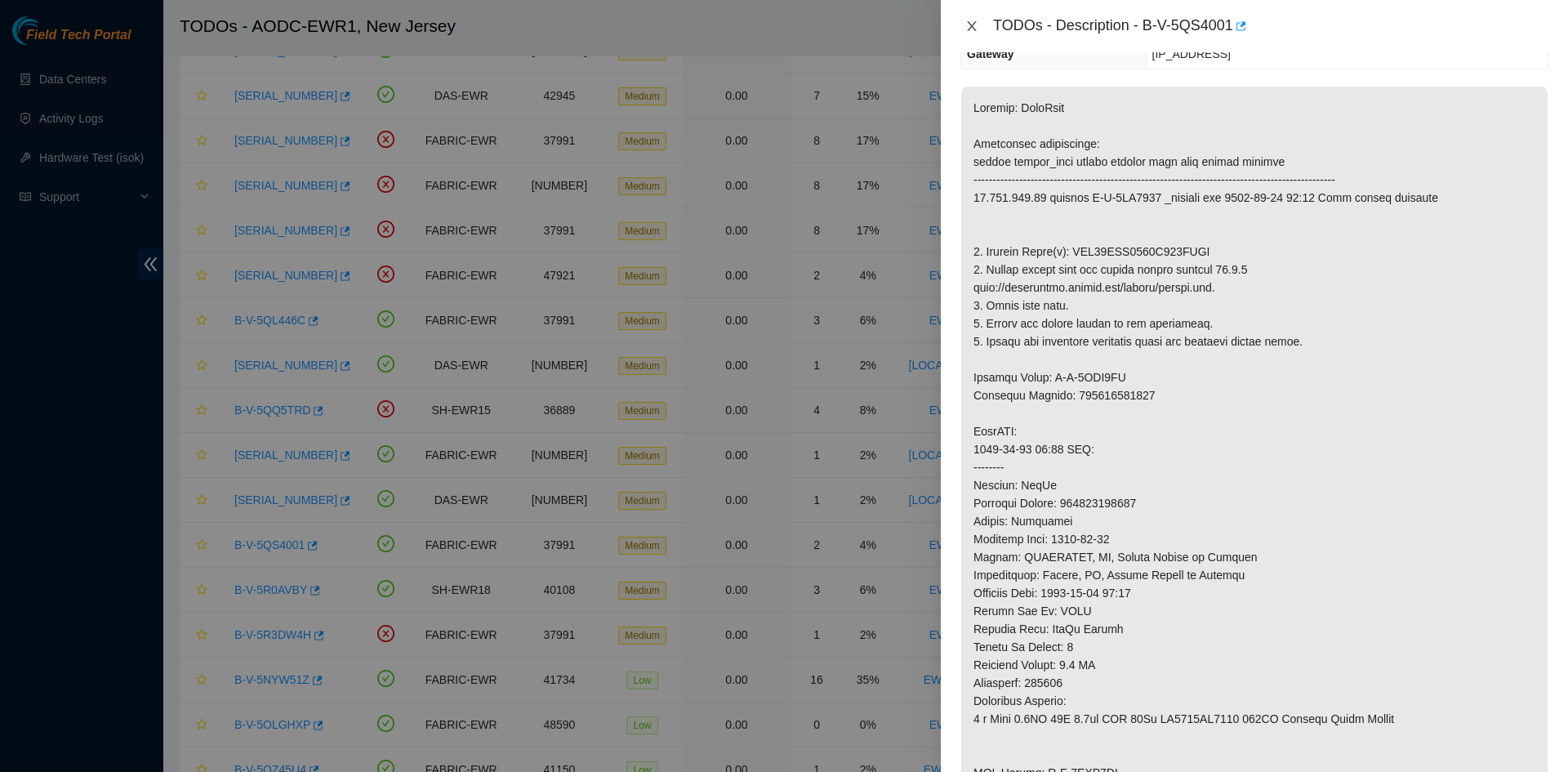 click 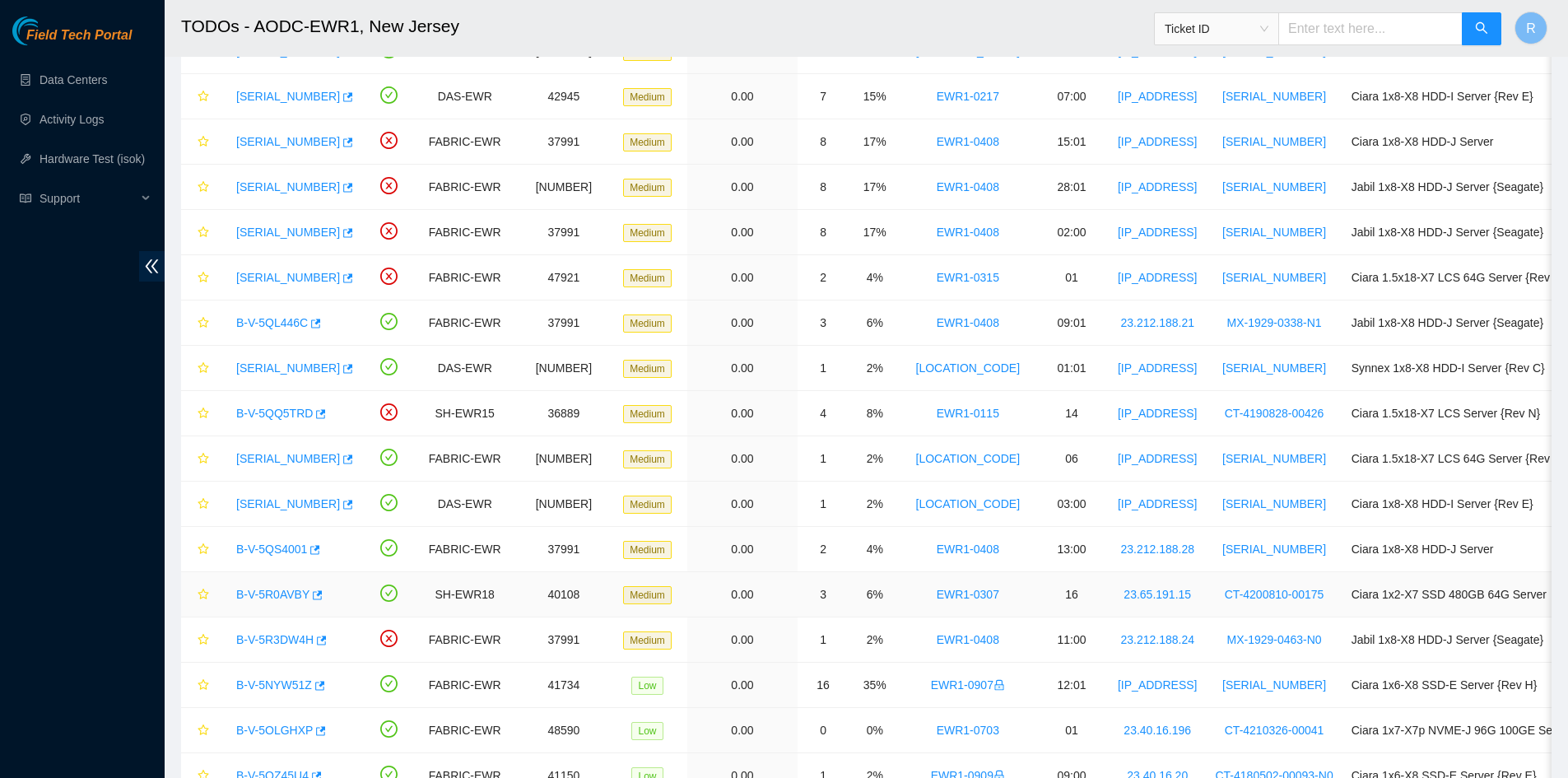 scroll, scrollTop: 247, scrollLeft: 0, axis: vertical 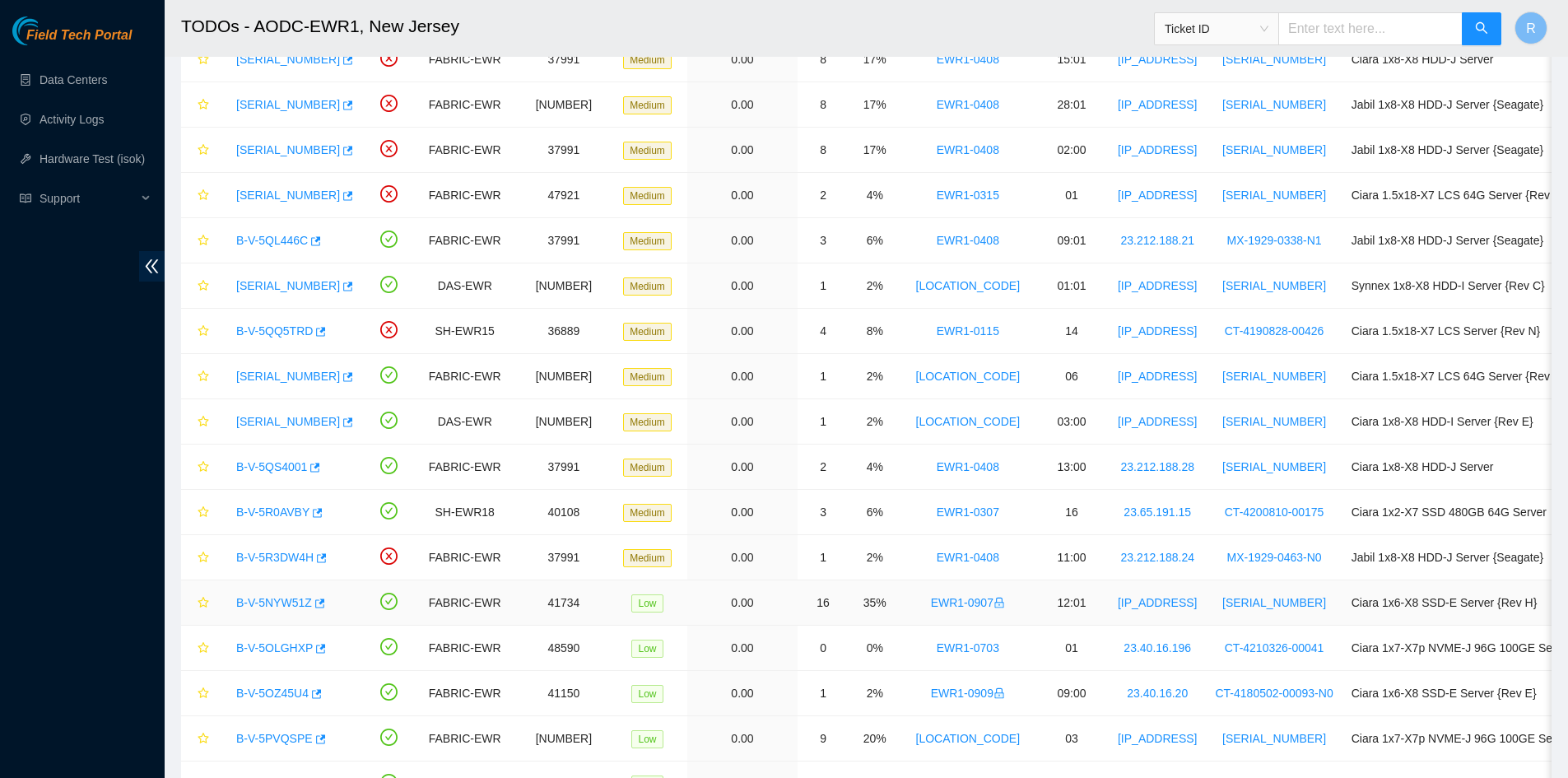 click on "B-V-5NYW51Z" at bounding box center [274, 603] 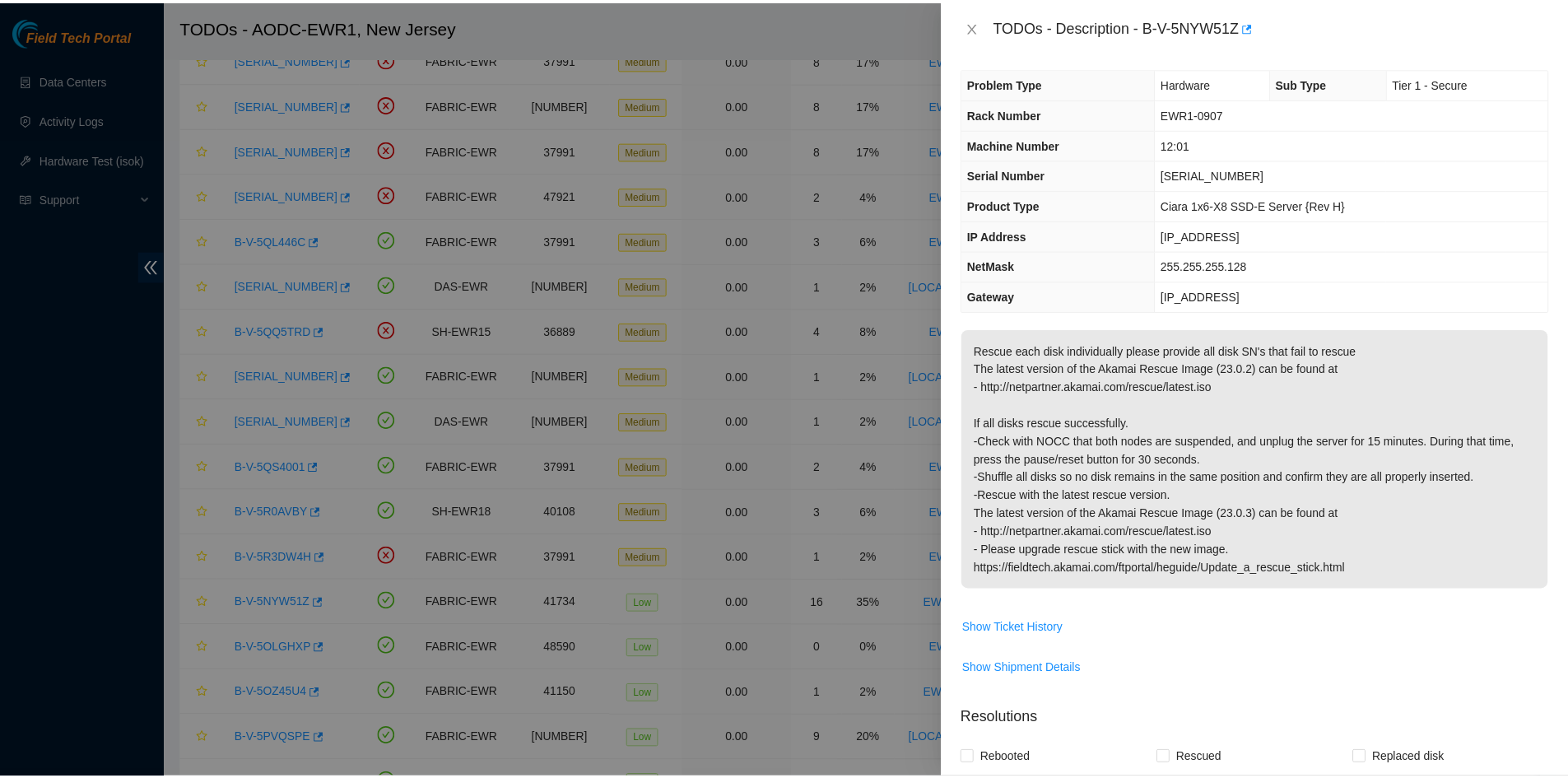 scroll, scrollTop: 0, scrollLeft: 0, axis: both 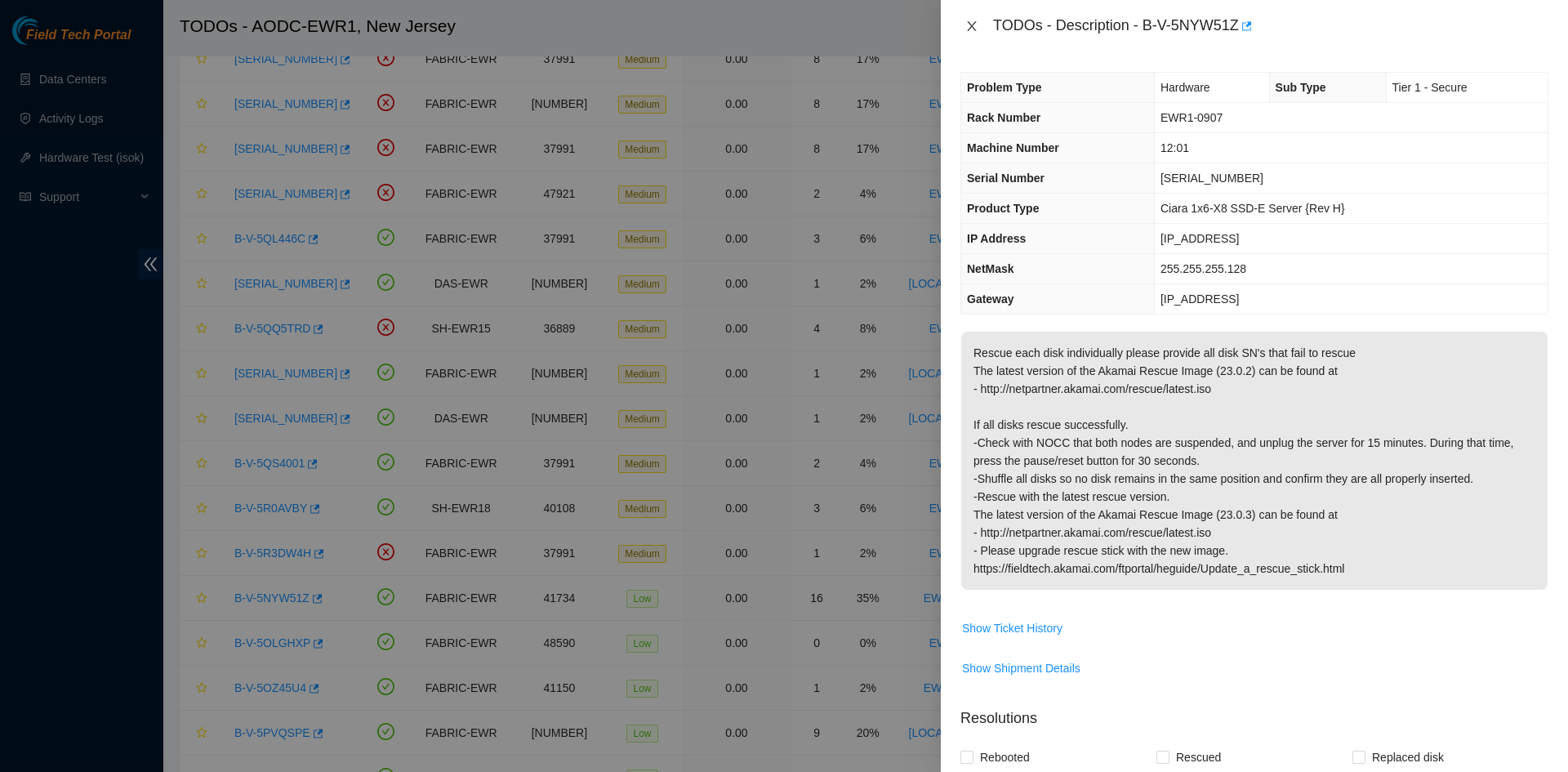 click 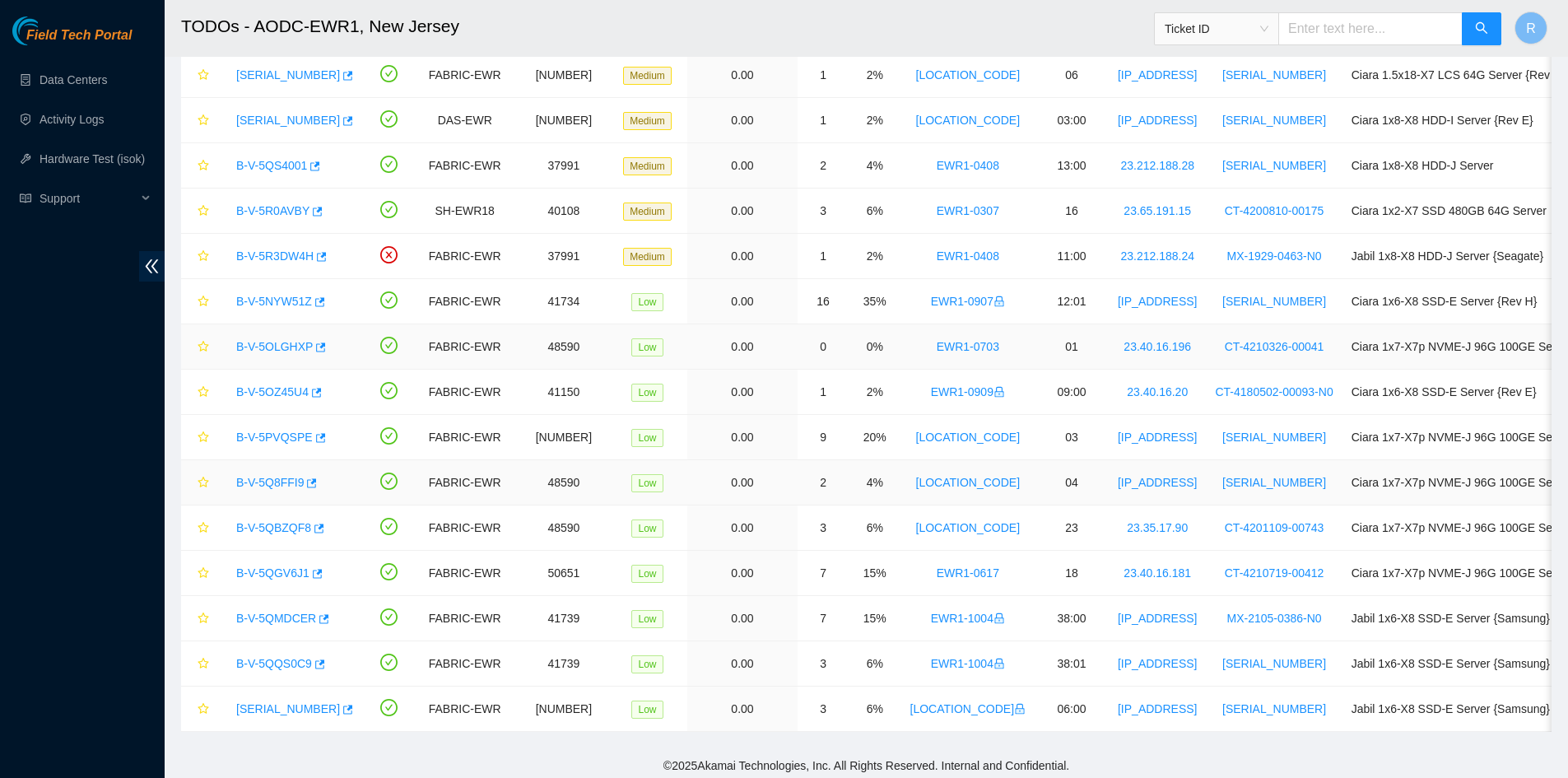 scroll, scrollTop: 730, scrollLeft: 0, axis: vertical 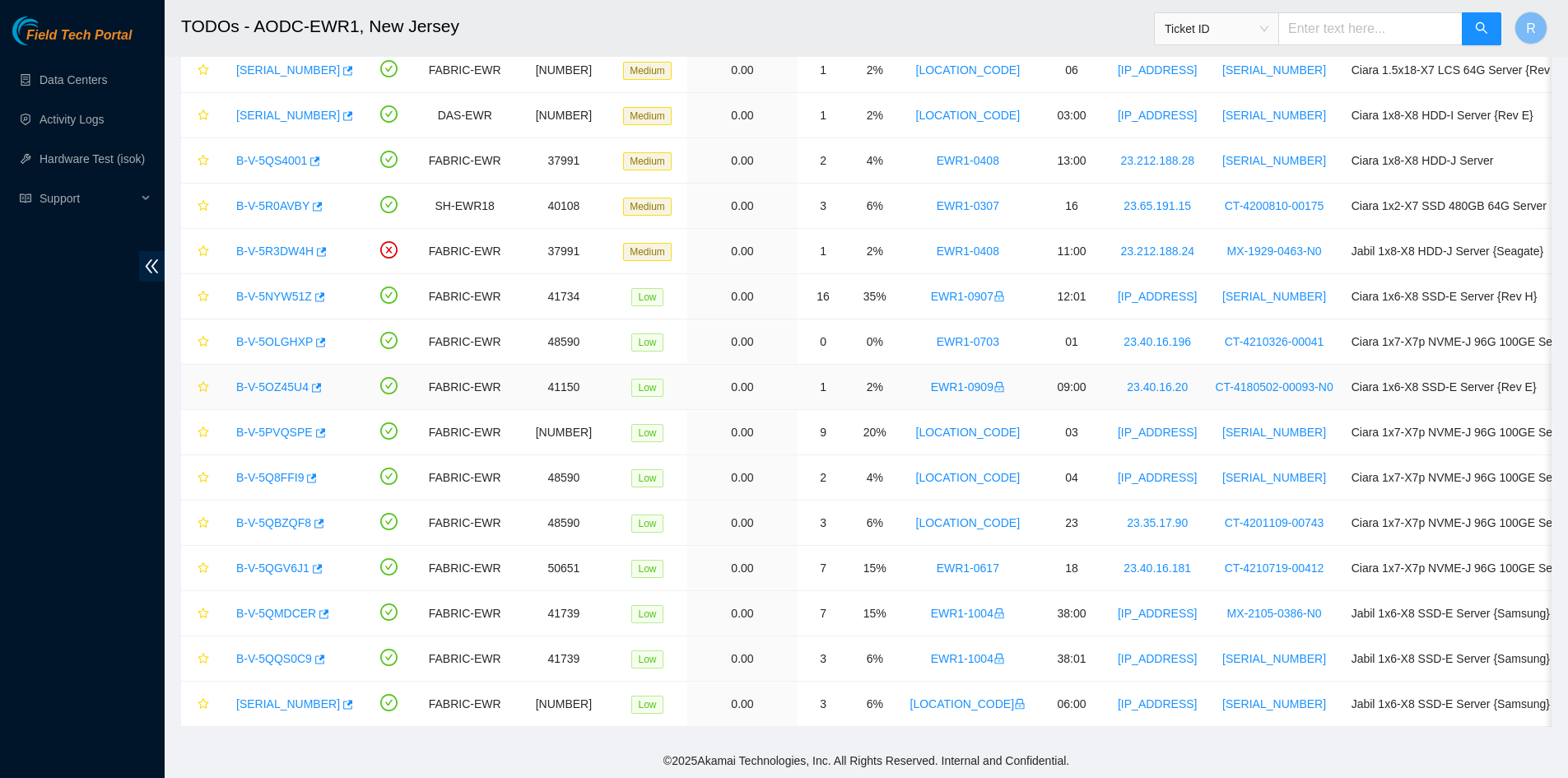 click on "B-V-5OZ45U4" at bounding box center [272, 387] 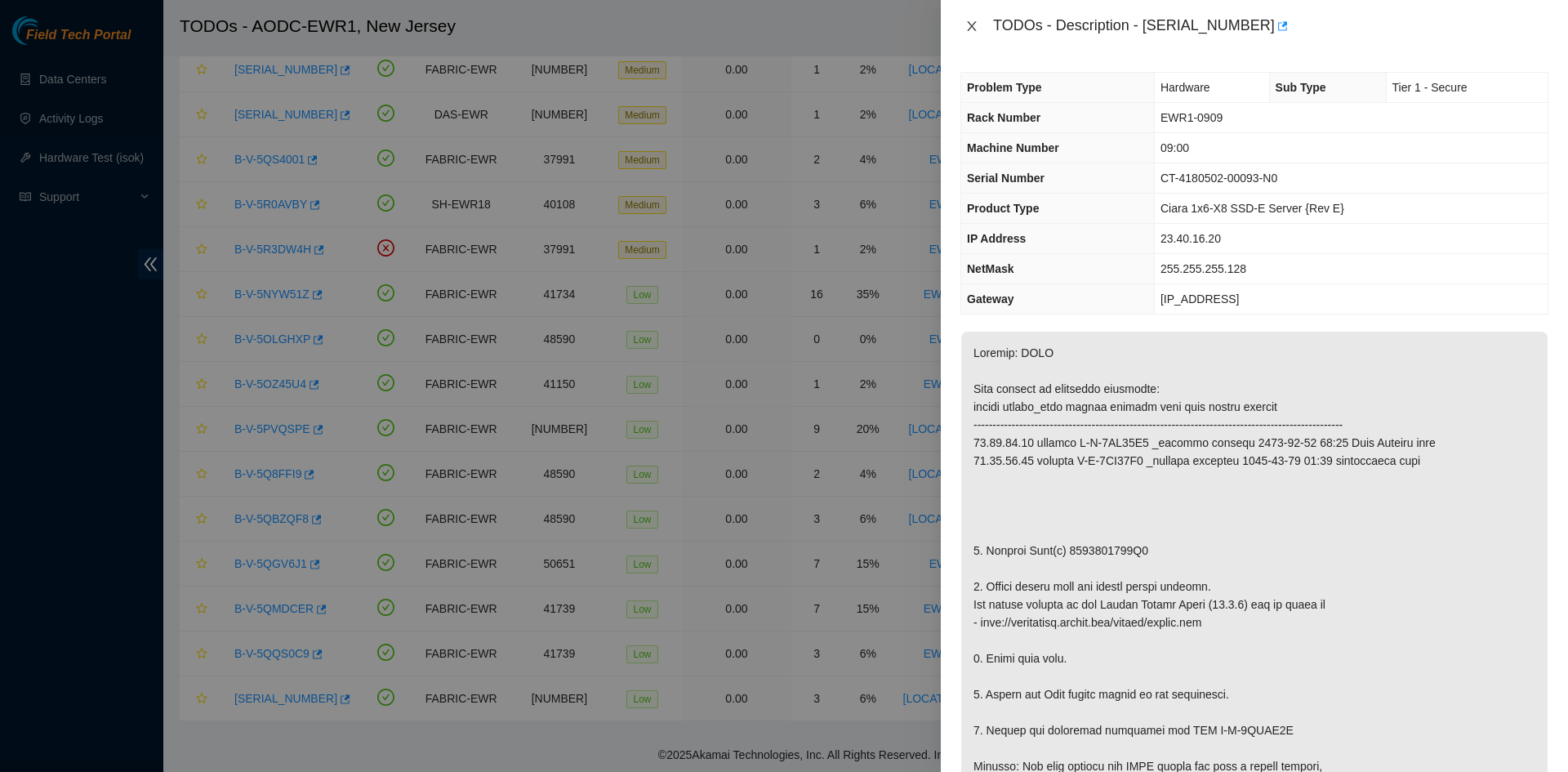 click 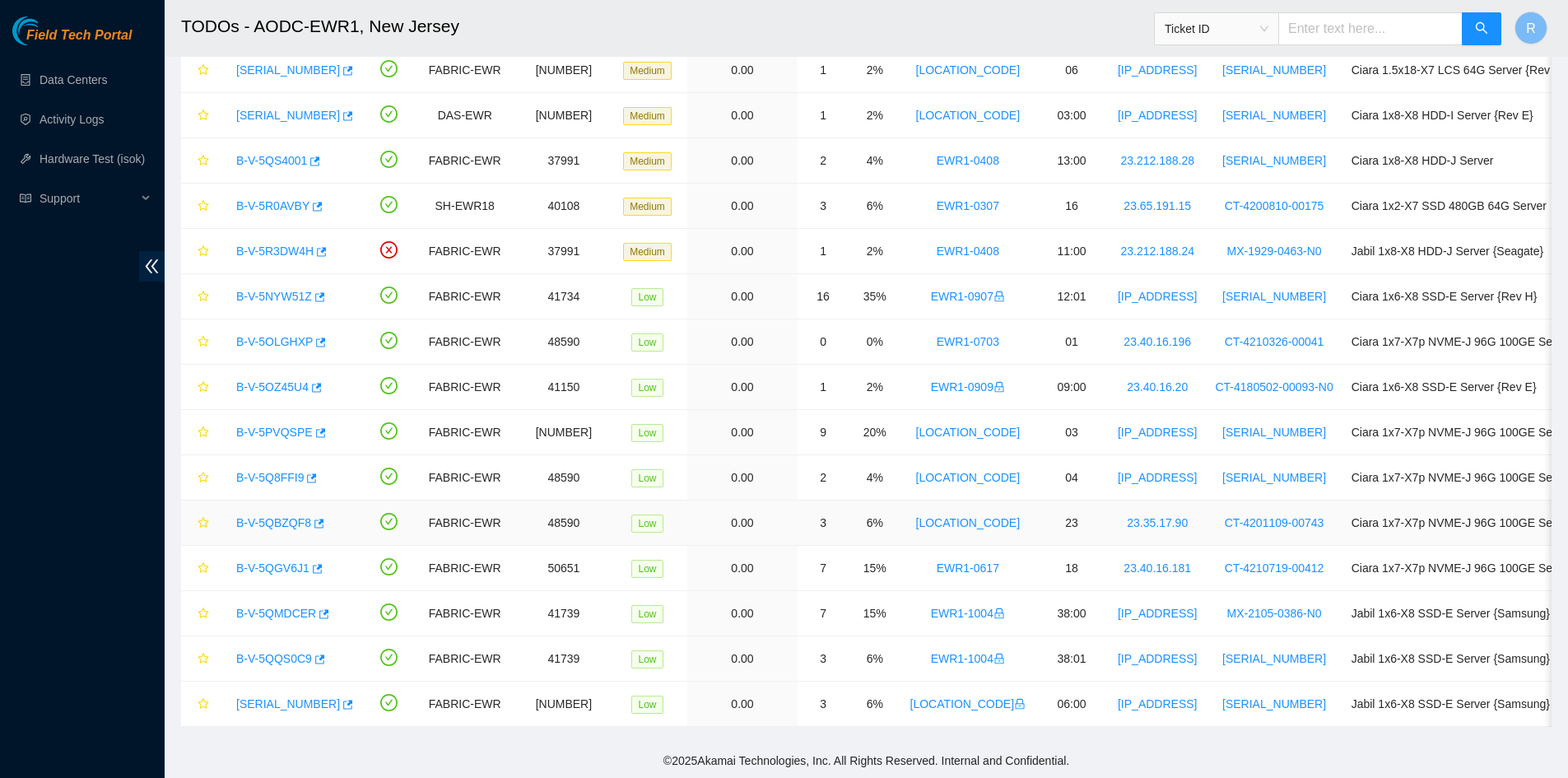 drag, startPoint x: 274, startPoint y: 517, endPoint x: 1173, endPoint y: 227, distance: 944.6169 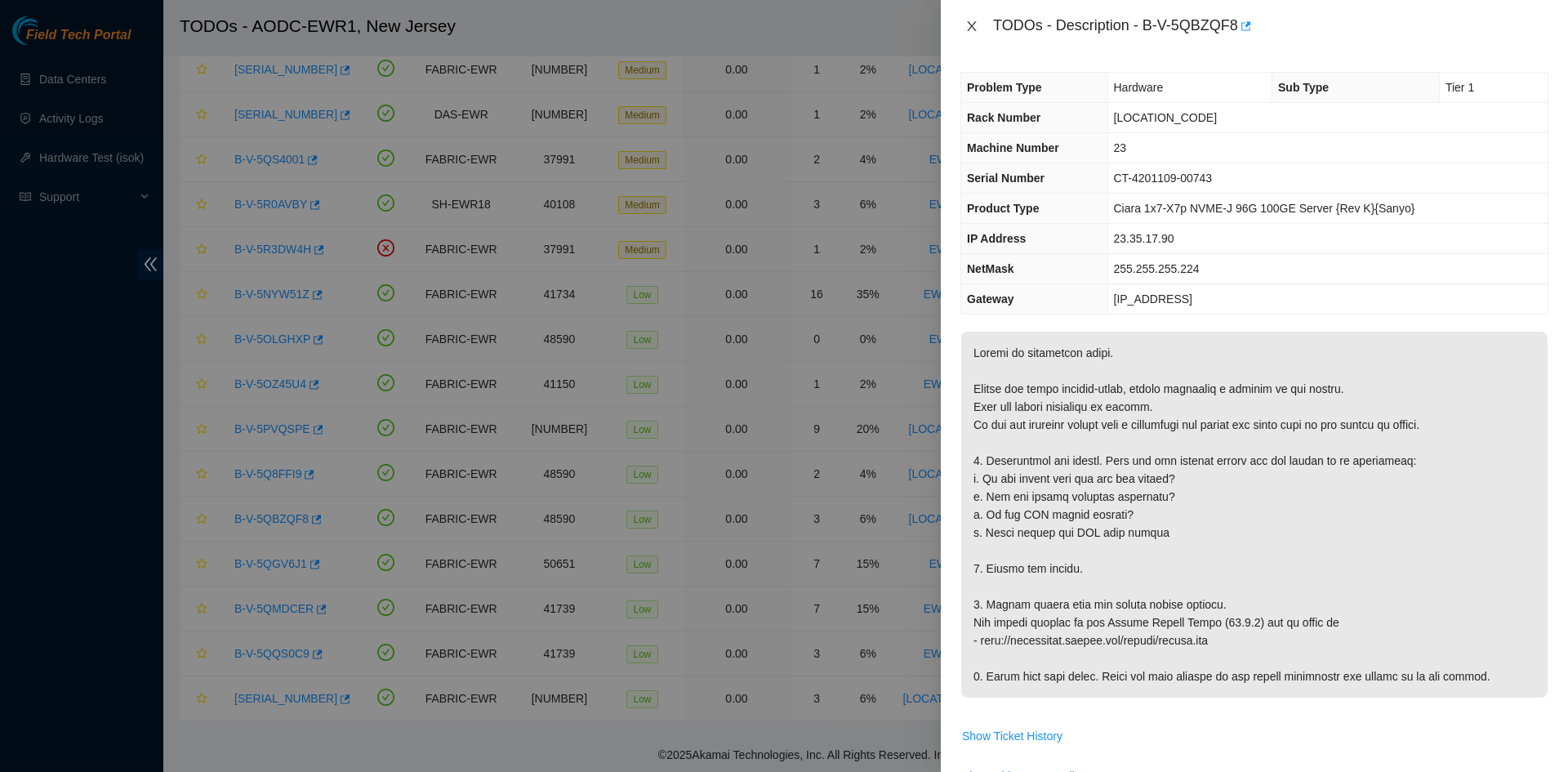 click 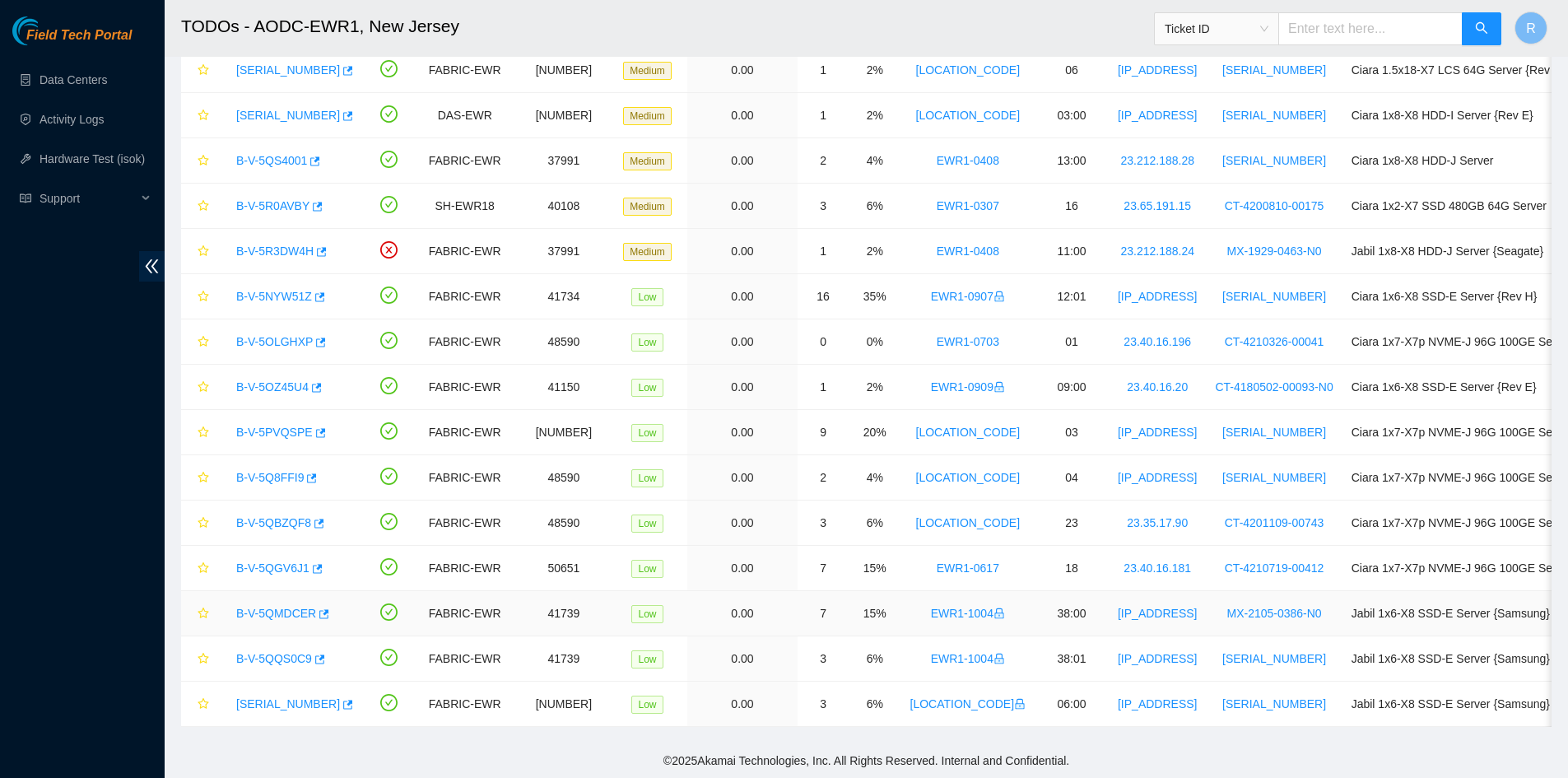 click on "B-V-5QMDCER" at bounding box center [276, 613] 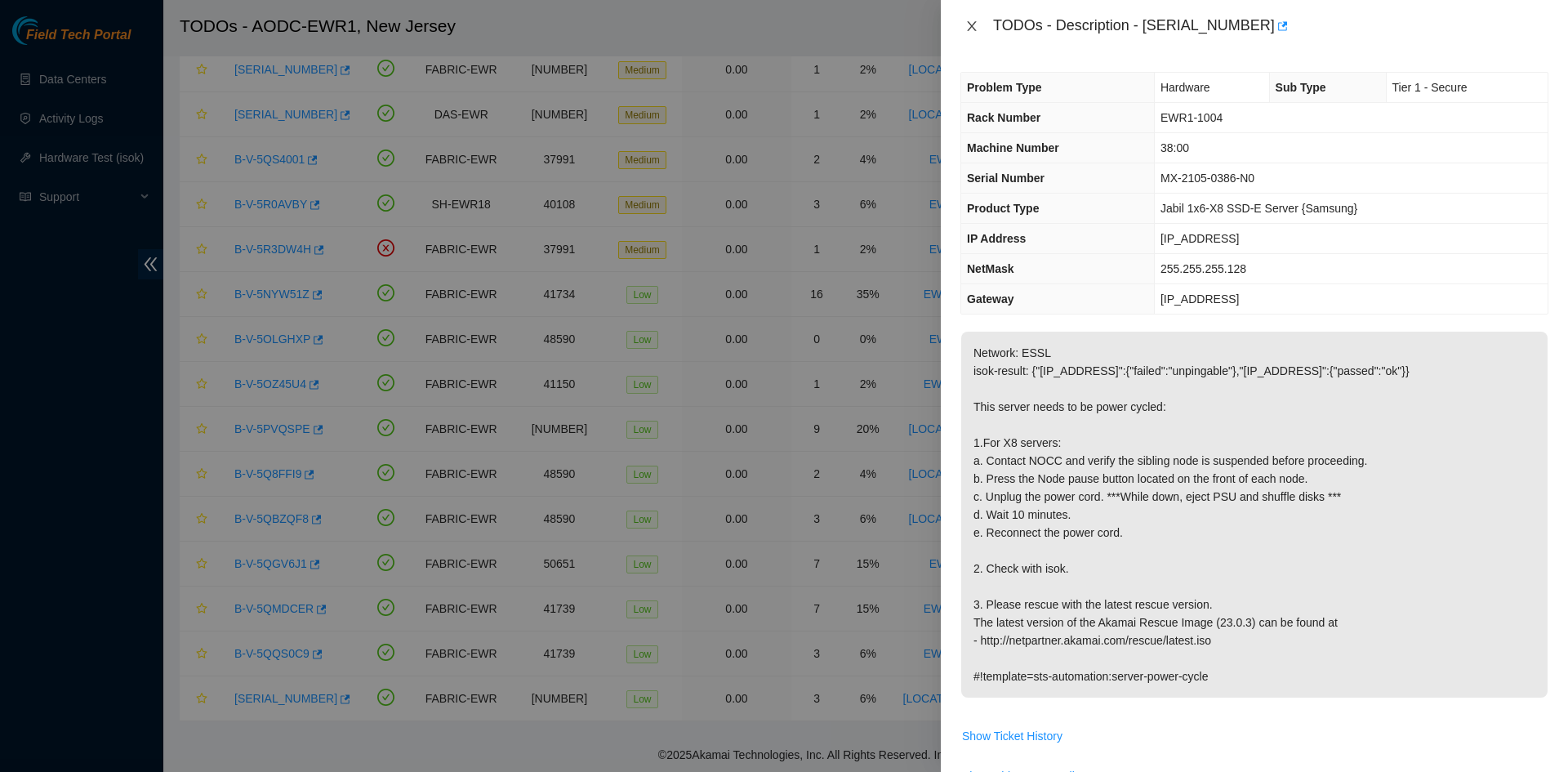 click 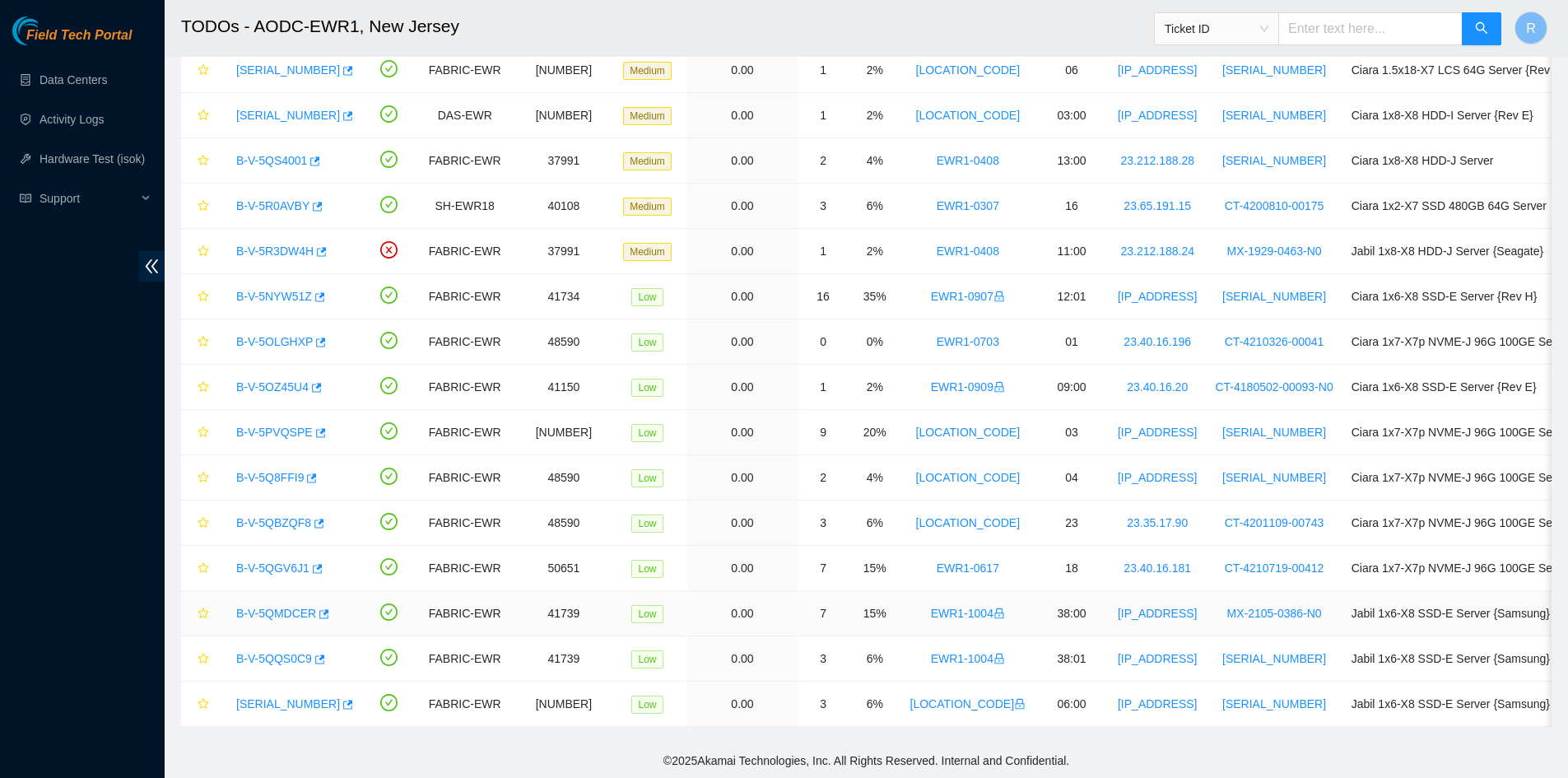 click on "B-V-5QMDCER" at bounding box center (276, 613) 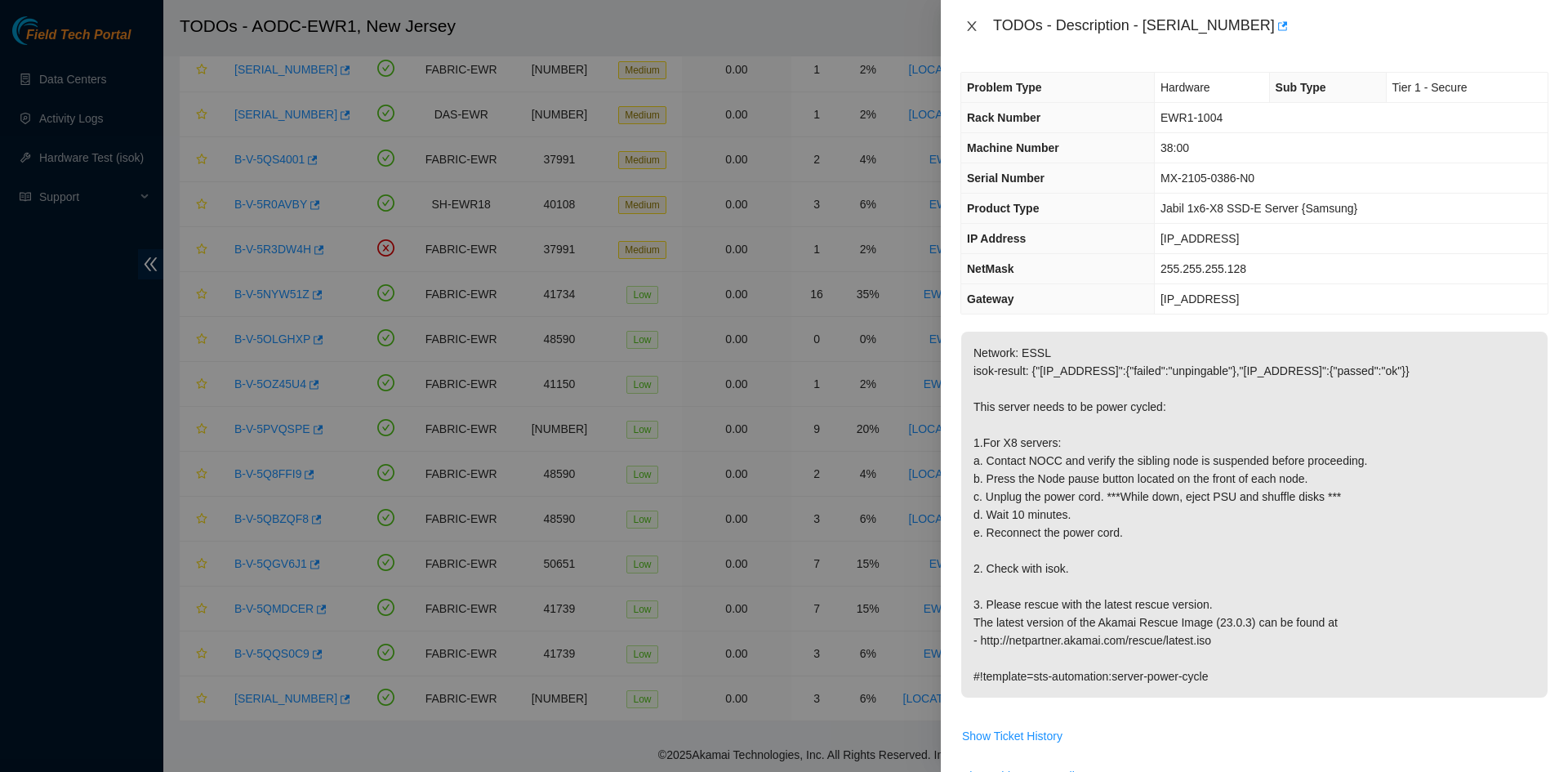 click 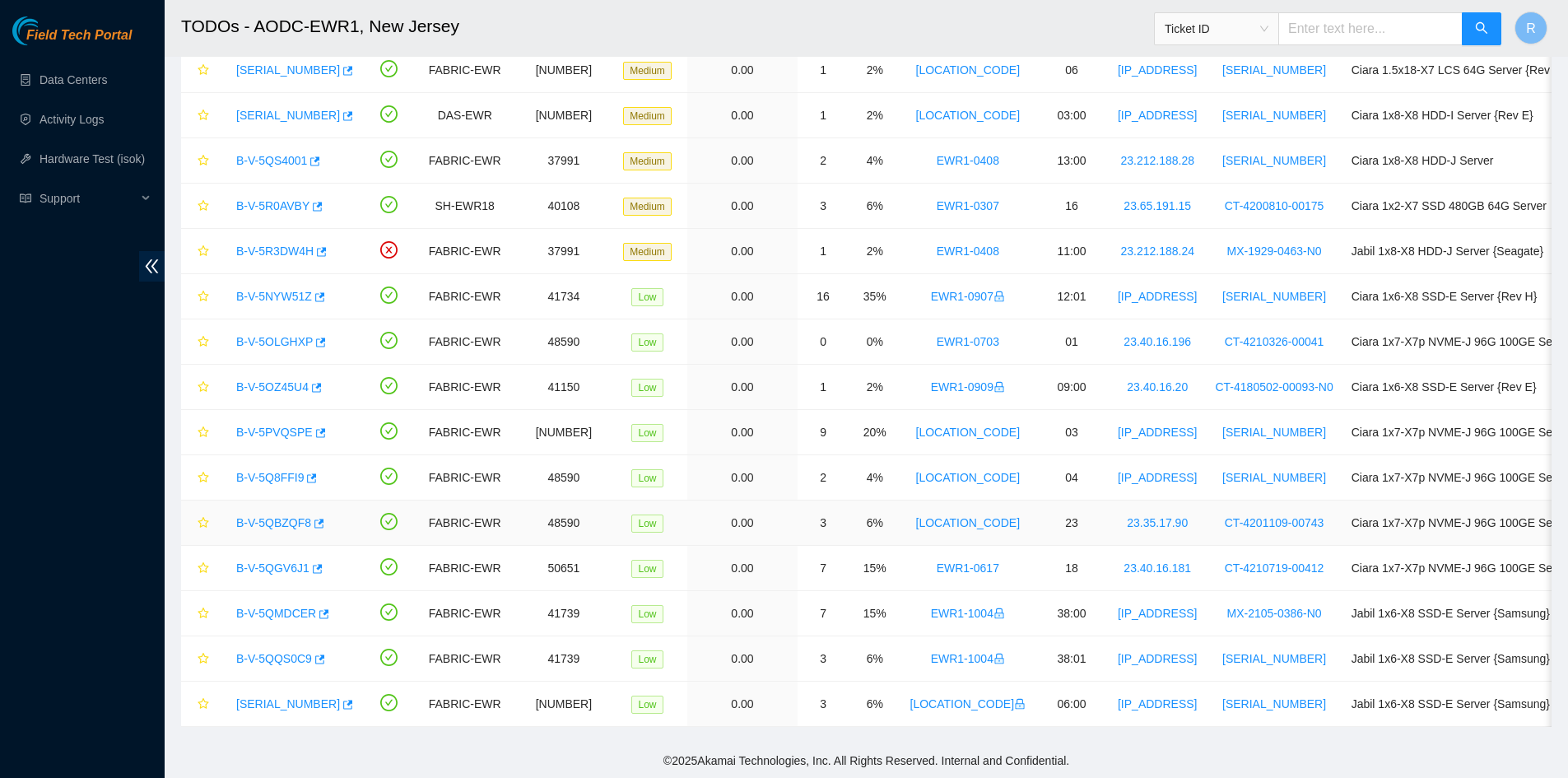click on "B-V-5QBZQF8" at bounding box center [273, 523] 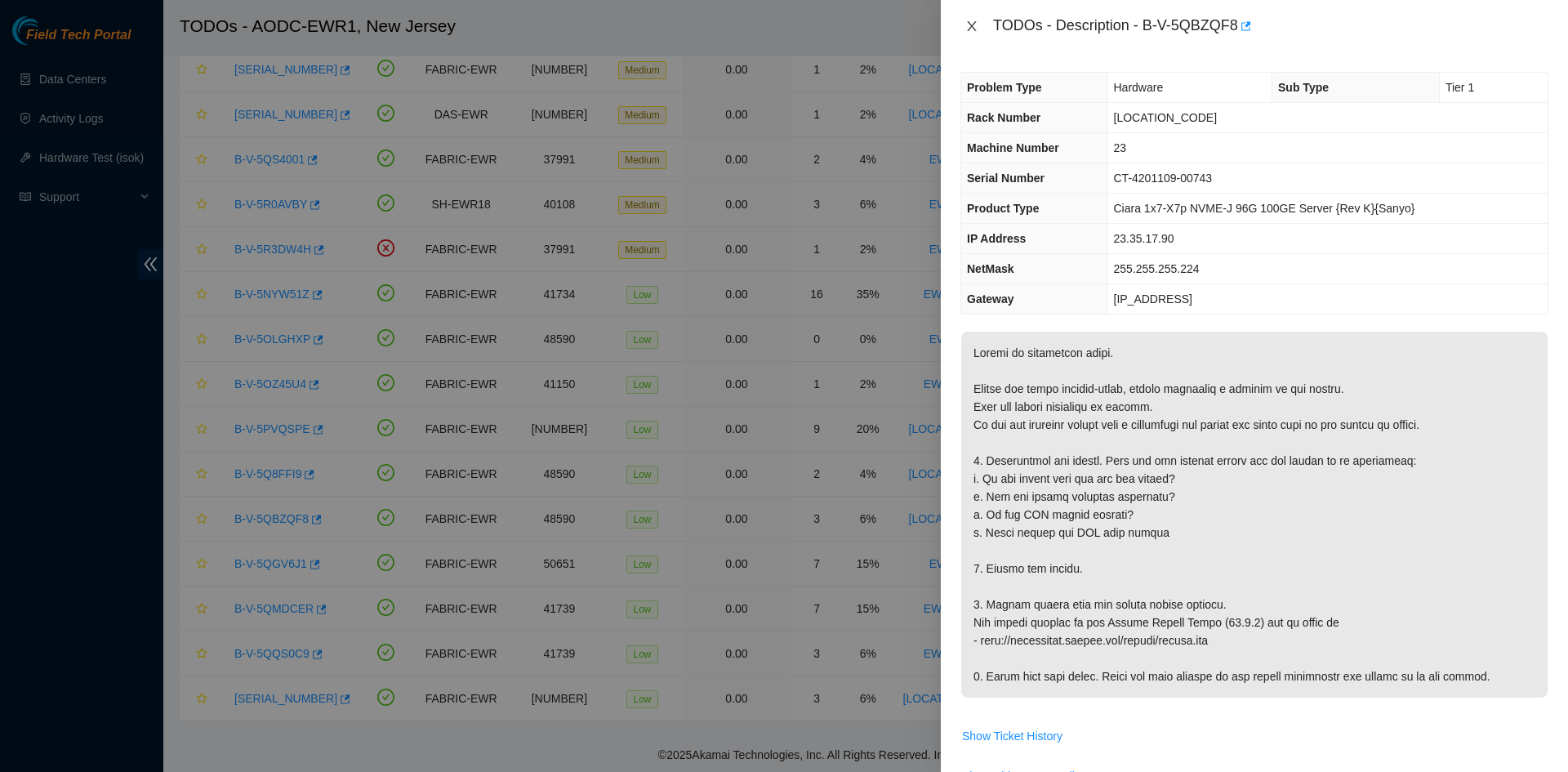 click 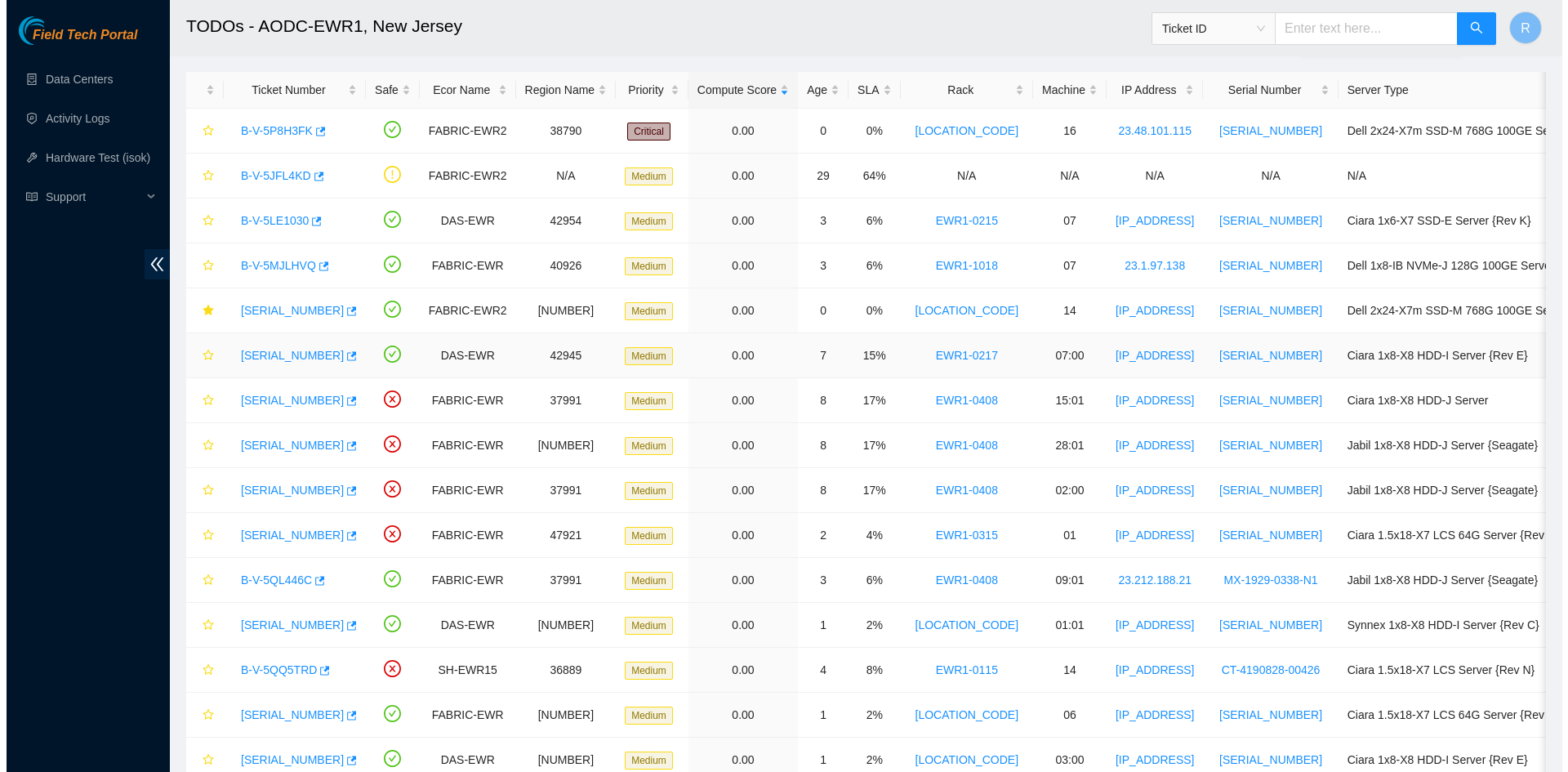 scroll, scrollTop: 0, scrollLeft: 0, axis: both 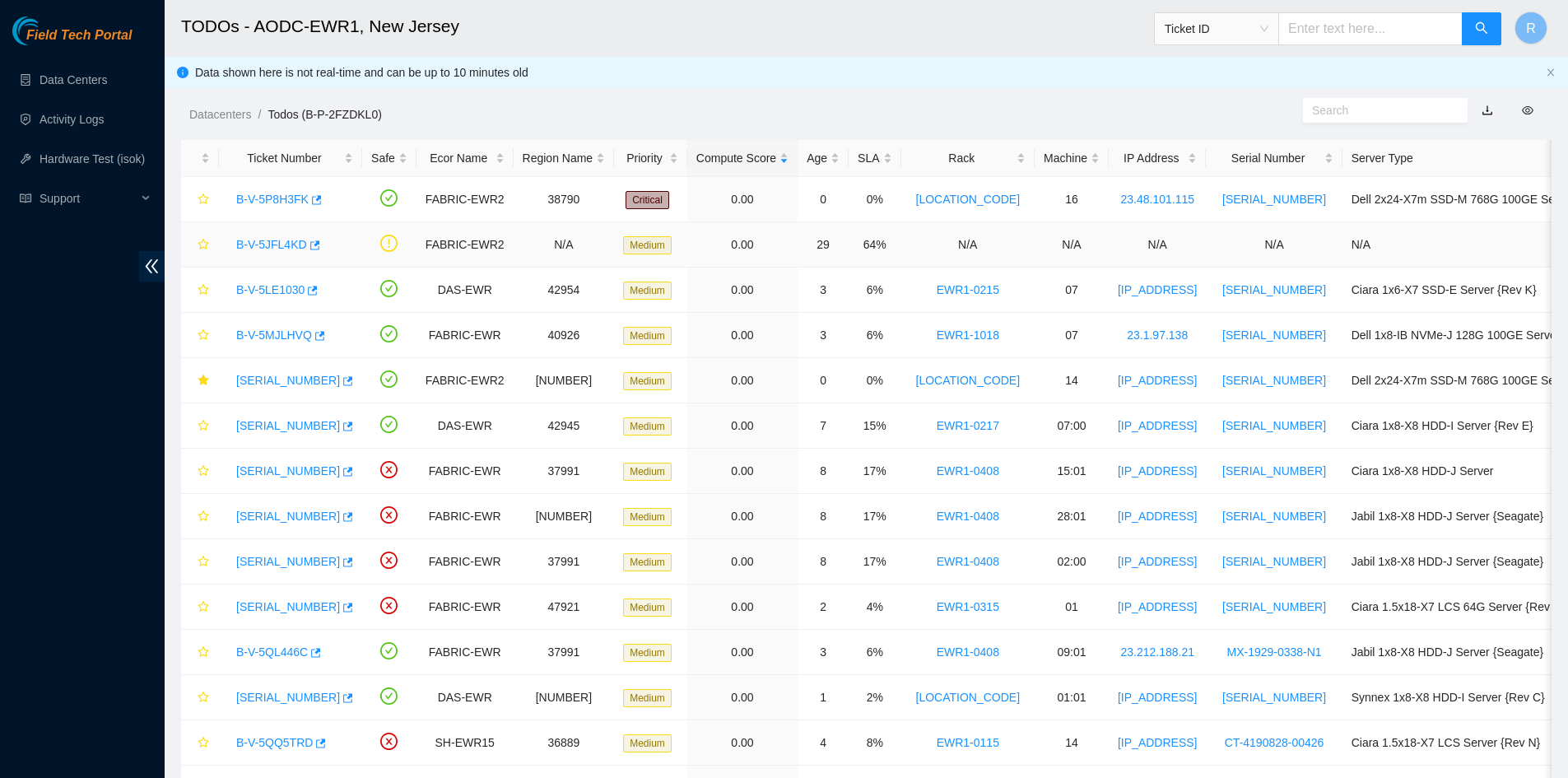 click on "B-V-5JFL4KD" at bounding box center [272, 245] 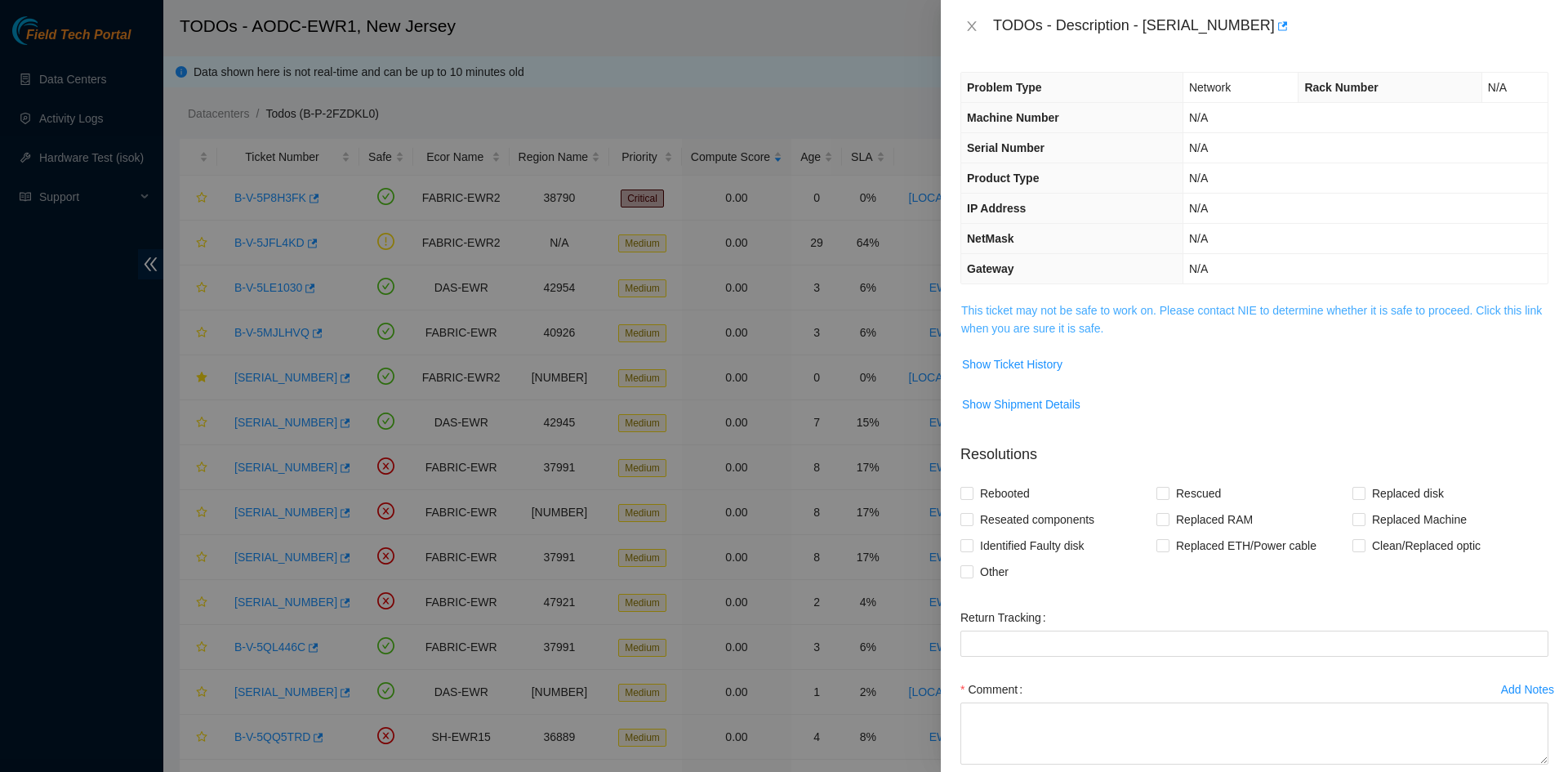 click on "This ticket may not be safe to work on. Please contact NIE to determine whether it is safe to proceed. Click this link when you are sure it is safe." at bounding box center [1251, 319] 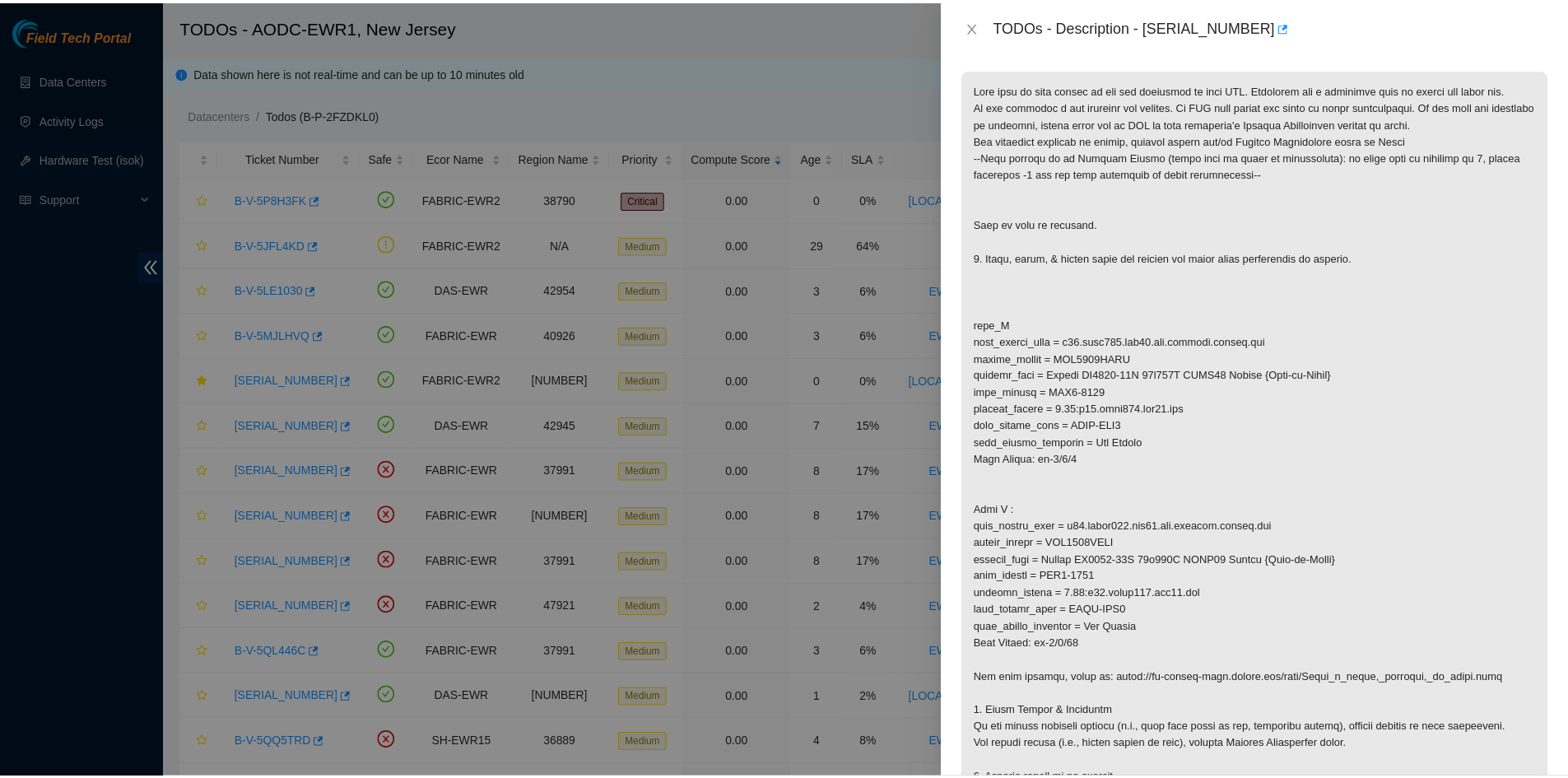 scroll, scrollTop: 0, scrollLeft: 0, axis: both 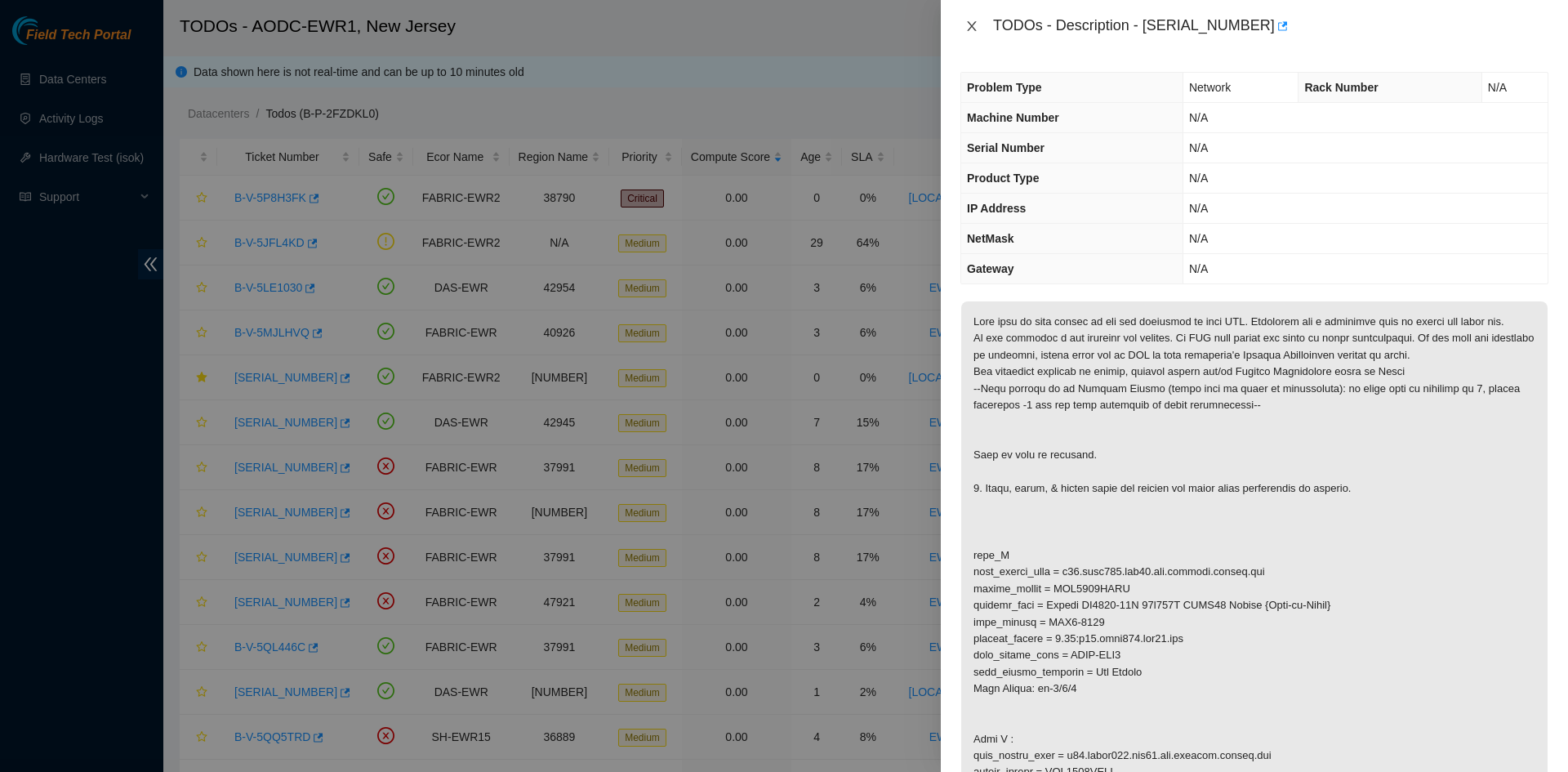 click 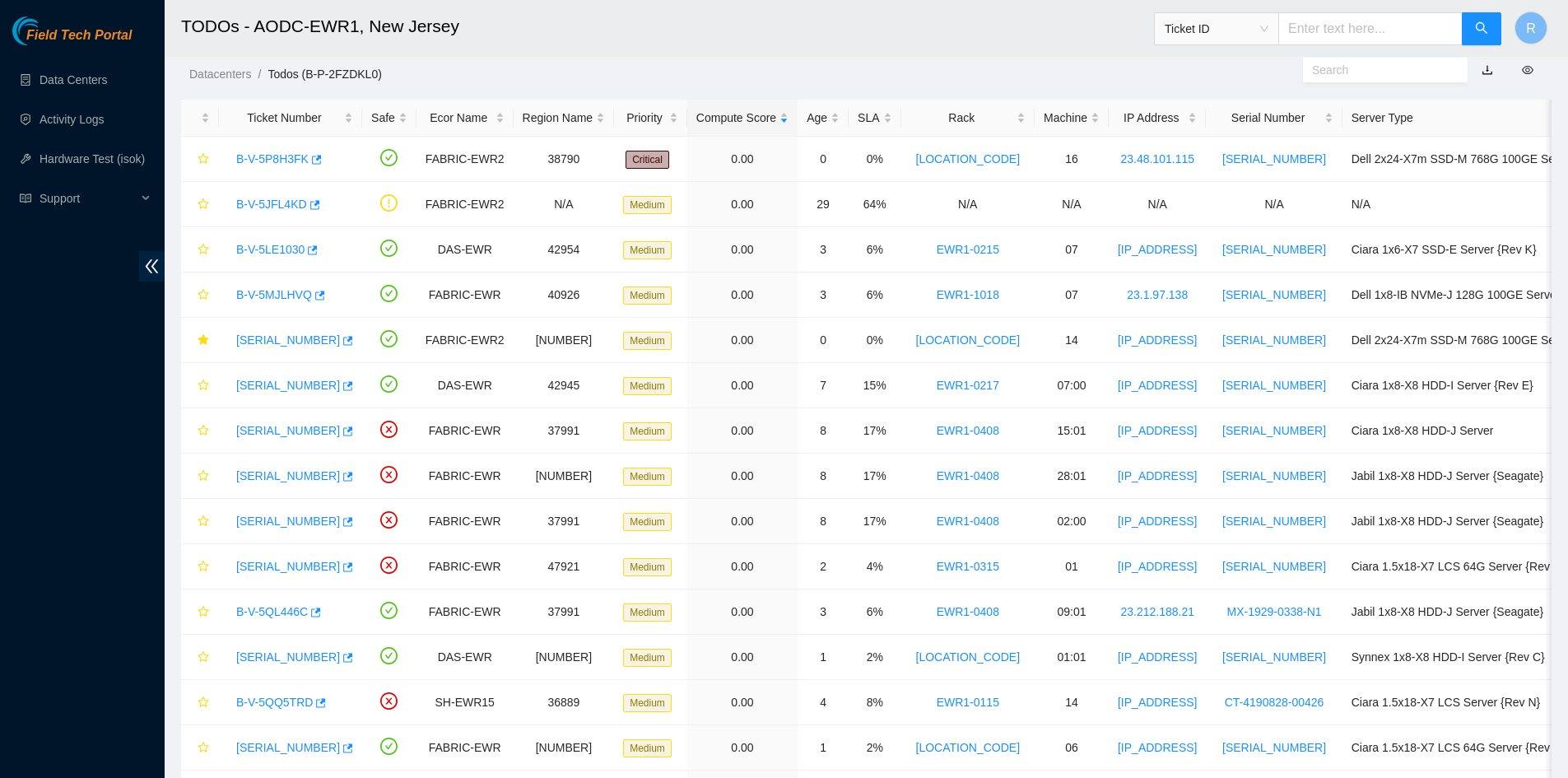 scroll, scrollTop: 0, scrollLeft: 0, axis: both 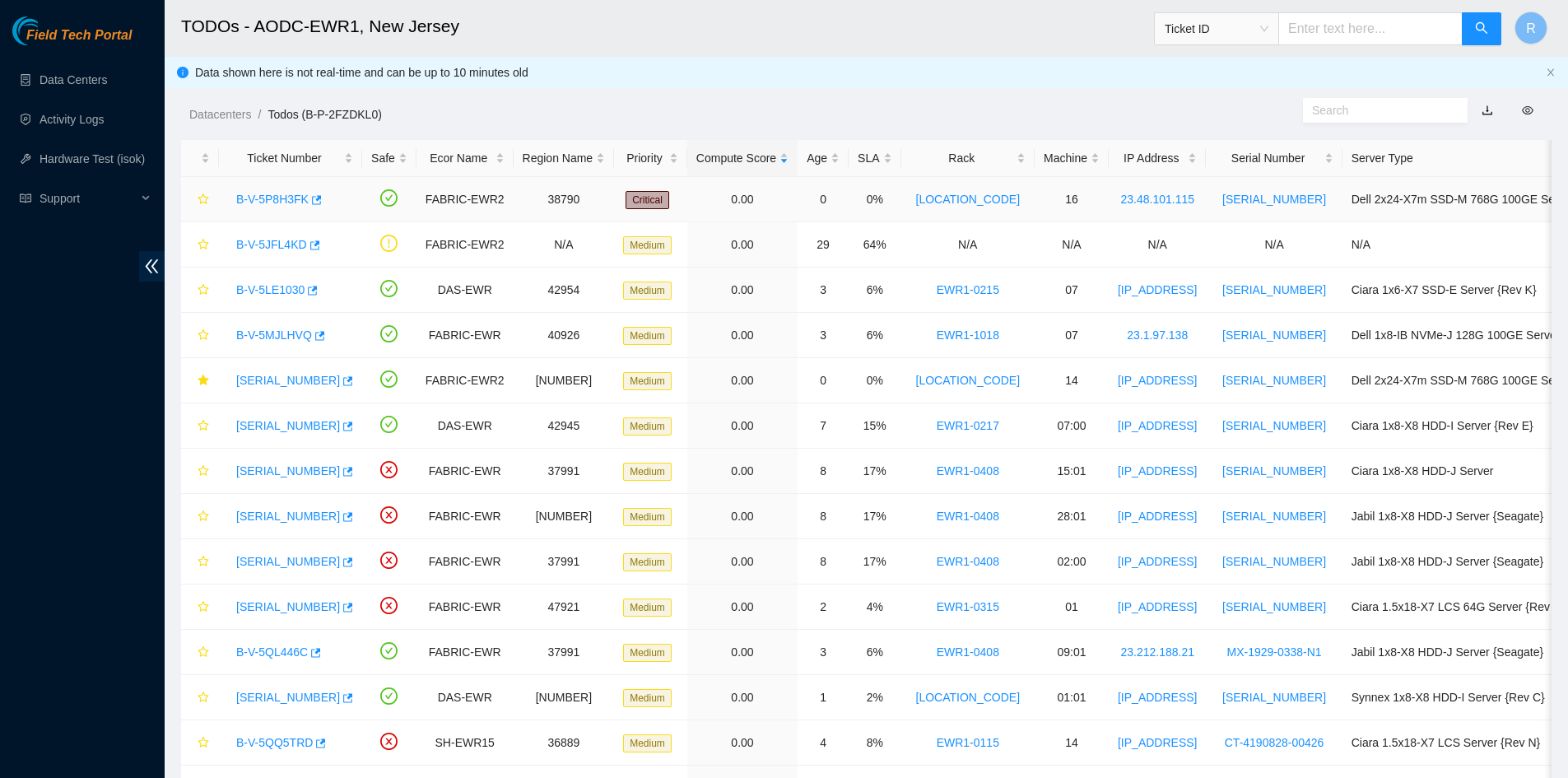click on "B-V-5P8H3FK" at bounding box center [272, 199] 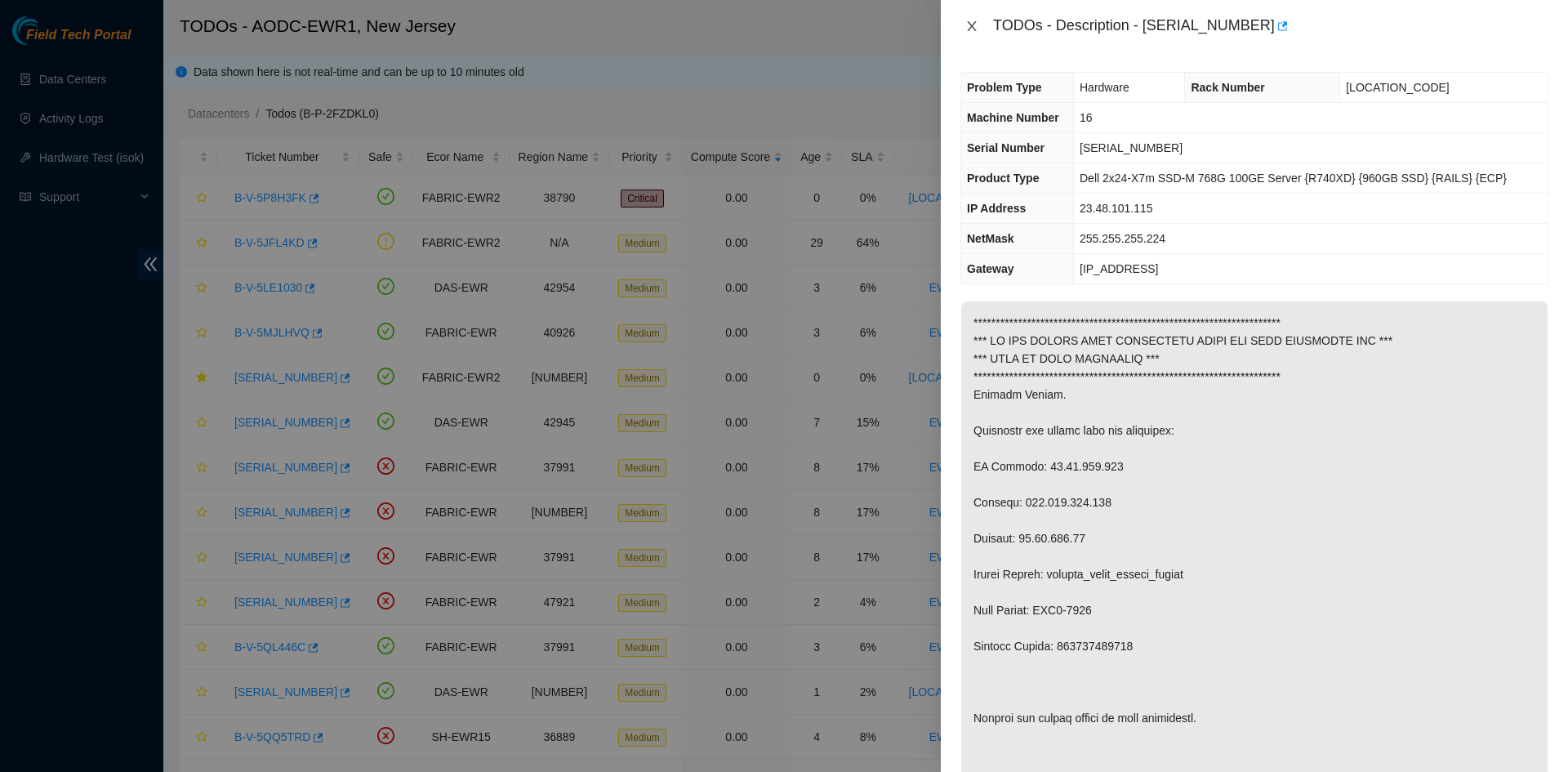 click at bounding box center (972, 26) 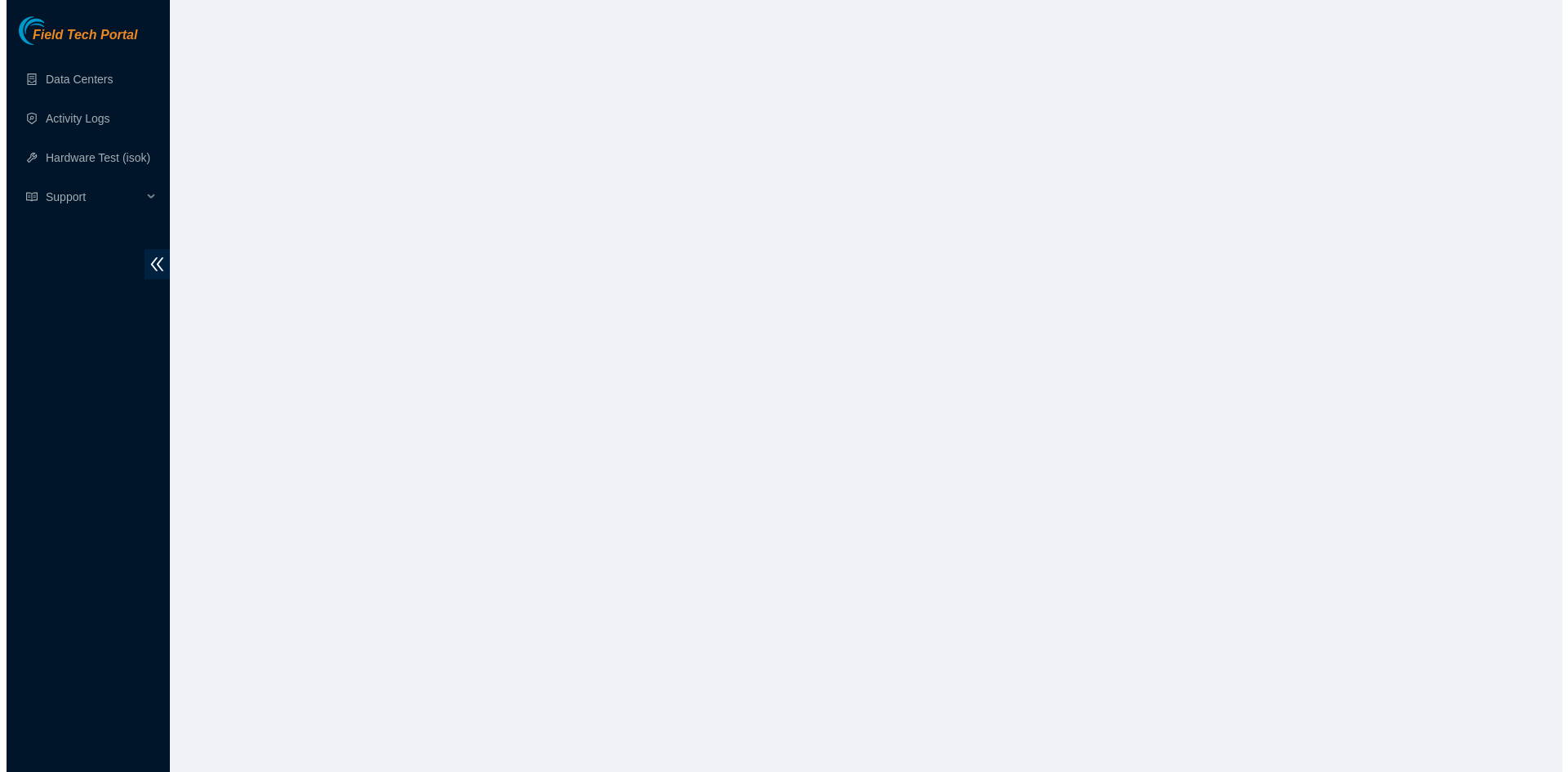 scroll, scrollTop: 0, scrollLeft: 0, axis: both 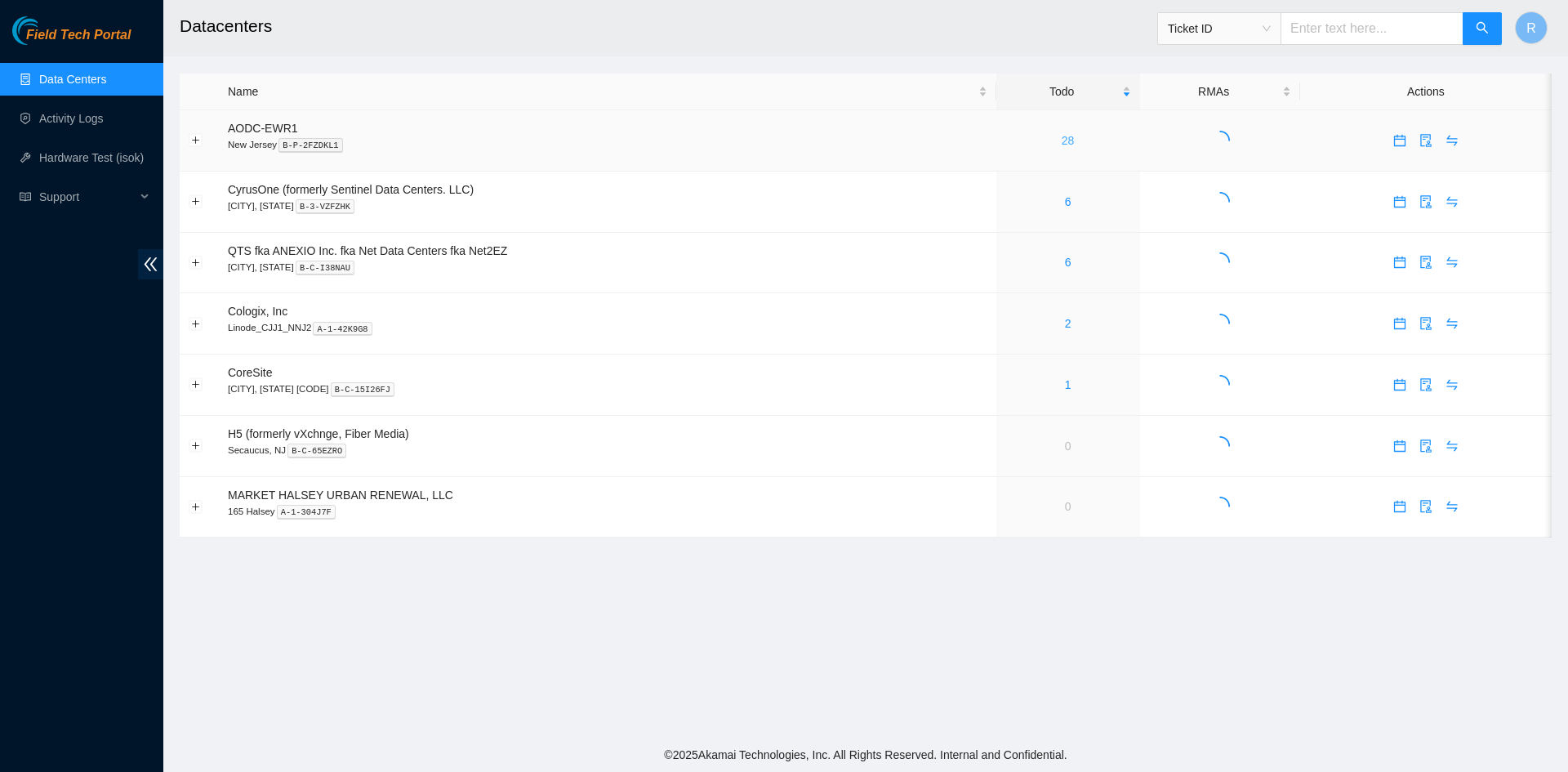 click on "28" at bounding box center (1068, 141) 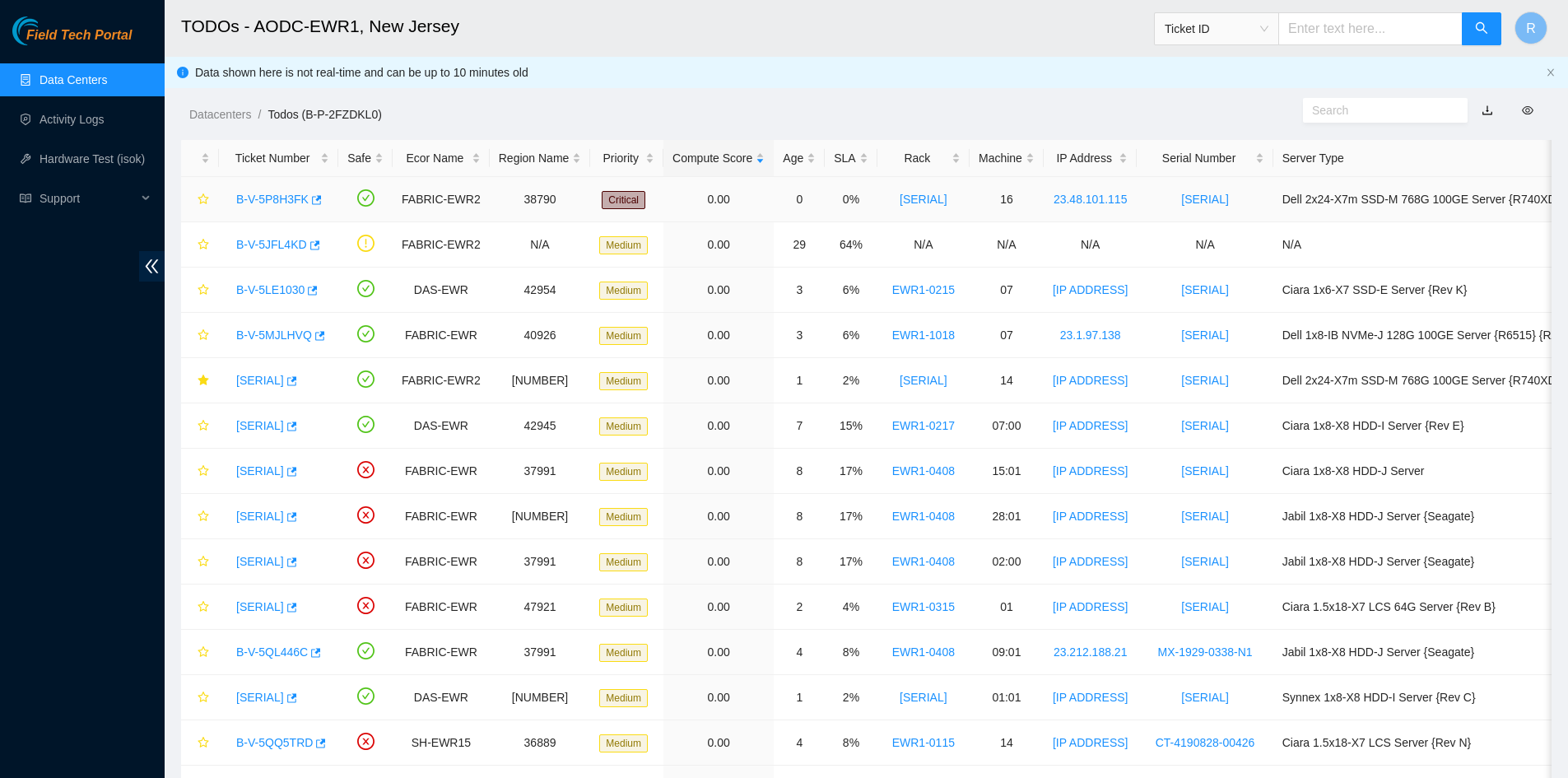 click on "B-V-5P8H3FK" at bounding box center [272, 199] 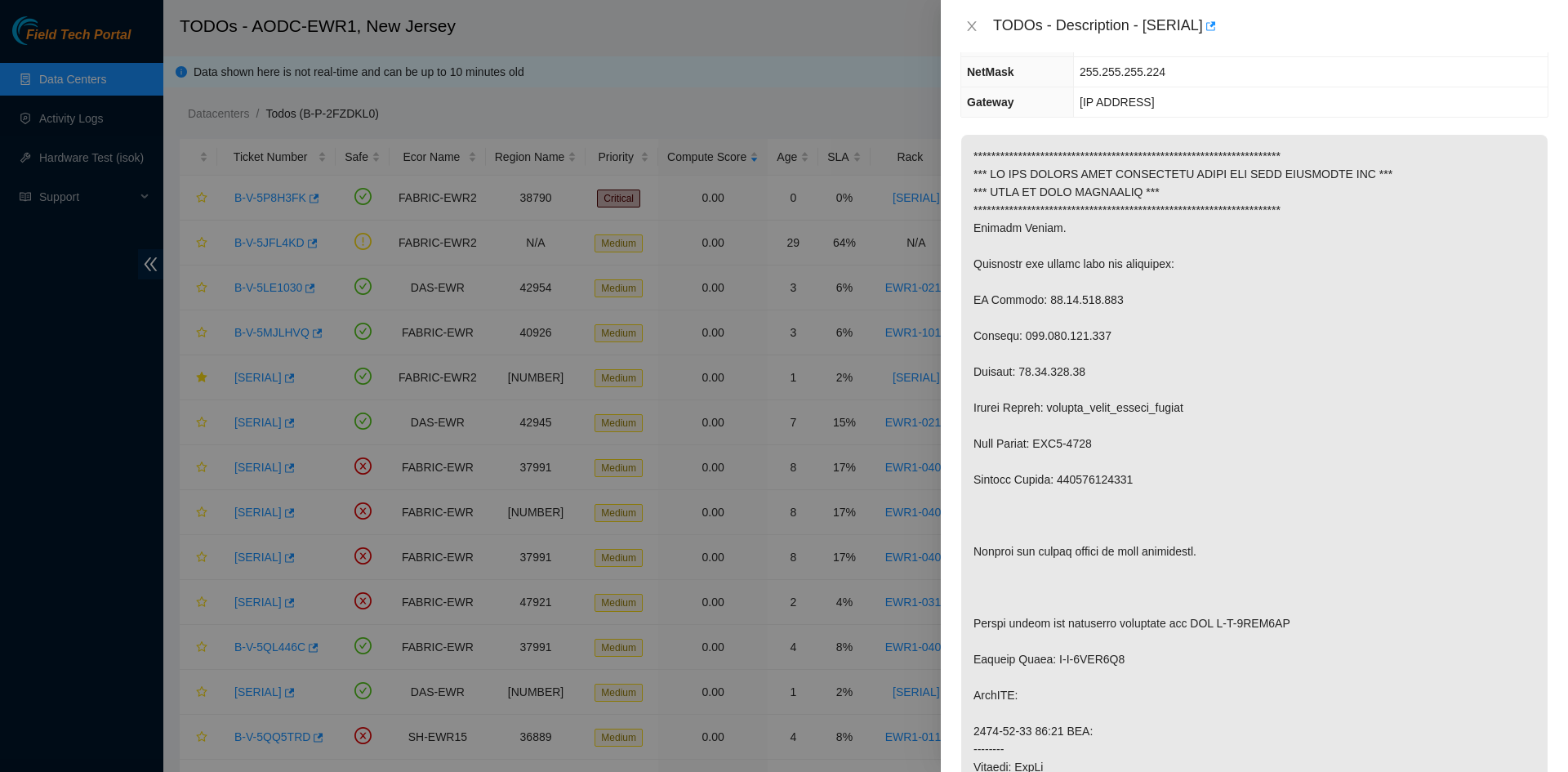 scroll, scrollTop: 163, scrollLeft: 0, axis: vertical 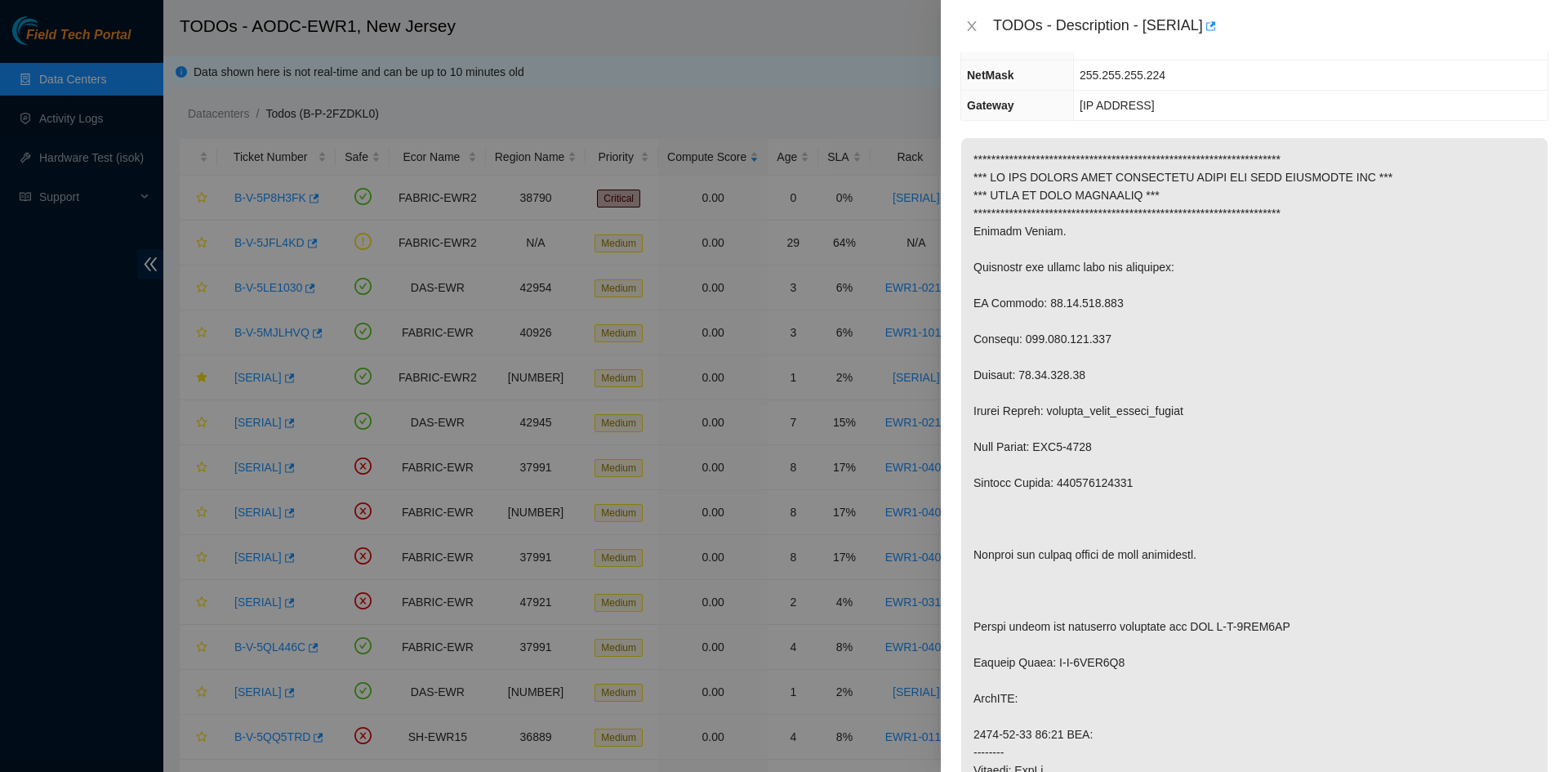 click at bounding box center [1254, 734] 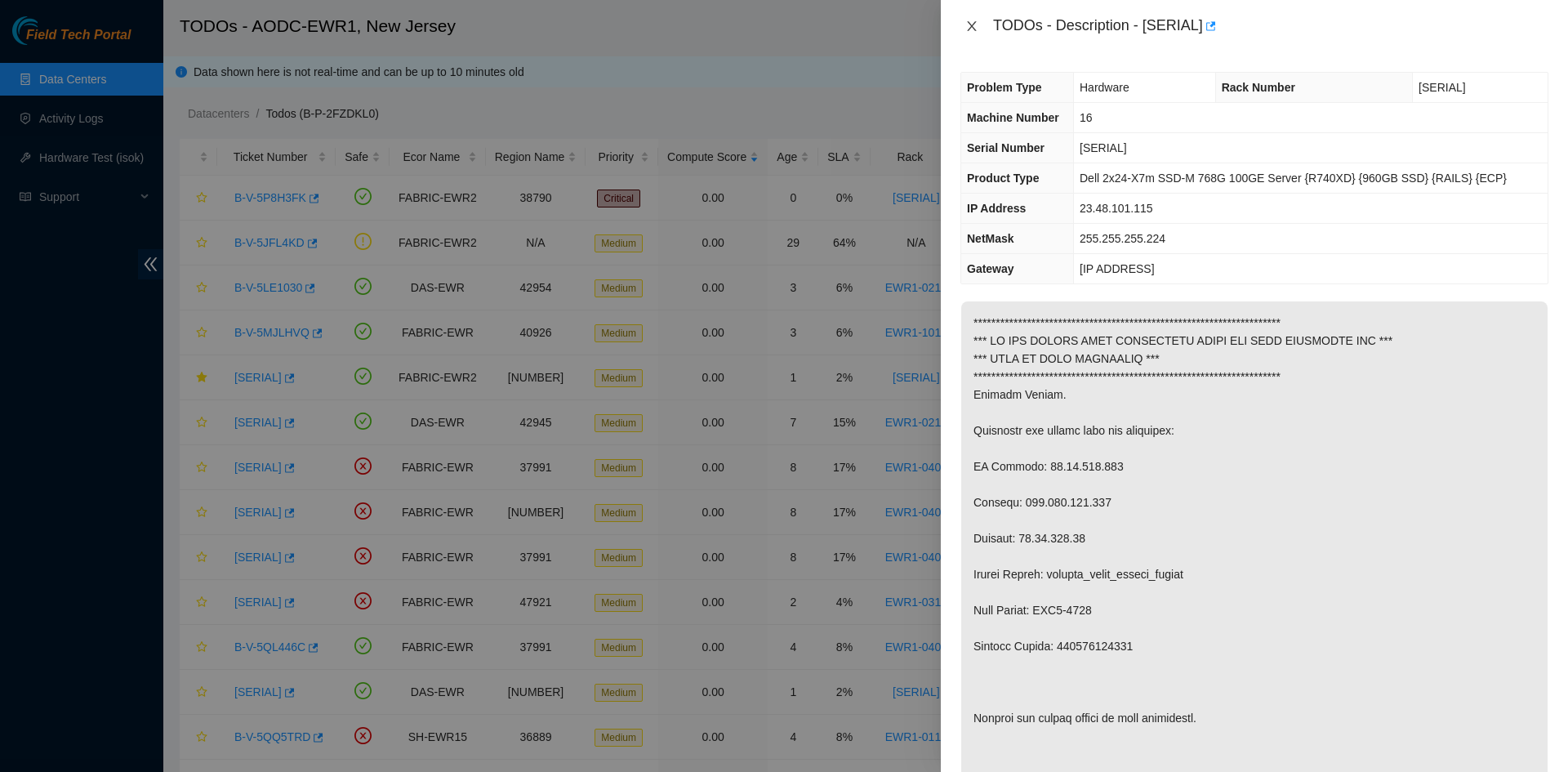 click 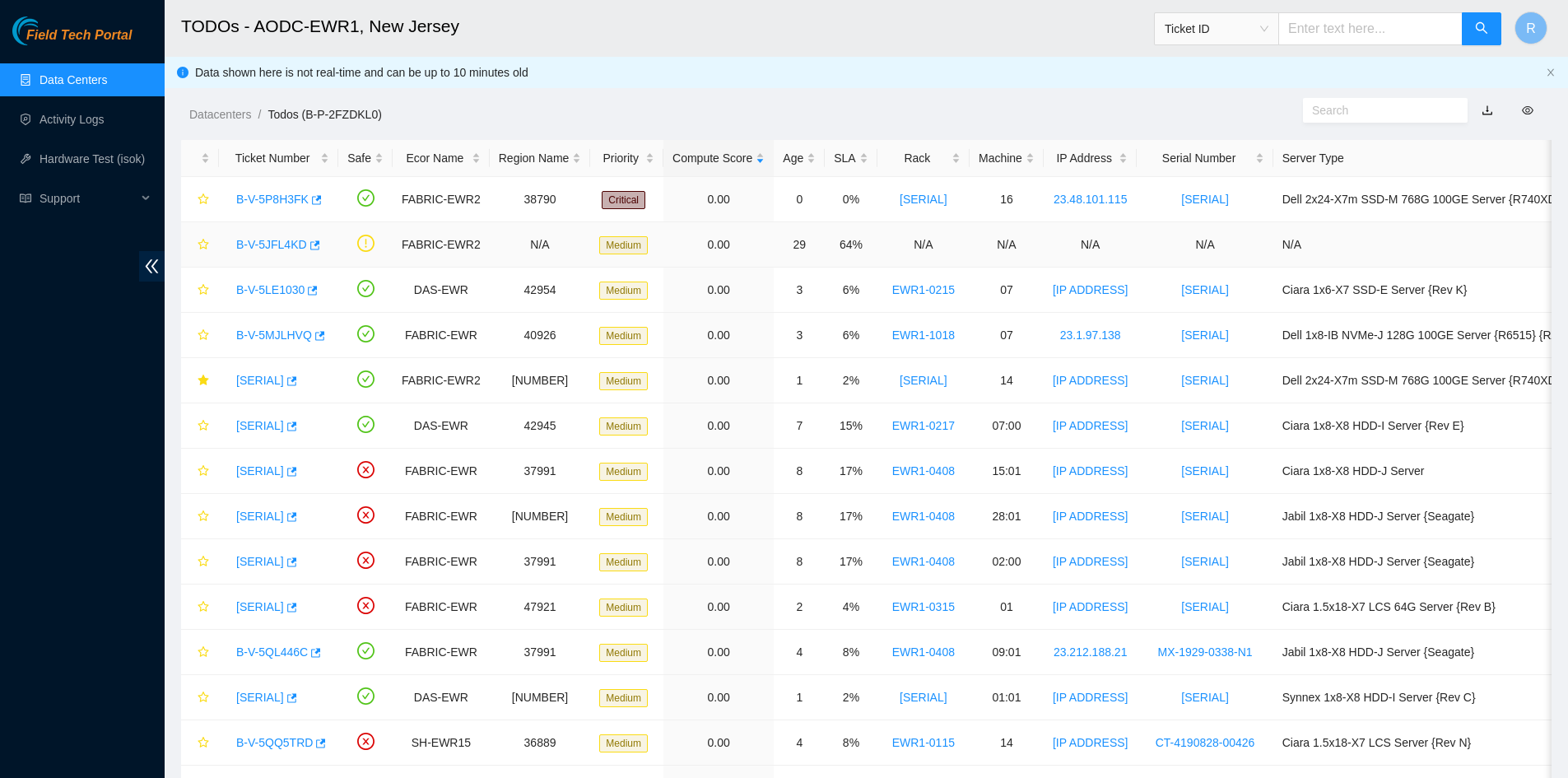 click on "B-V-5JFL4KD" at bounding box center (278, 245) 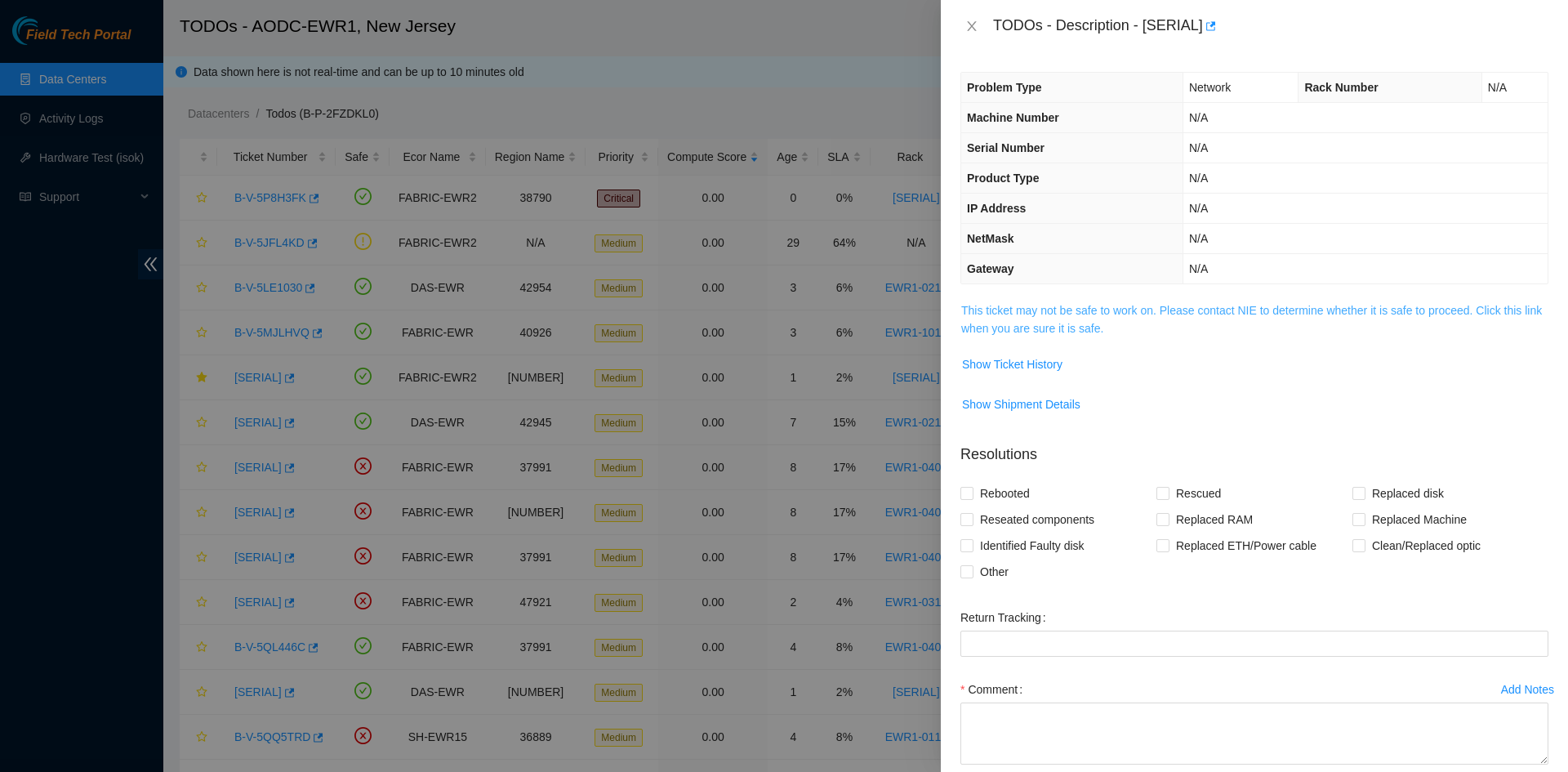 click on "This ticket may not be safe to work on. Please contact NIE to determine whether it is safe to proceed. Click this link when you are sure it is safe." at bounding box center (1251, 319) 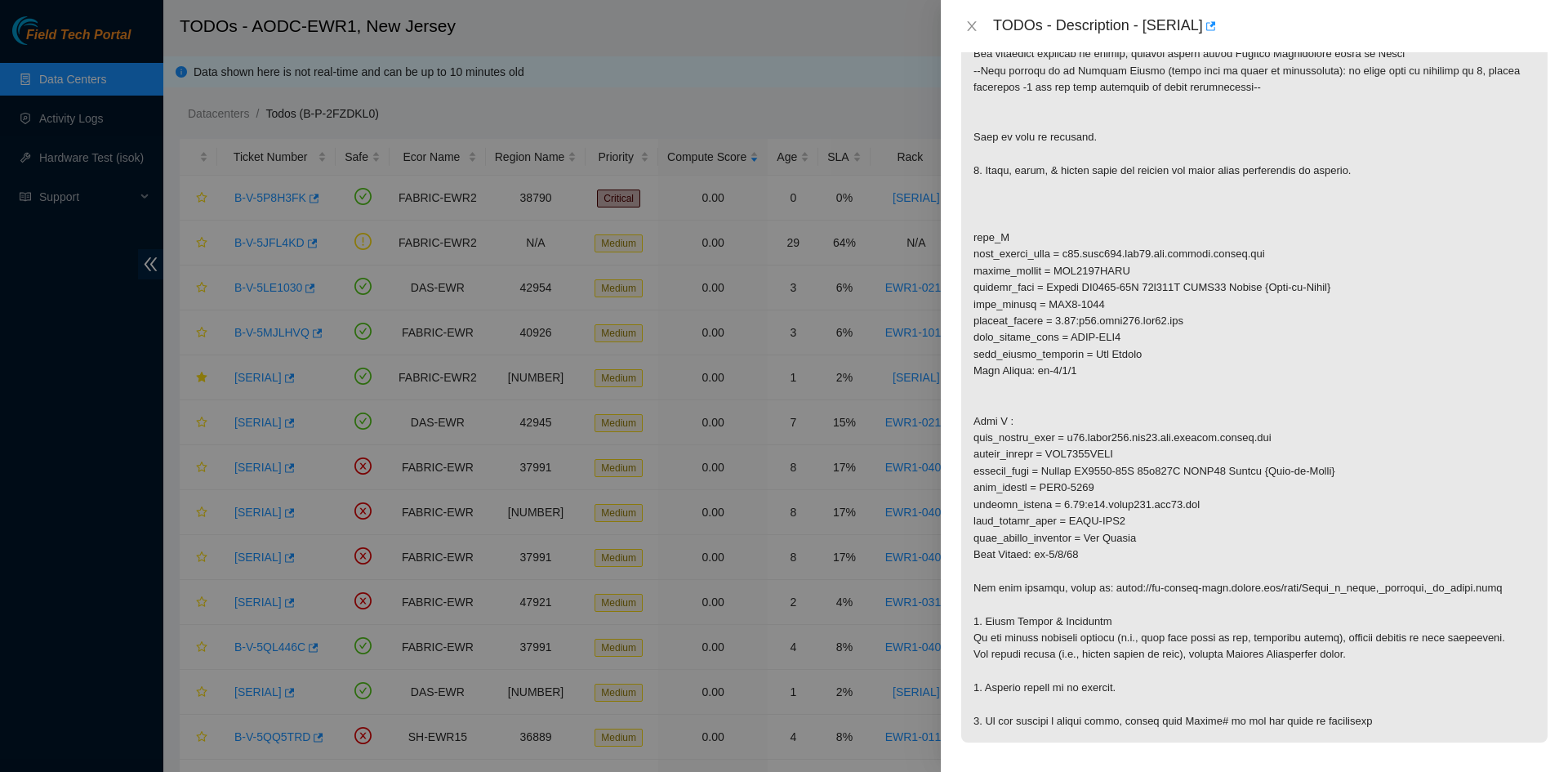 scroll, scrollTop: 327, scrollLeft: 0, axis: vertical 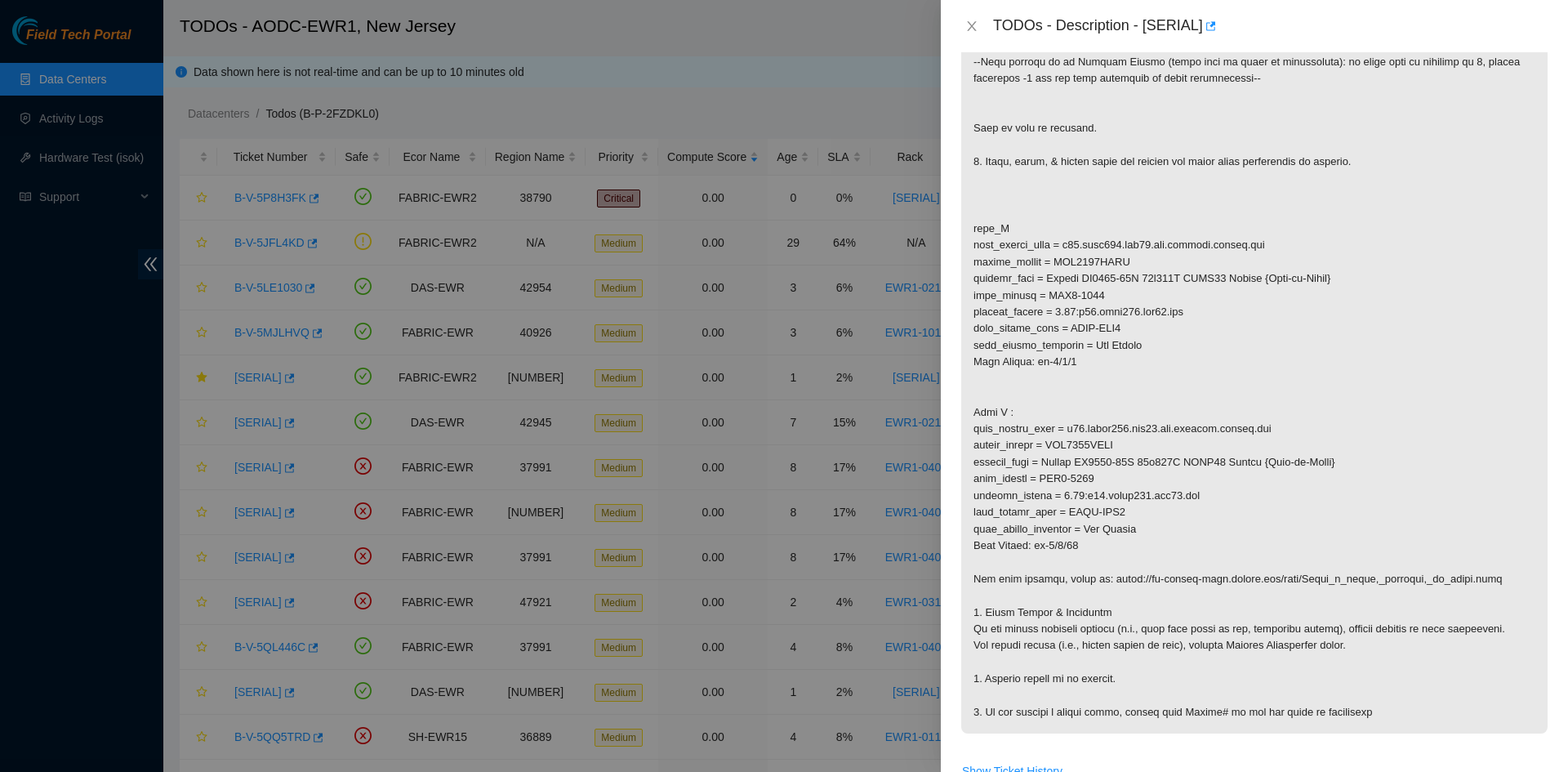 click at bounding box center (1254, 354) 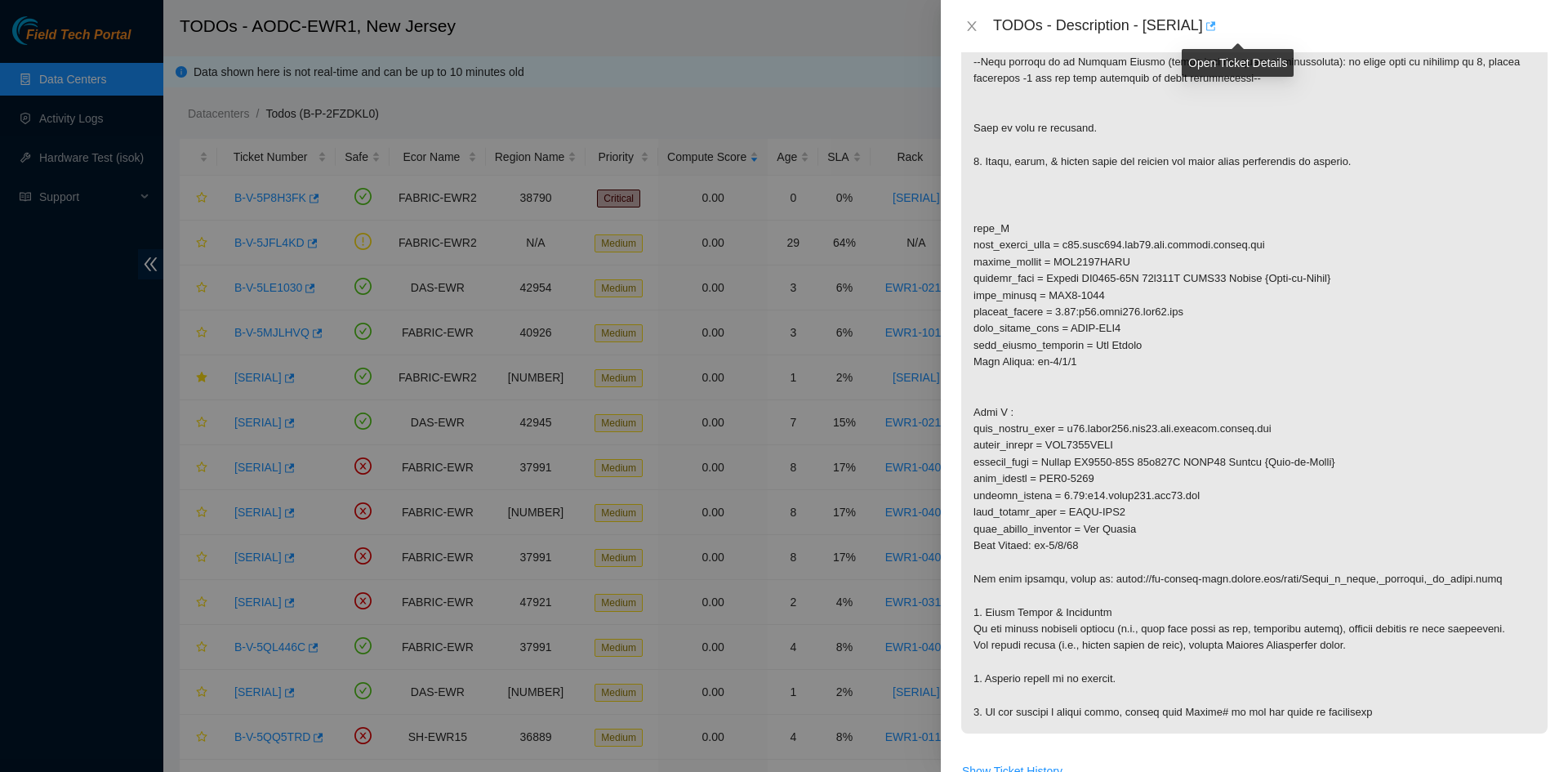 drag, startPoint x: 1203, startPoint y: 22, endPoint x: 1230, endPoint y: 23, distance: 27.01851 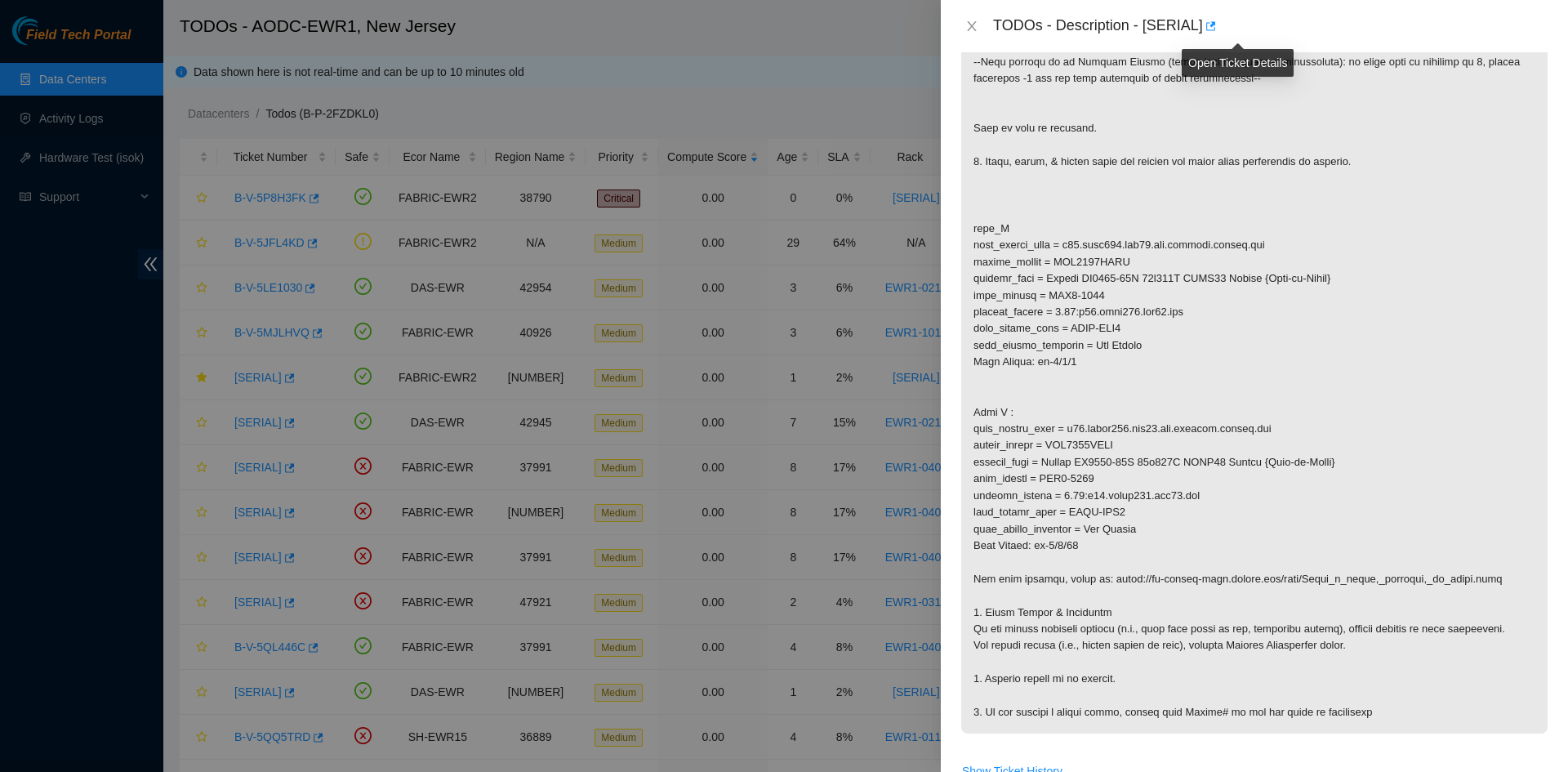 copy on "B-V-5JFL4KD" 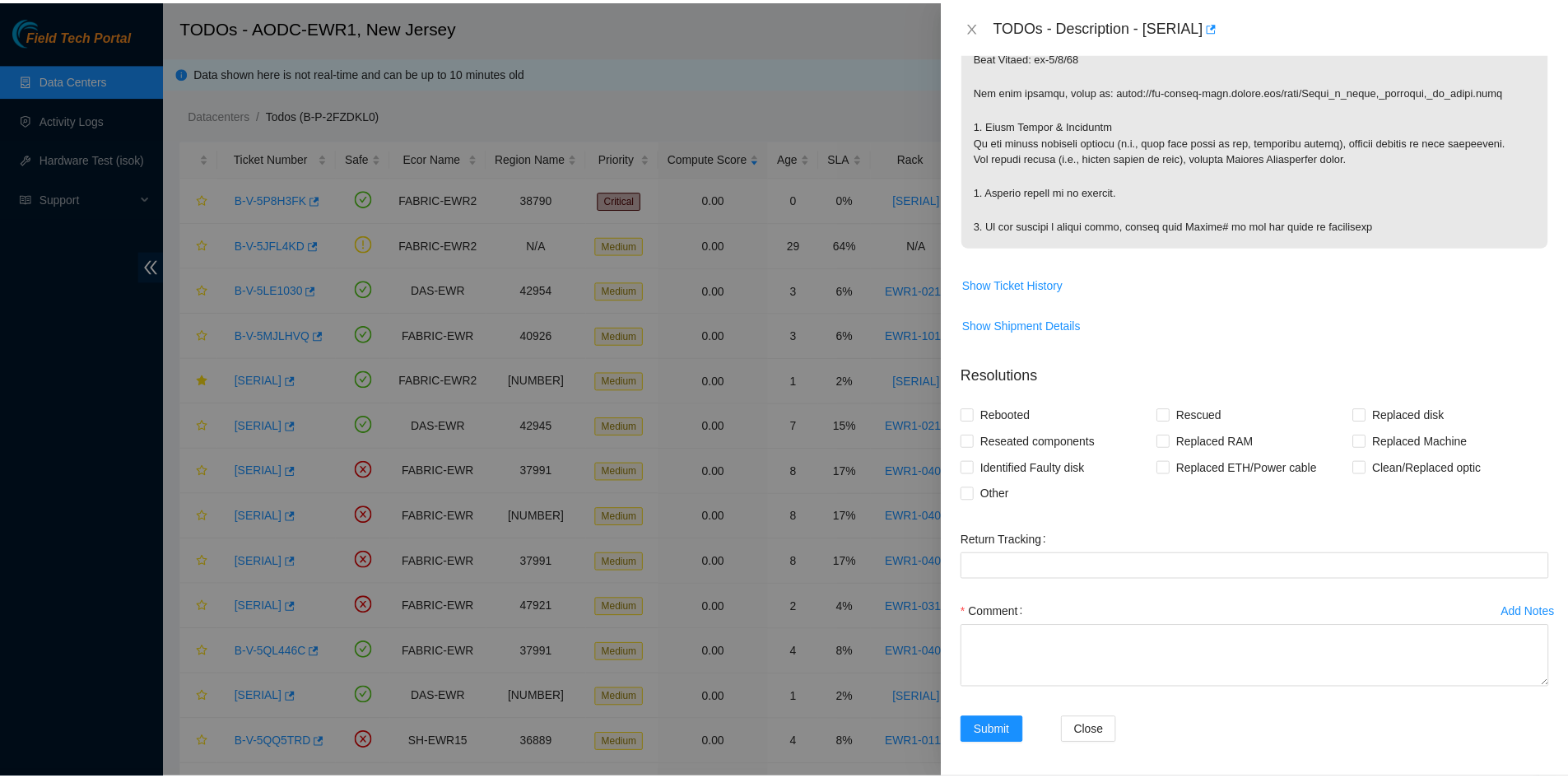 scroll, scrollTop: 827, scrollLeft: 0, axis: vertical 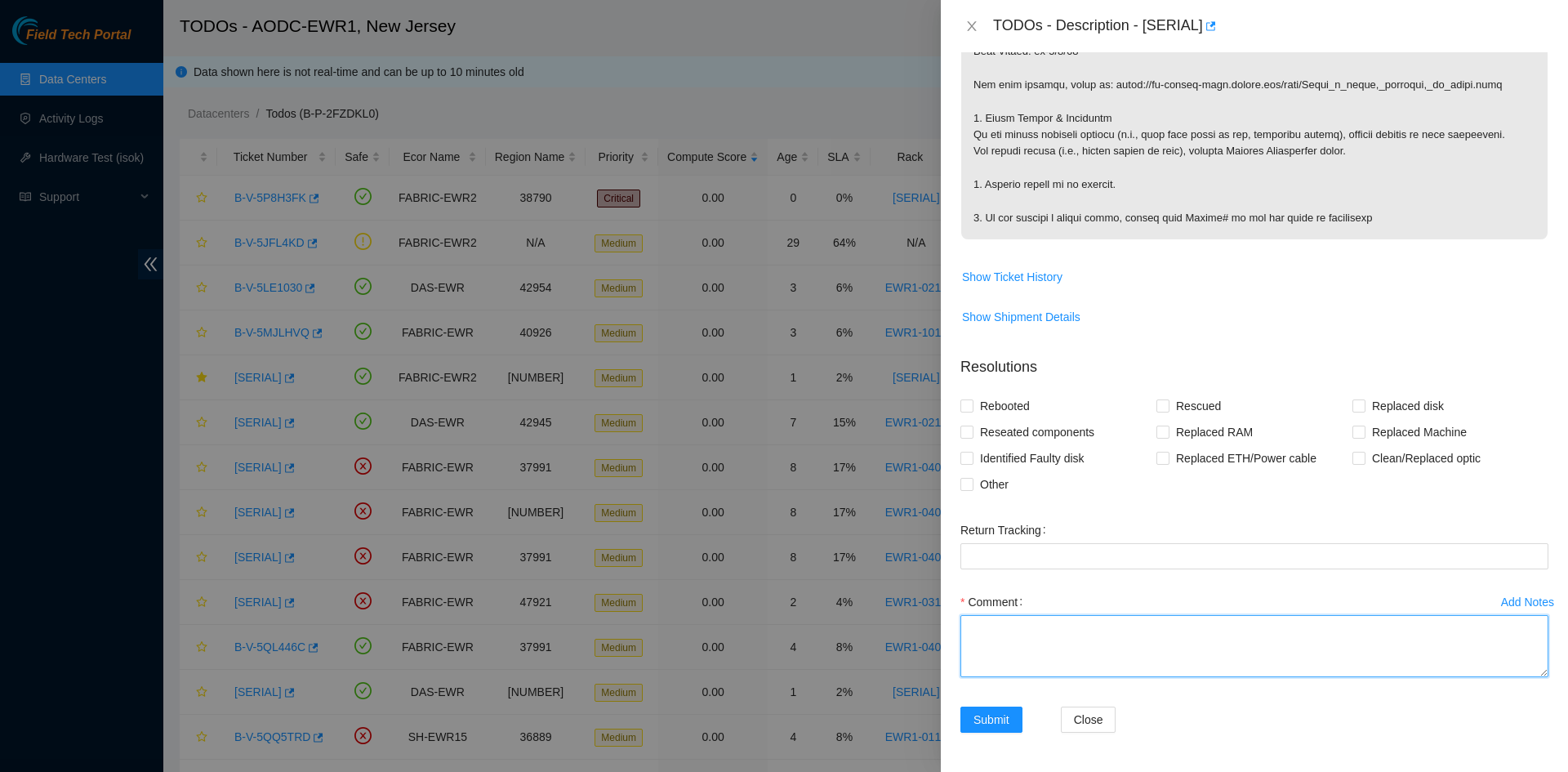 click on "Comment" at bounding box center [1254, 646] 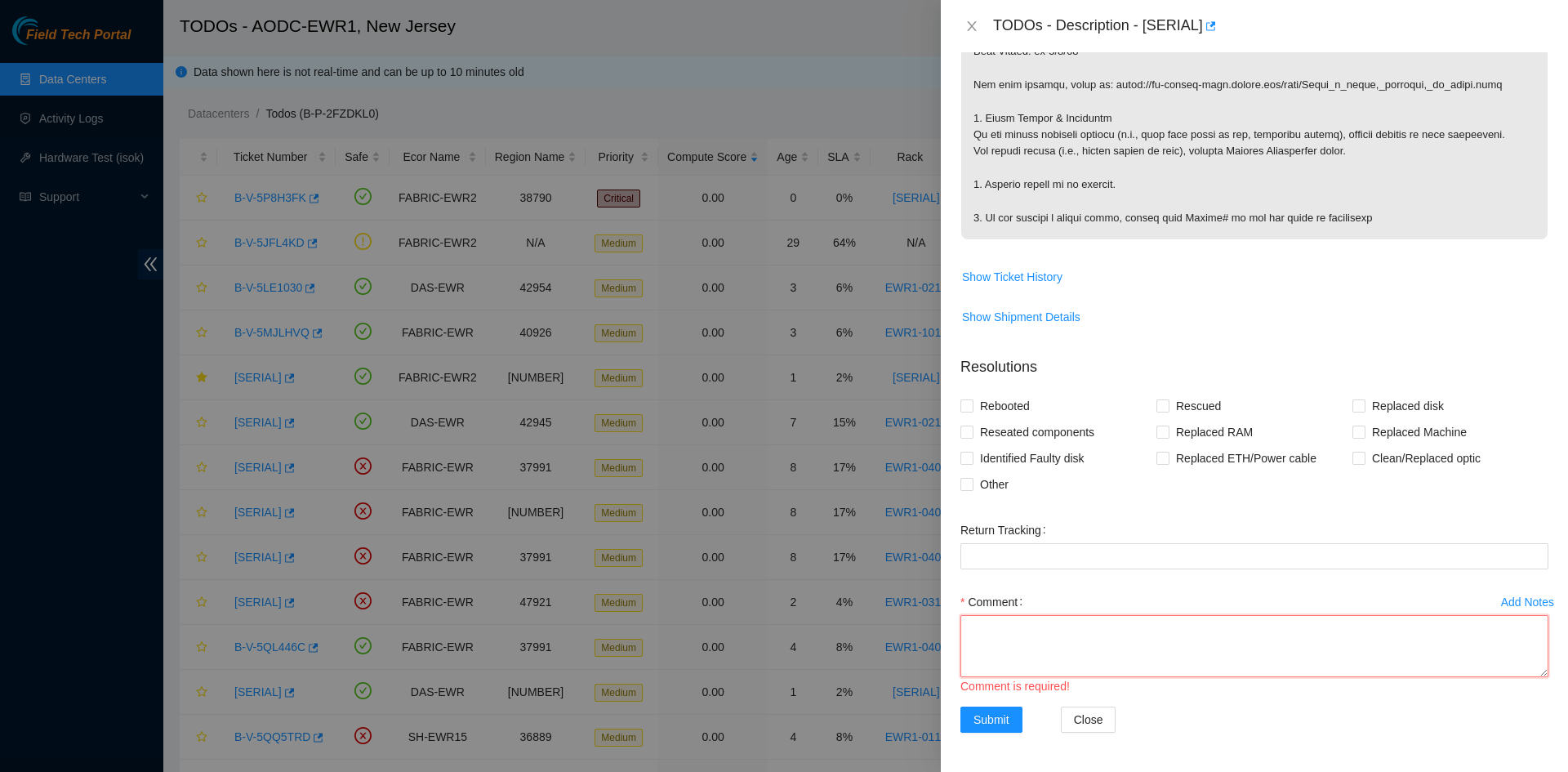 paste on "B-V-5JFL4KD
-upon approach both fibers and optics are dirty
-unplugged and cleaned then scoped both sides A-Z
-including the patch encapsulation ports
-reseated both ends" 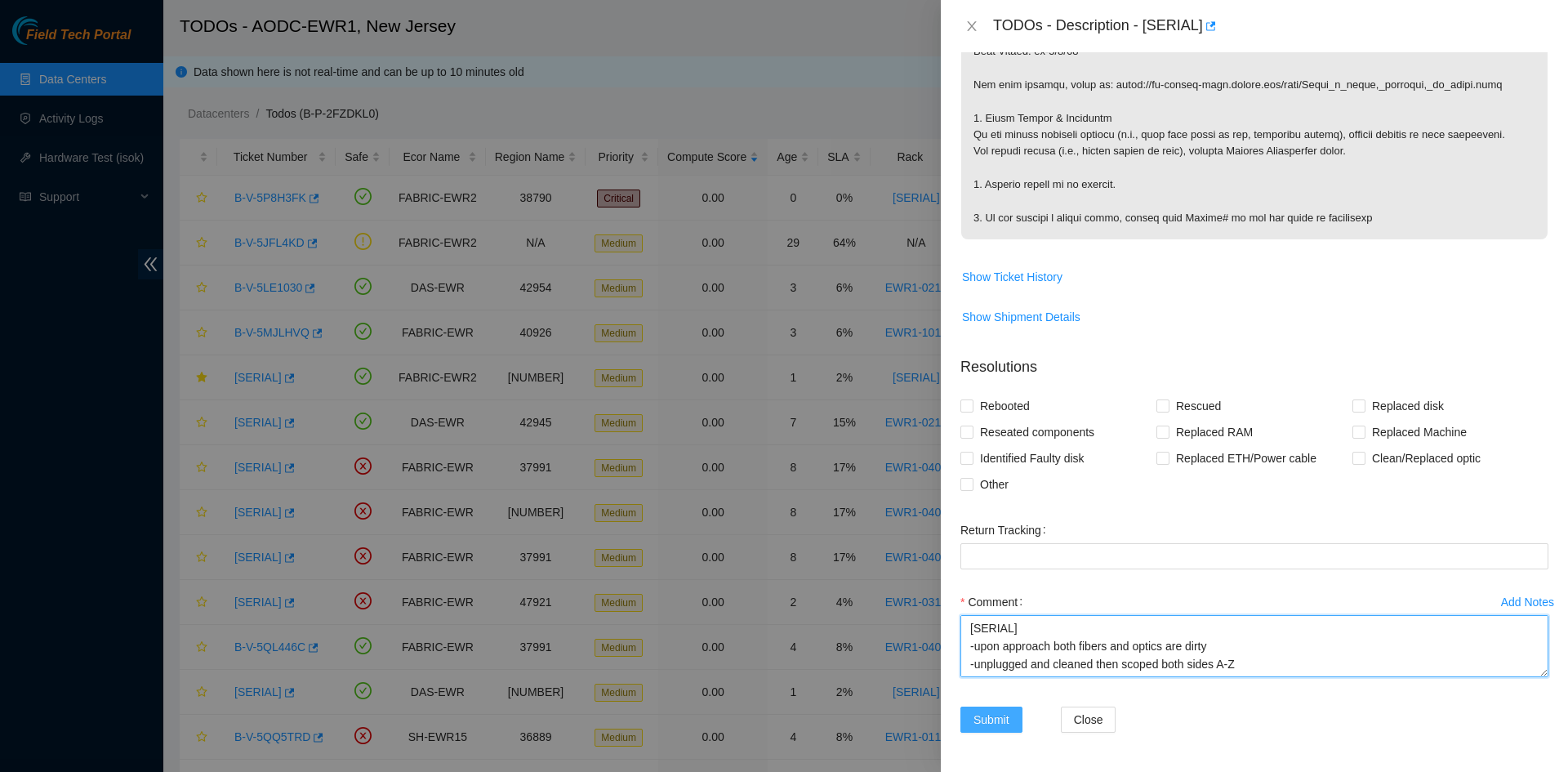 type on "B-V-5JFL4KD
-upon approach both fibers and optics are dirty
-unplugged and cleaned then scoped both sides A-Z
-including the patch encapsulation ports
-reseated both ends" 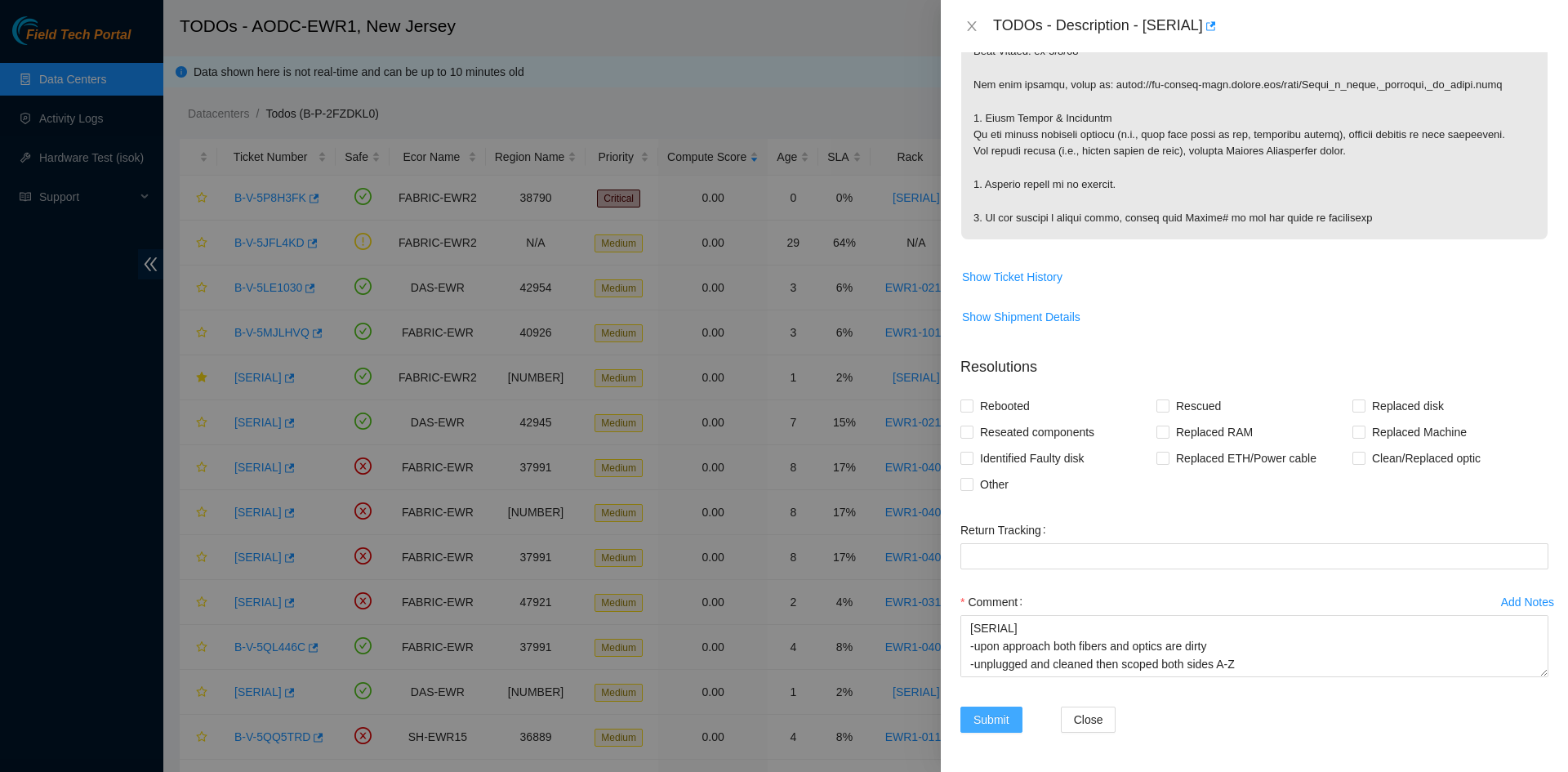 click on "Submit" at bounding box center [991, 720] 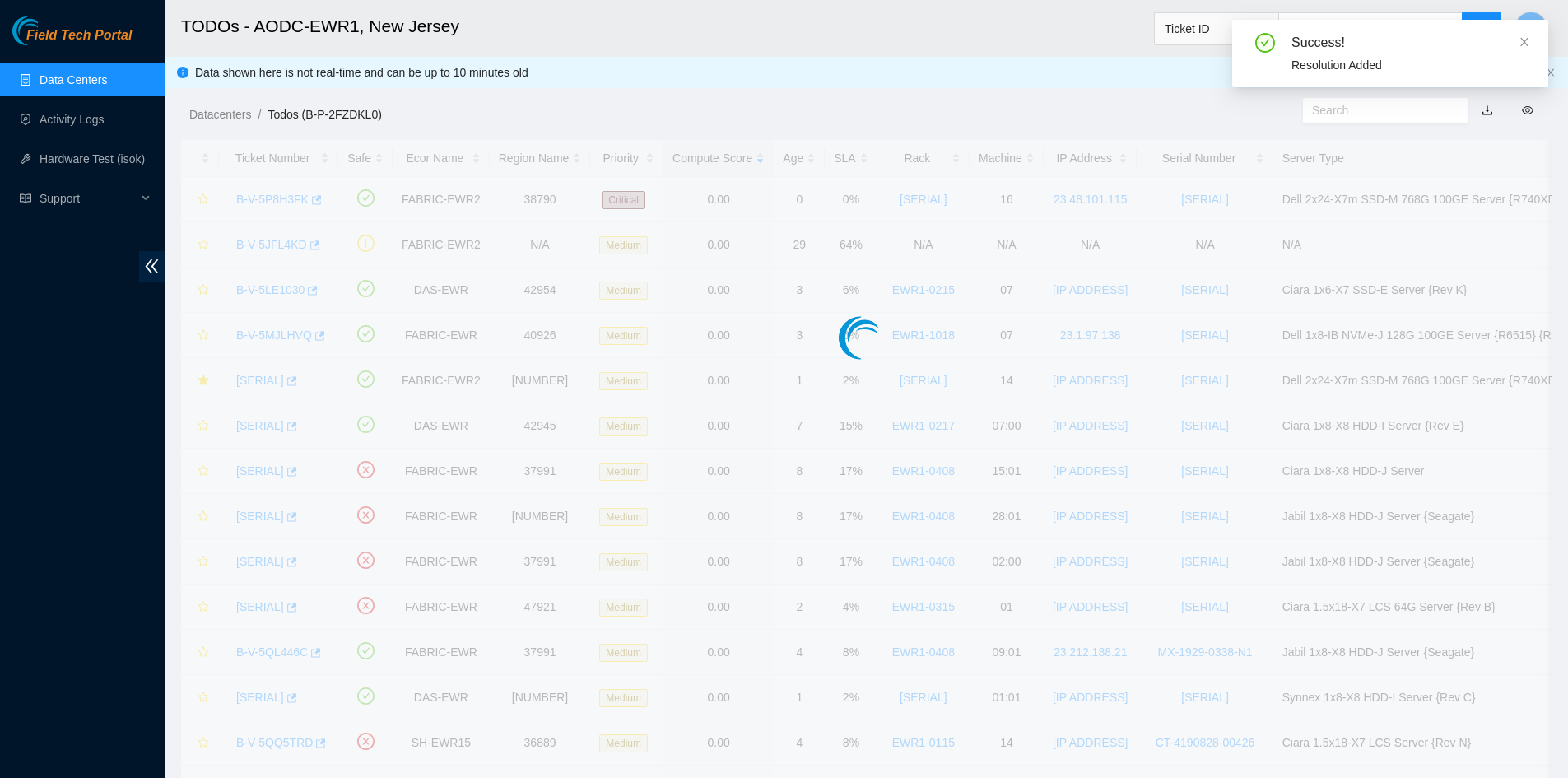 scroll, scrollTop: 124, scrollLeft: 0, axis: vertical 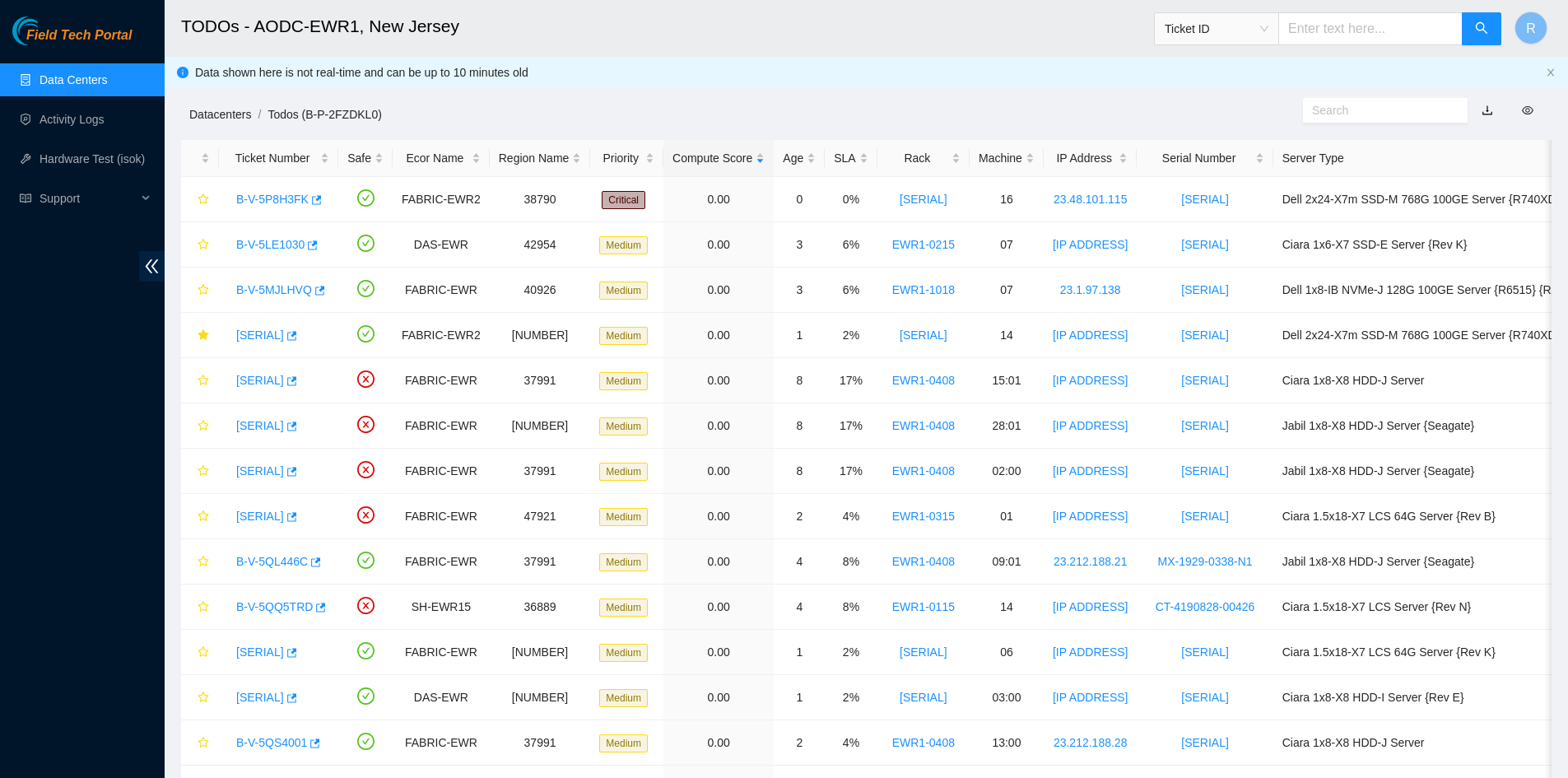 click on "Datacenters" at bounding box center (220, 114) 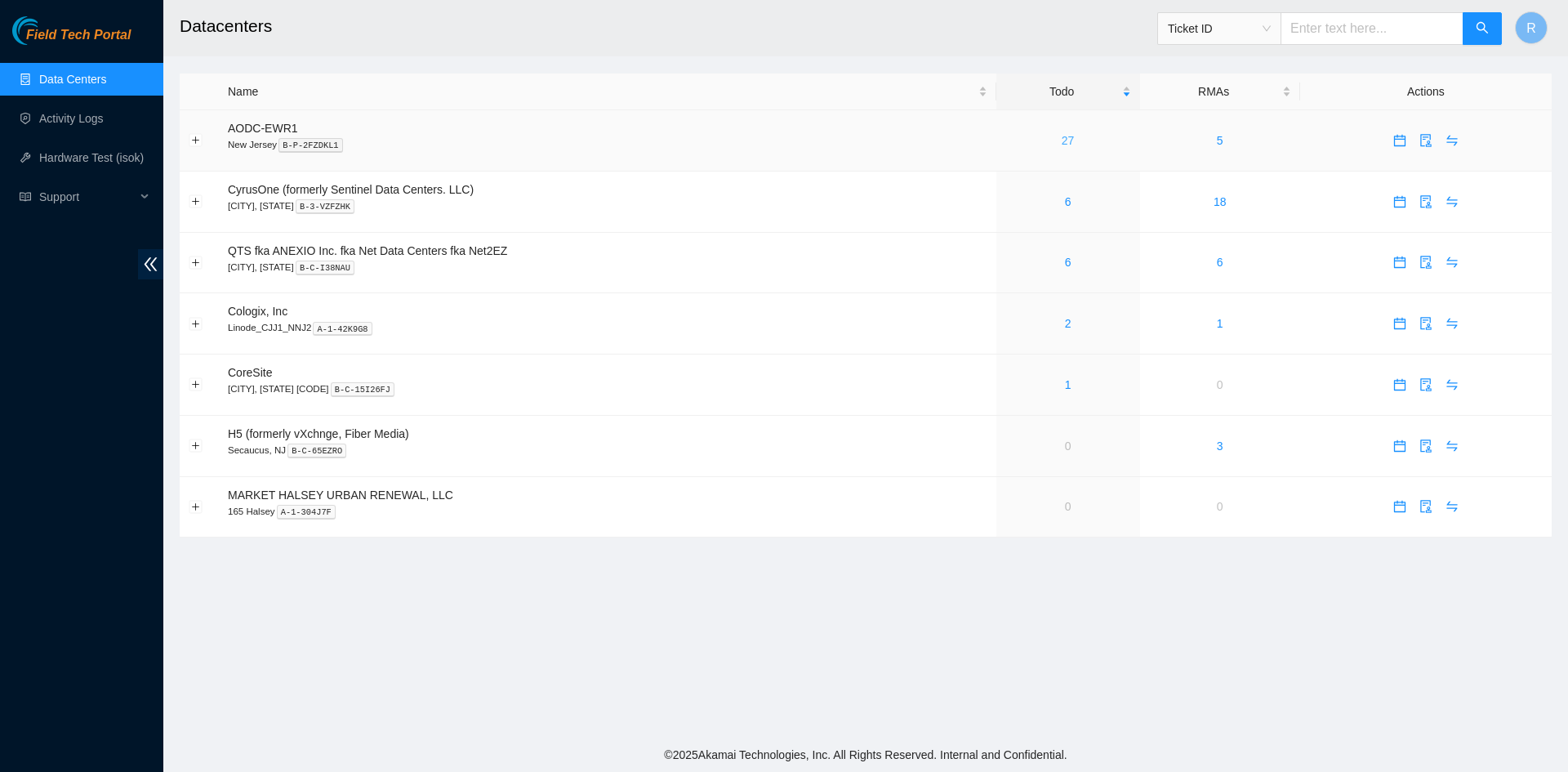 click on "27" at bounding box center [1068, 141] 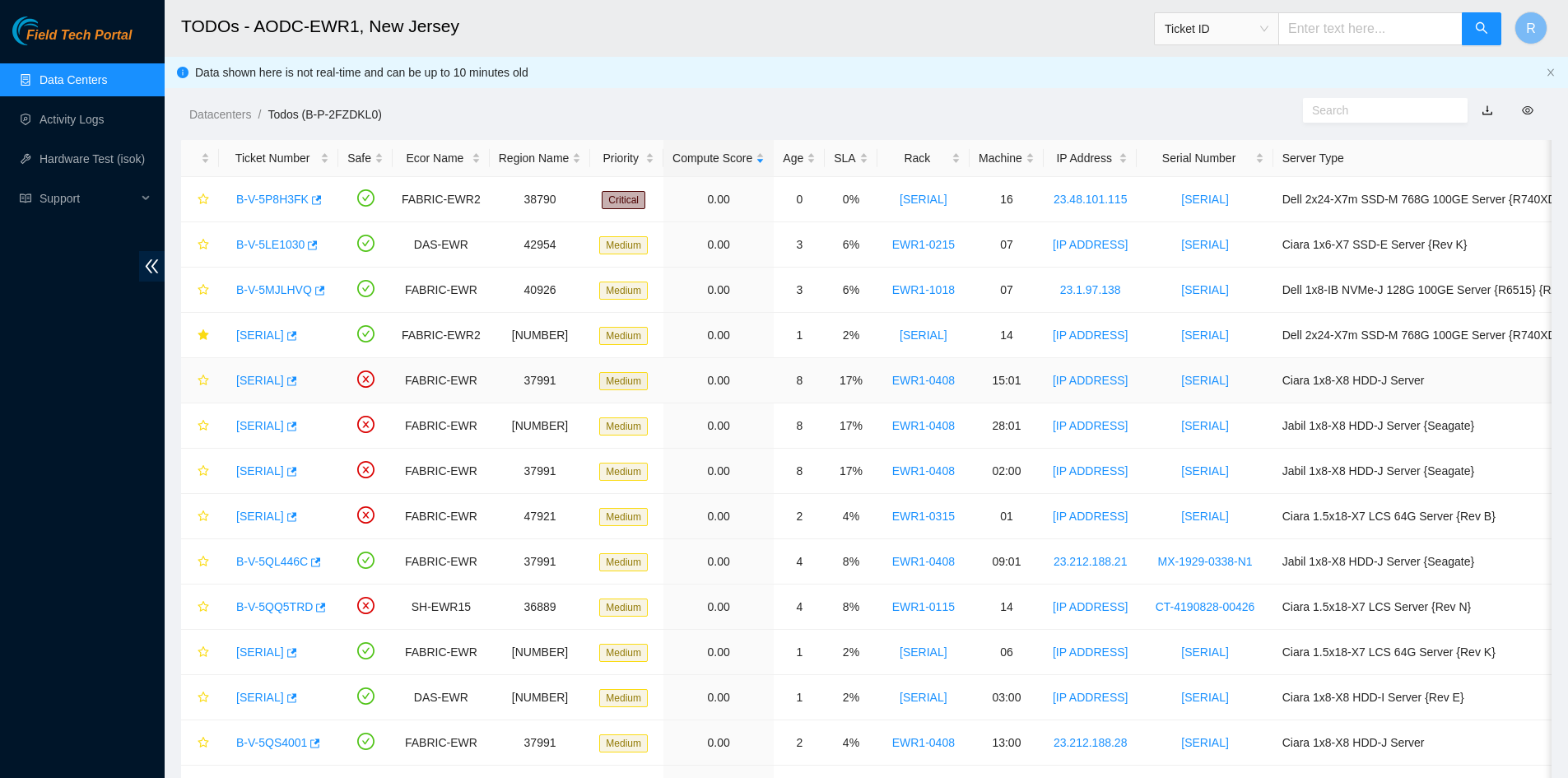 click on "[TICKET_ID]" at bounding box center (260, 380) 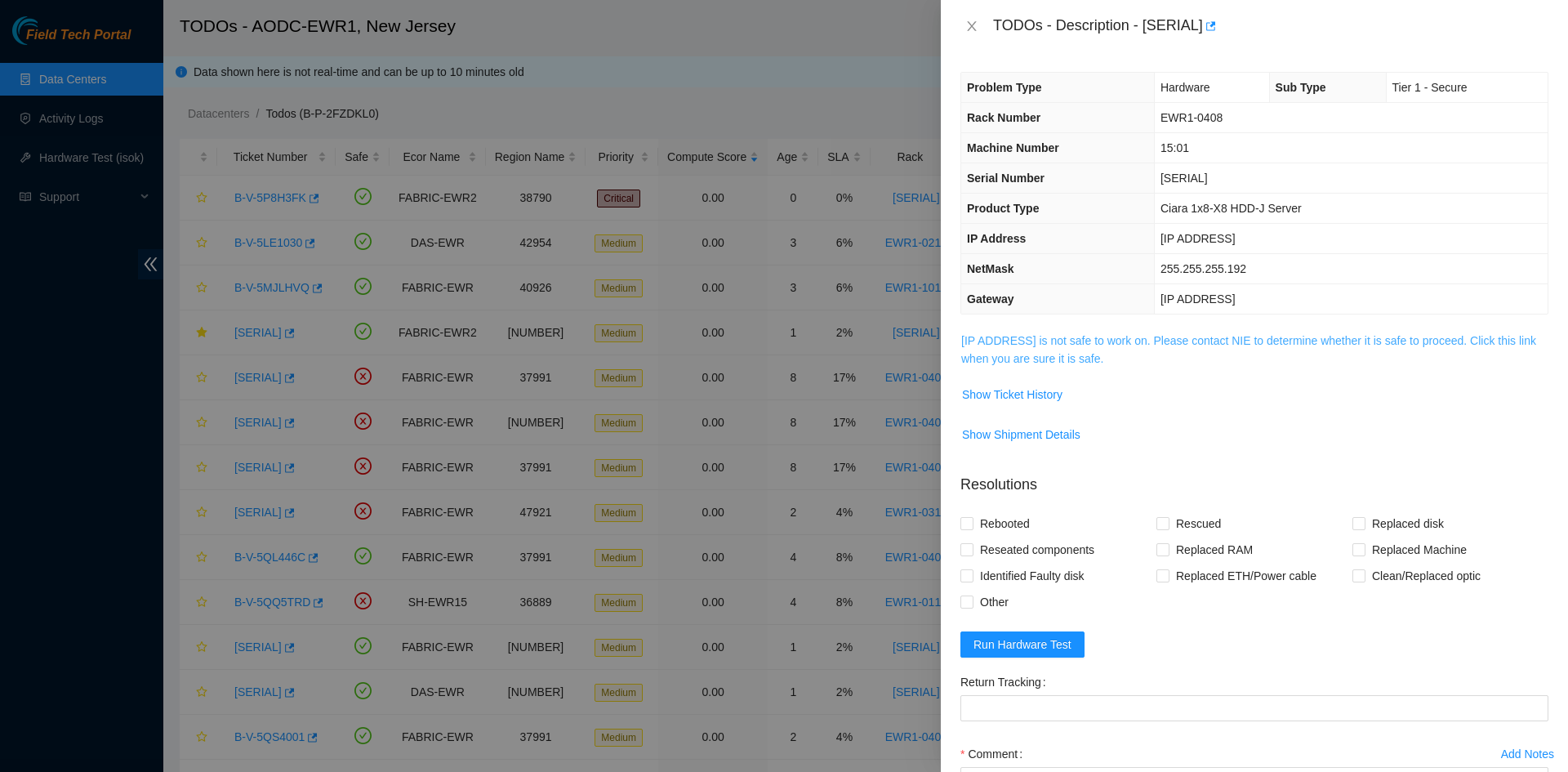 click on "23.212.188.33 is not safe to work on. Please contact NIE to determine whether it is safe to proceed. Click this link when you are sure it is safe." at bounding box center [1249, 350] 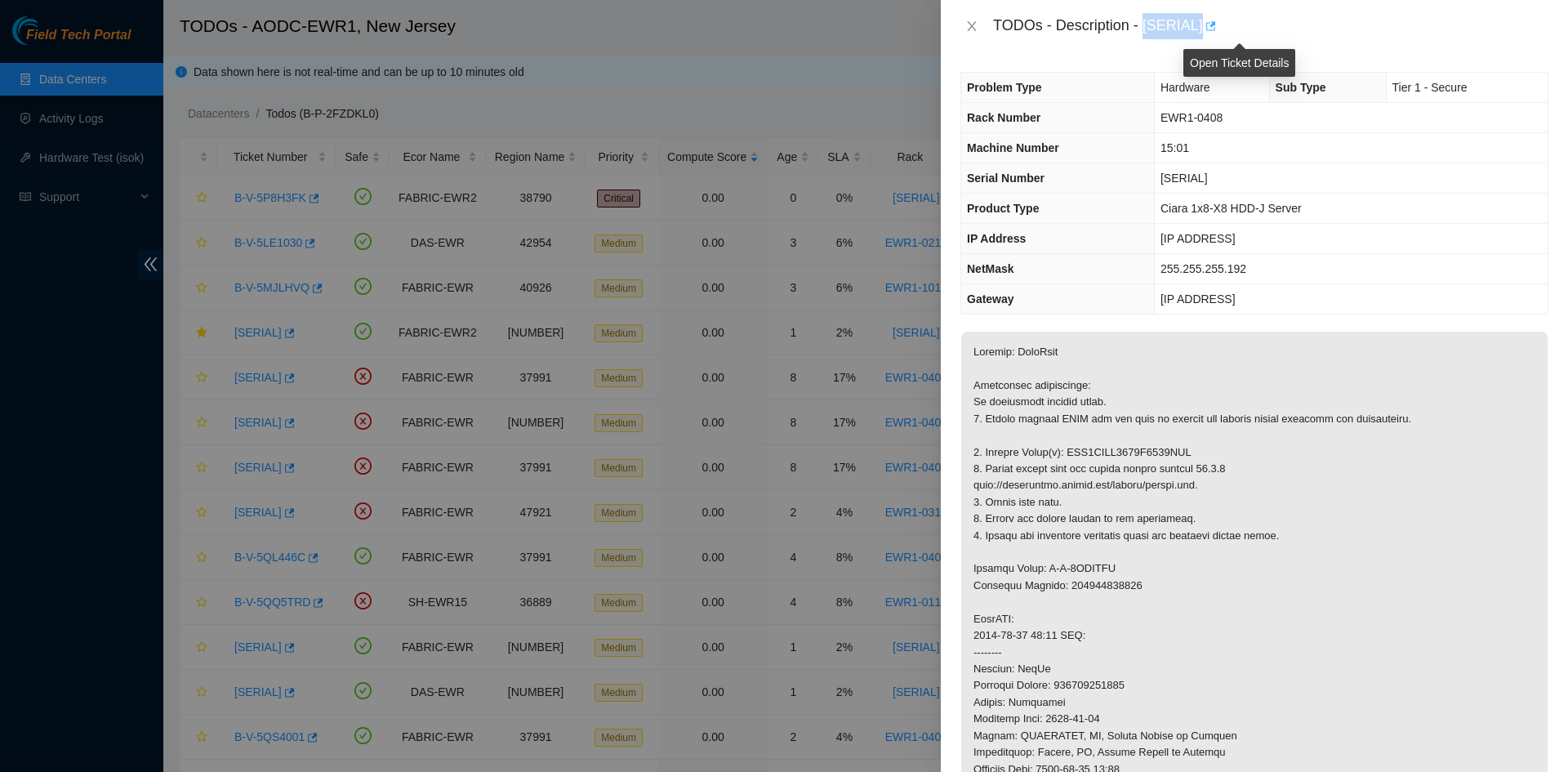 drag, startPoint x: 1144, startPoint y: 26, endPoint x: 1232, endPoint y: 26, distance: 88 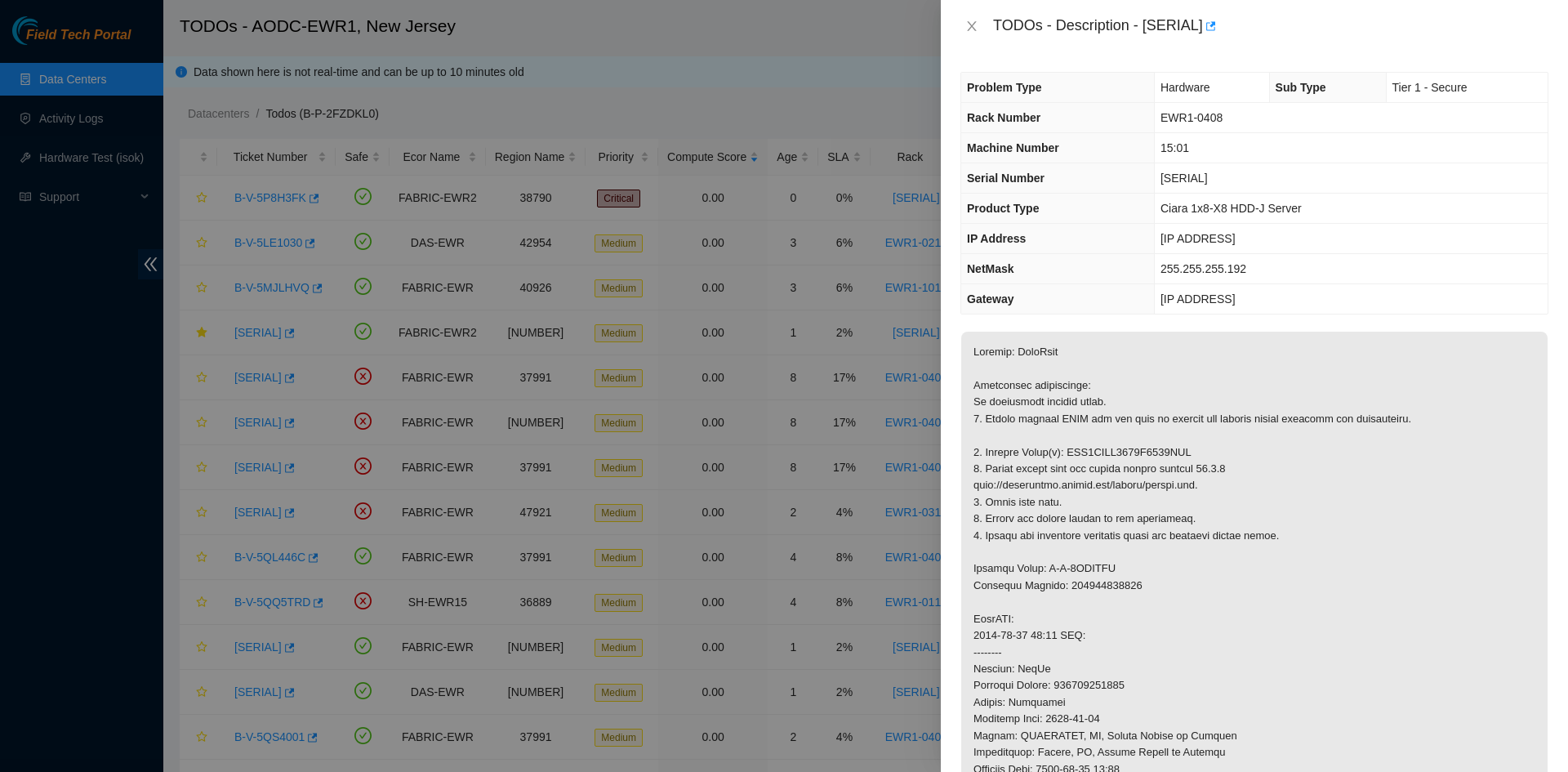 click on "[IP_ADDRESS]" at bounding box center (1351, 239) 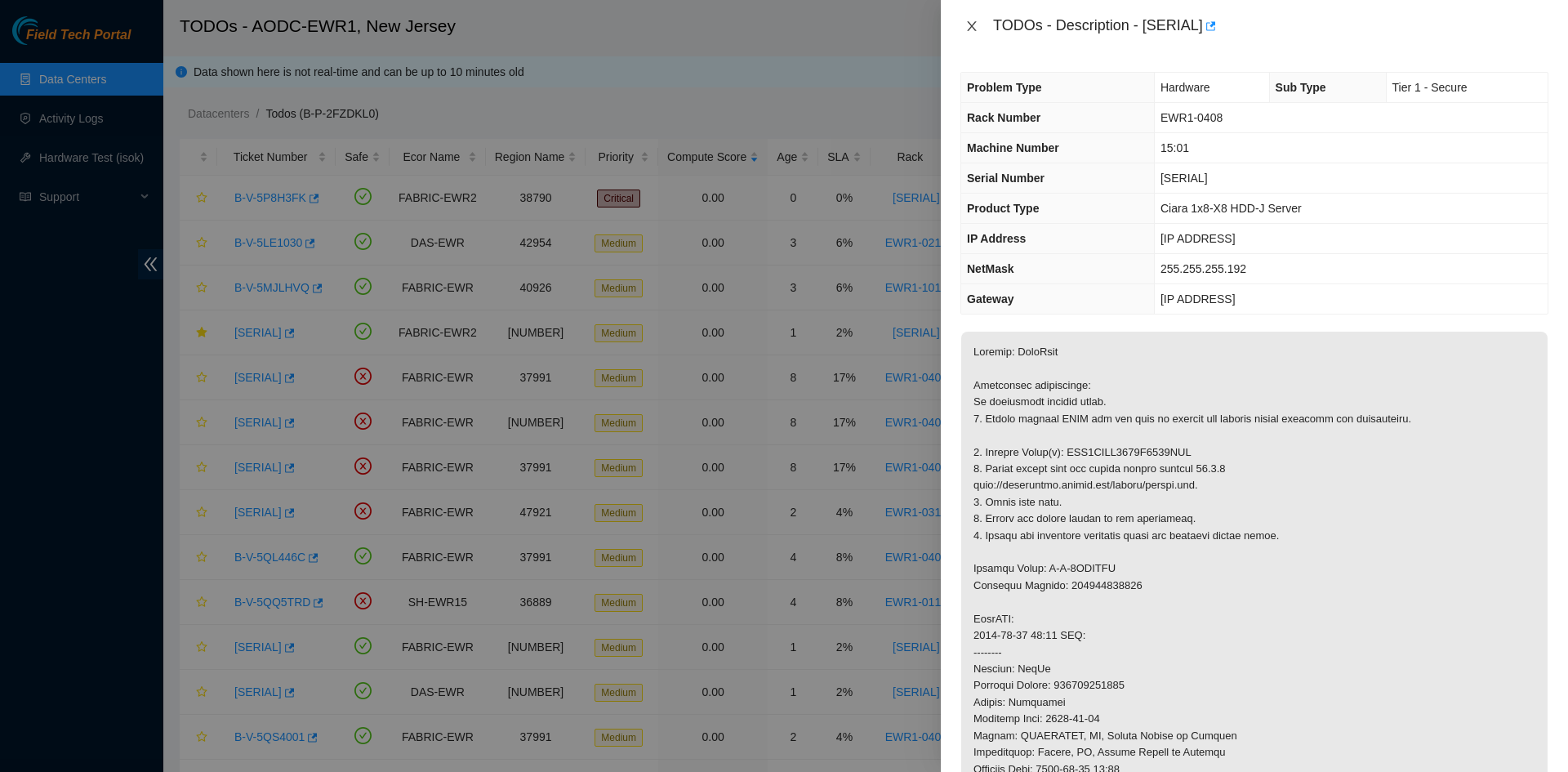 click 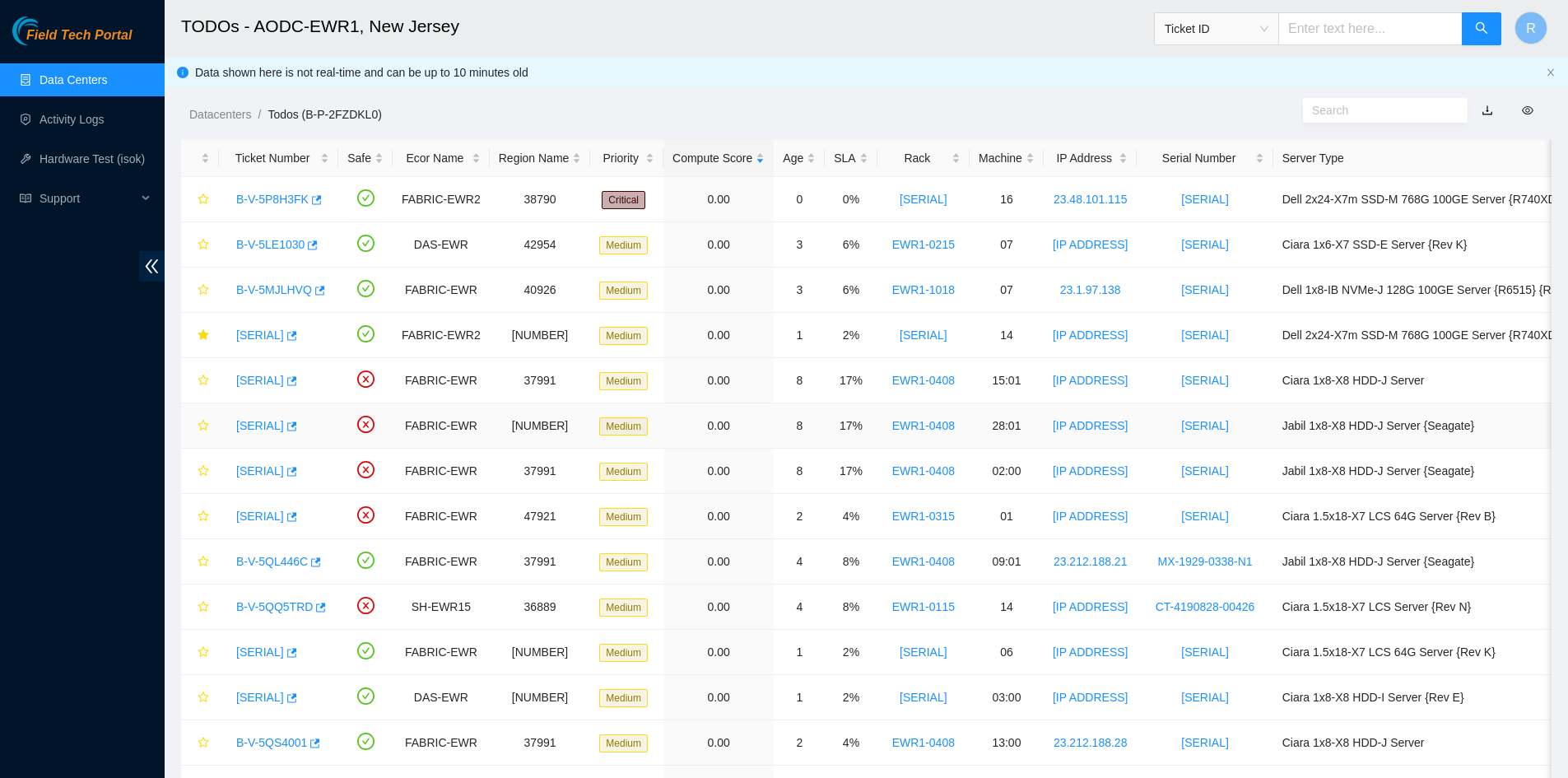 click on "[TICKET_ID]" at bounding box center (260, 426) 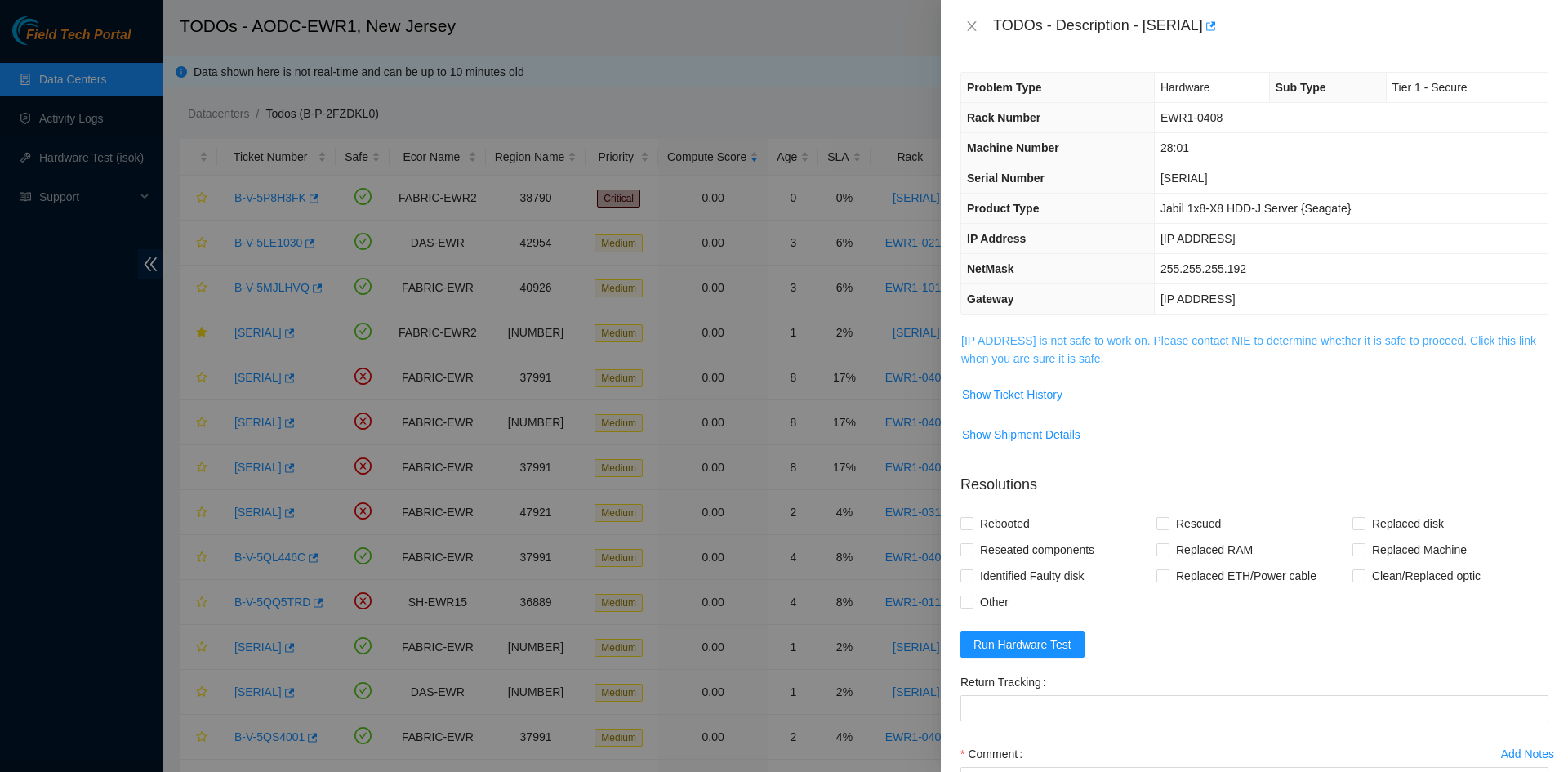 click on "23.212.188.93 is not safe to work on. Please contact NIE to determine whether it is safe to proceed. Click this link when you are sure it is safe." at bounding box center (1249, 350) 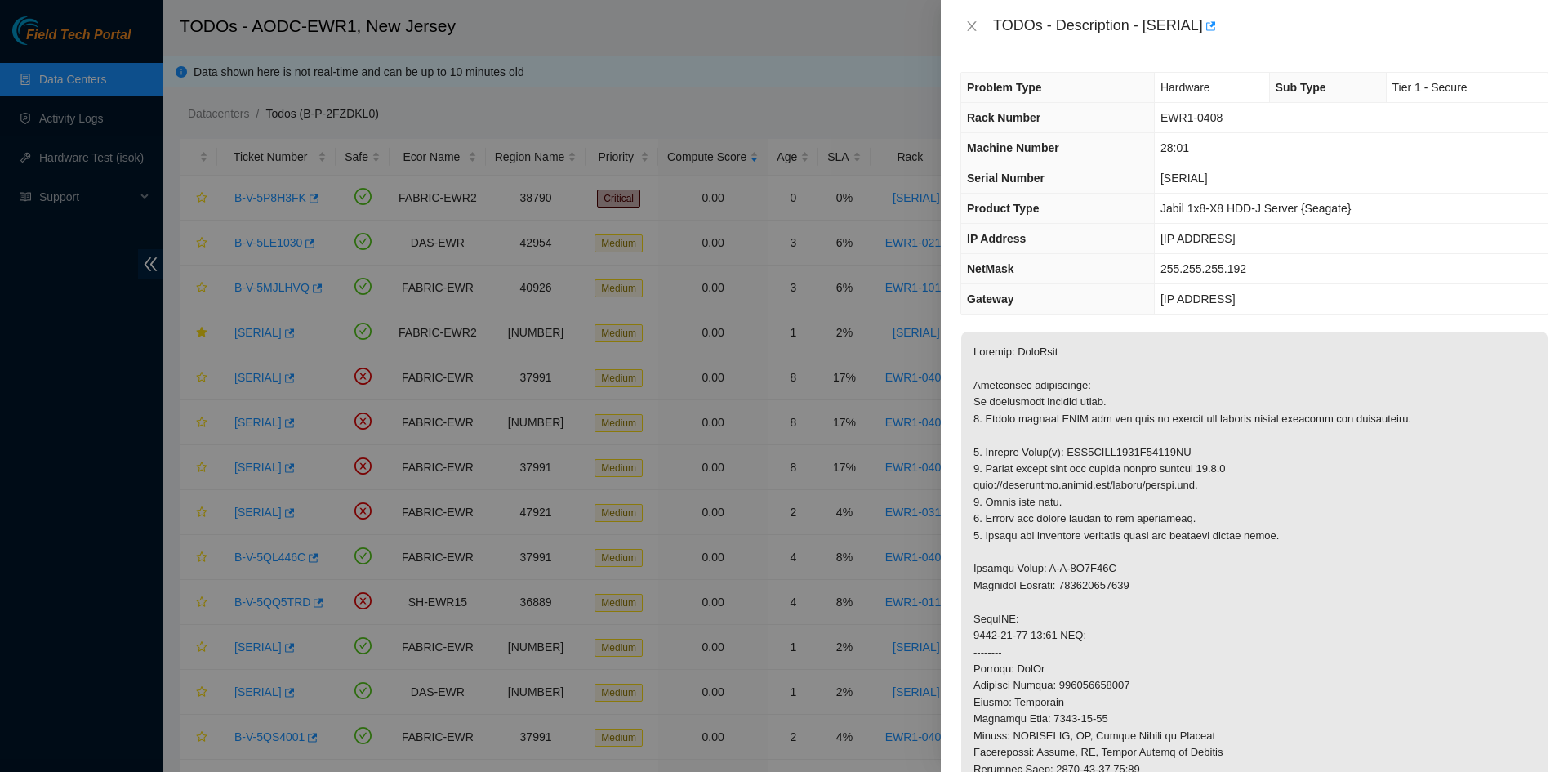 drag, startPoint x: 1144, startPoint y: 23, endPoint x: 1252, endPoint y: 25, distance: 108.01852 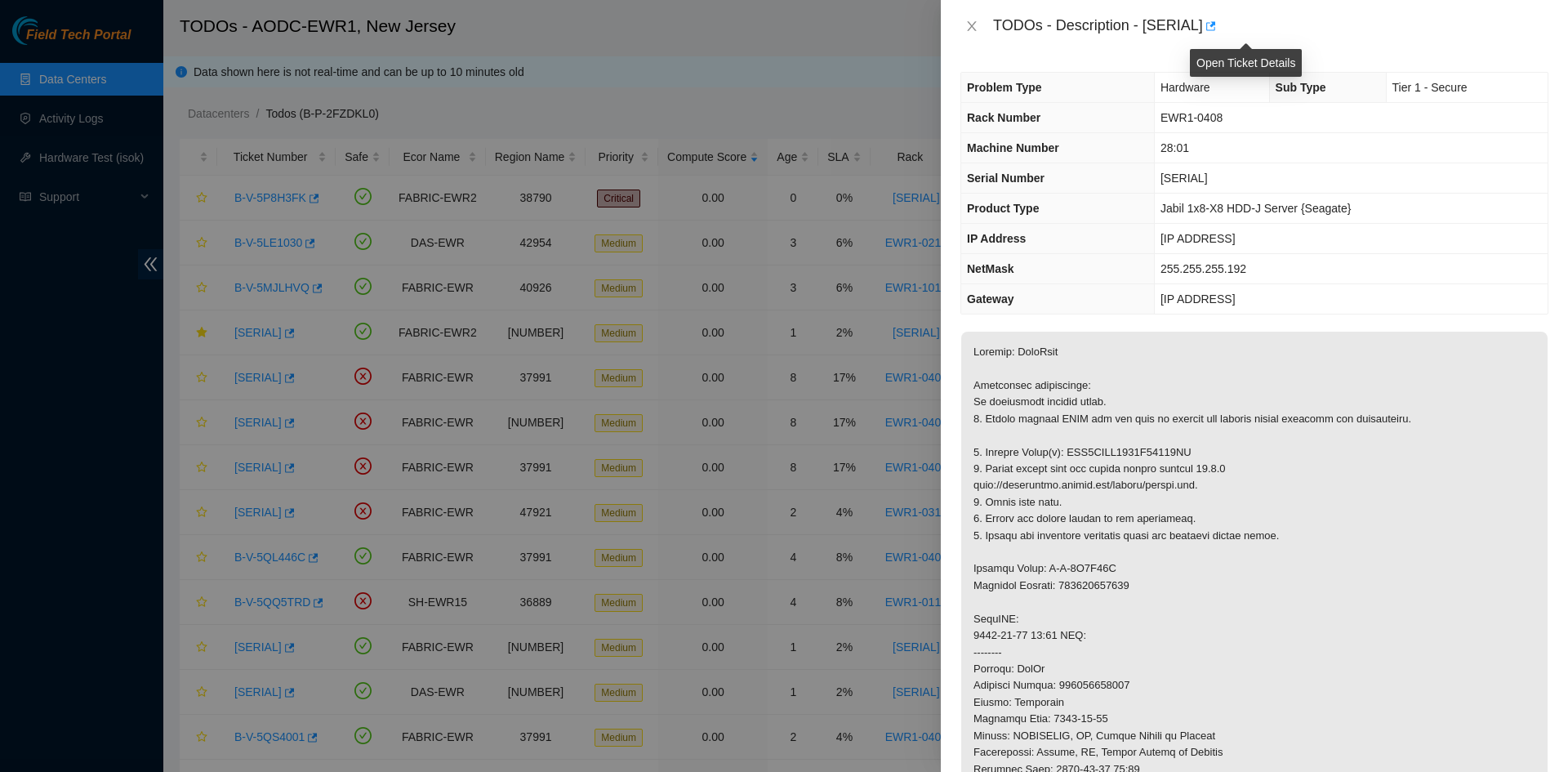 copy on "[TICKET_ID]" 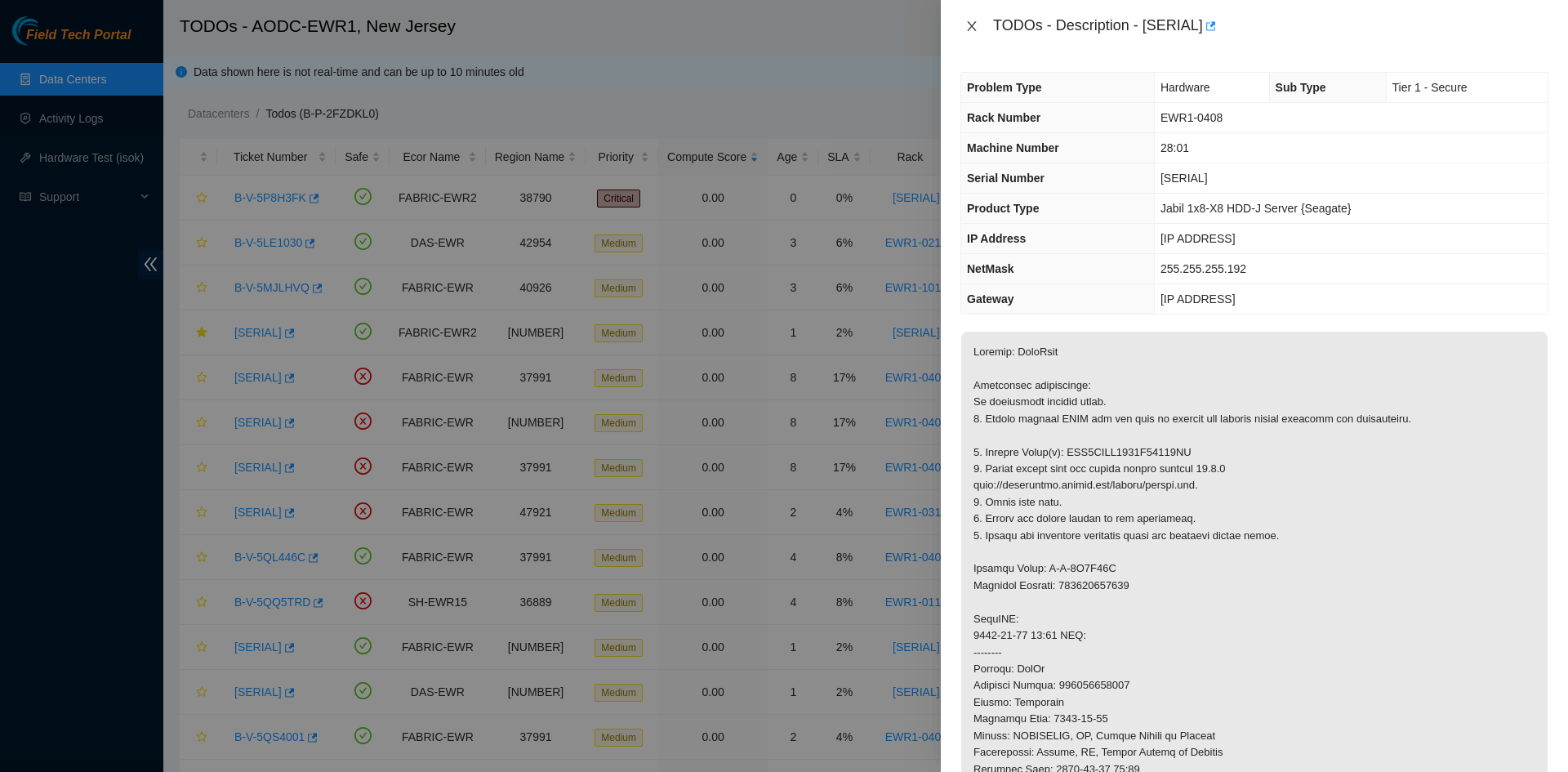 click 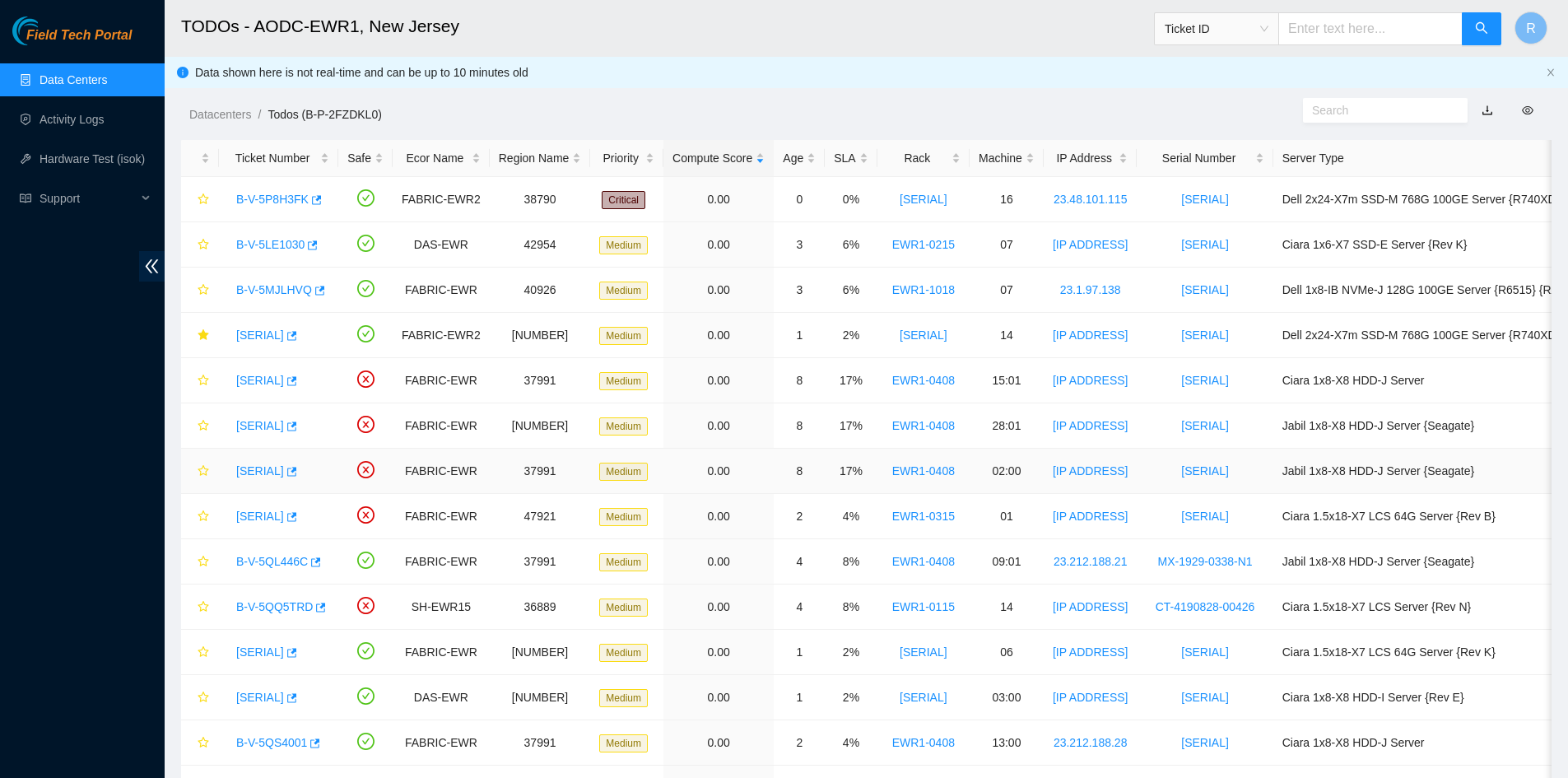click on "[TICKET_ID]" at bounding box center [260, 471] 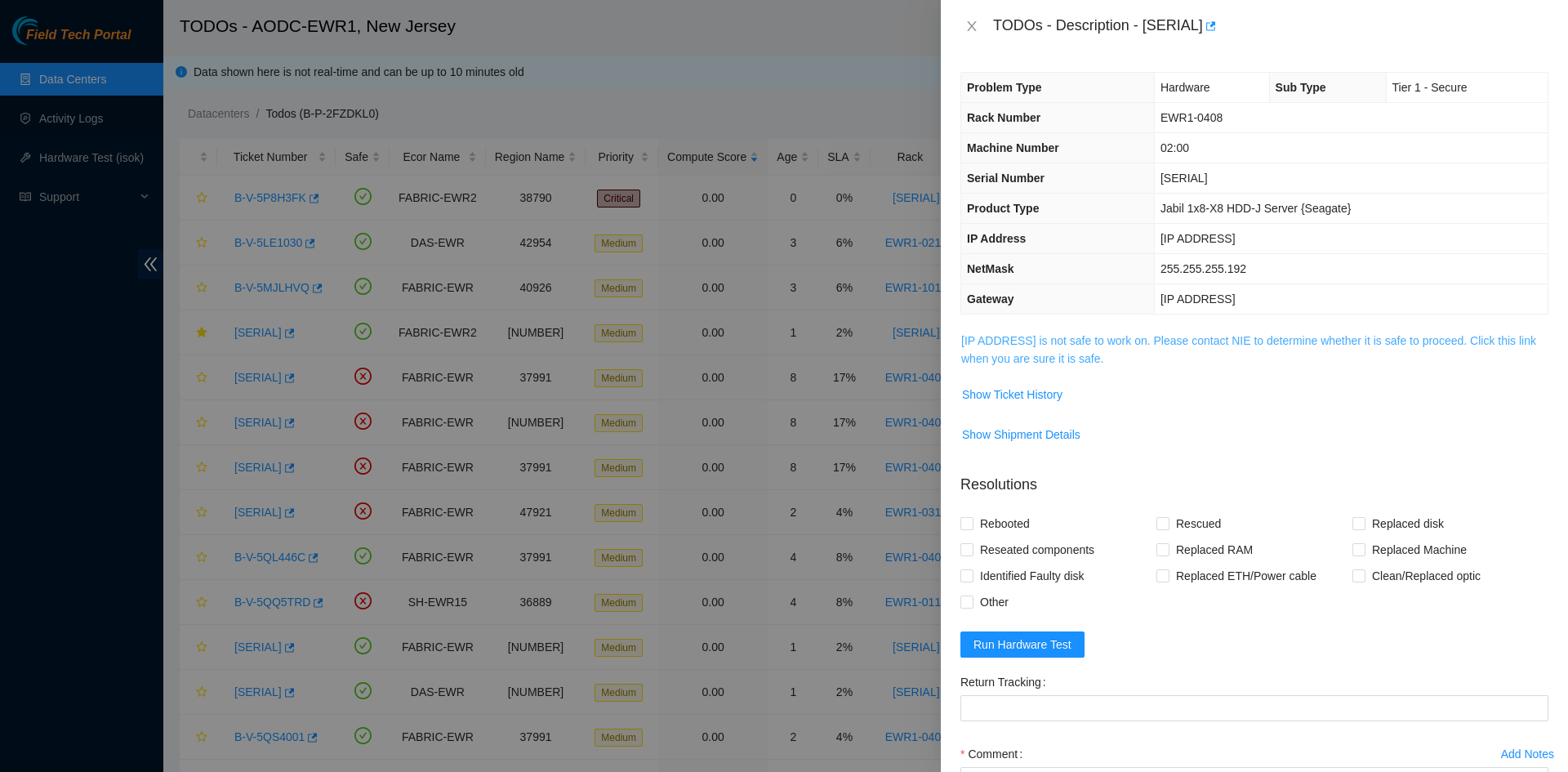 click on "23.212.188.6 is not safe to work on. Please contact NIE to determine whether it is safe to proceed. Click this link when you are sure it is safe." at bounding box center (1249, 350) 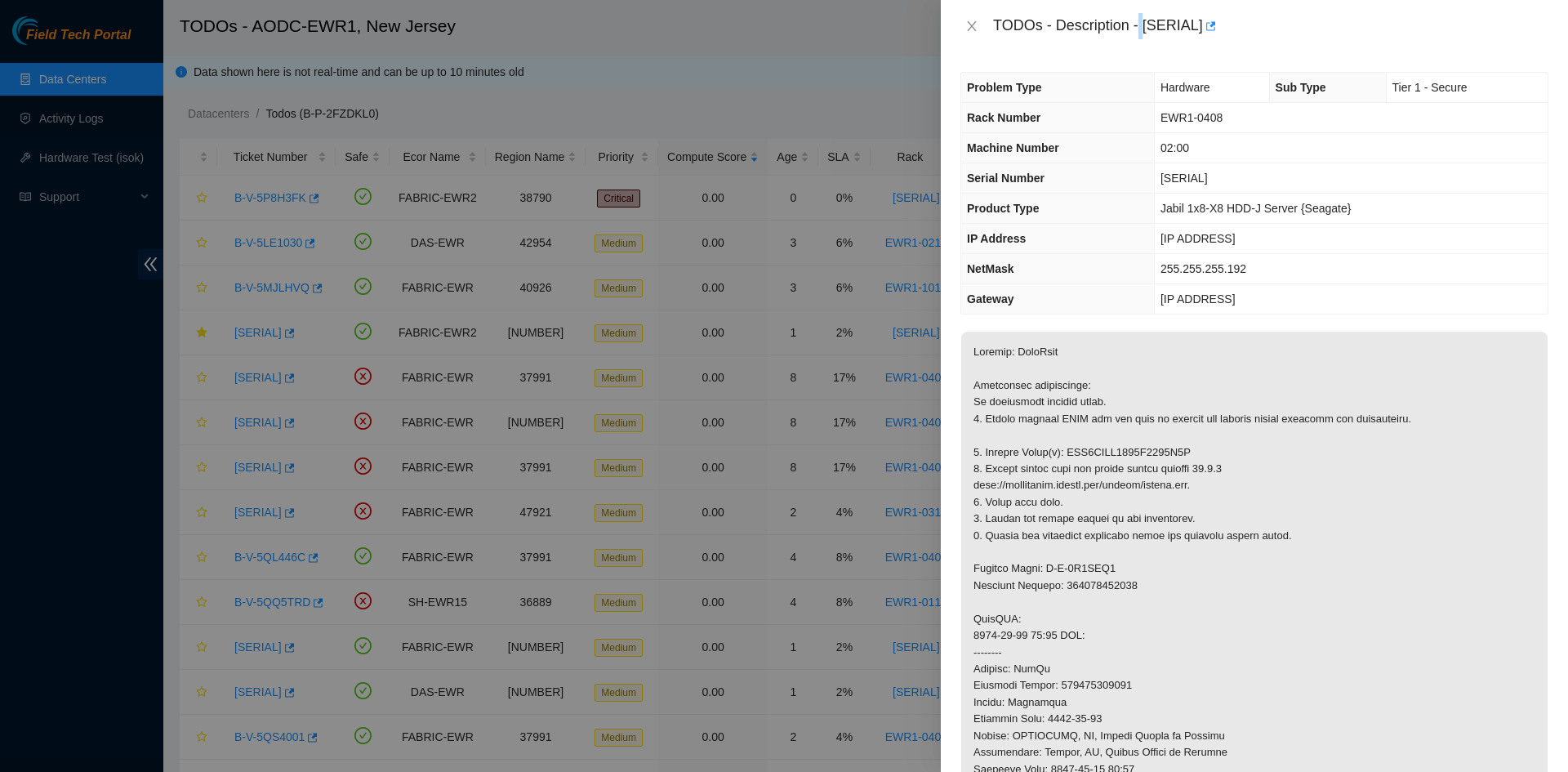 click on "TODOs - Description - B-V-5Q2T17V" at bounding box center (1271, 26) 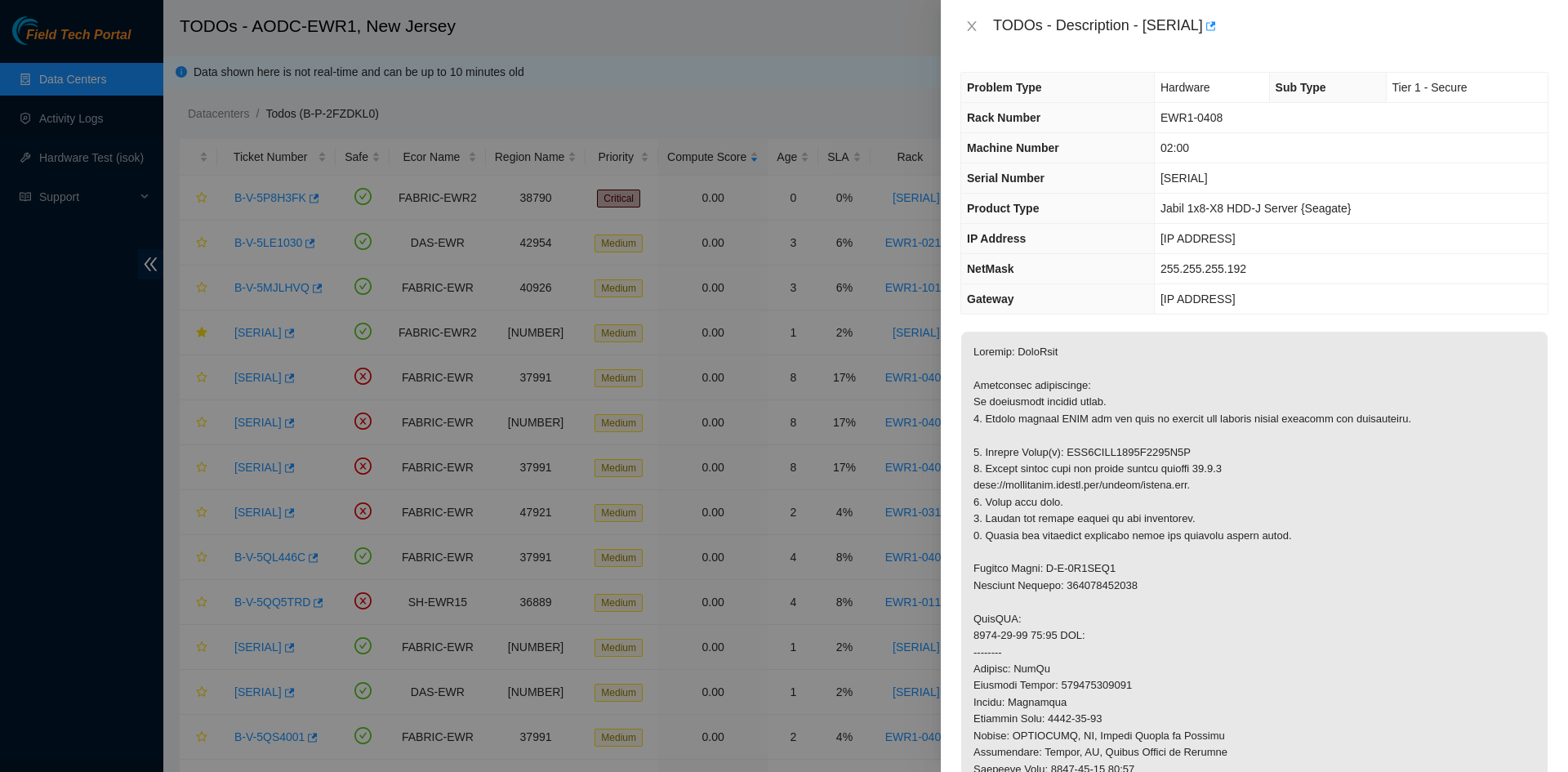 click on "TODOs - Description - B-V-5Q2T17V" at bounding box center (1271, 26) 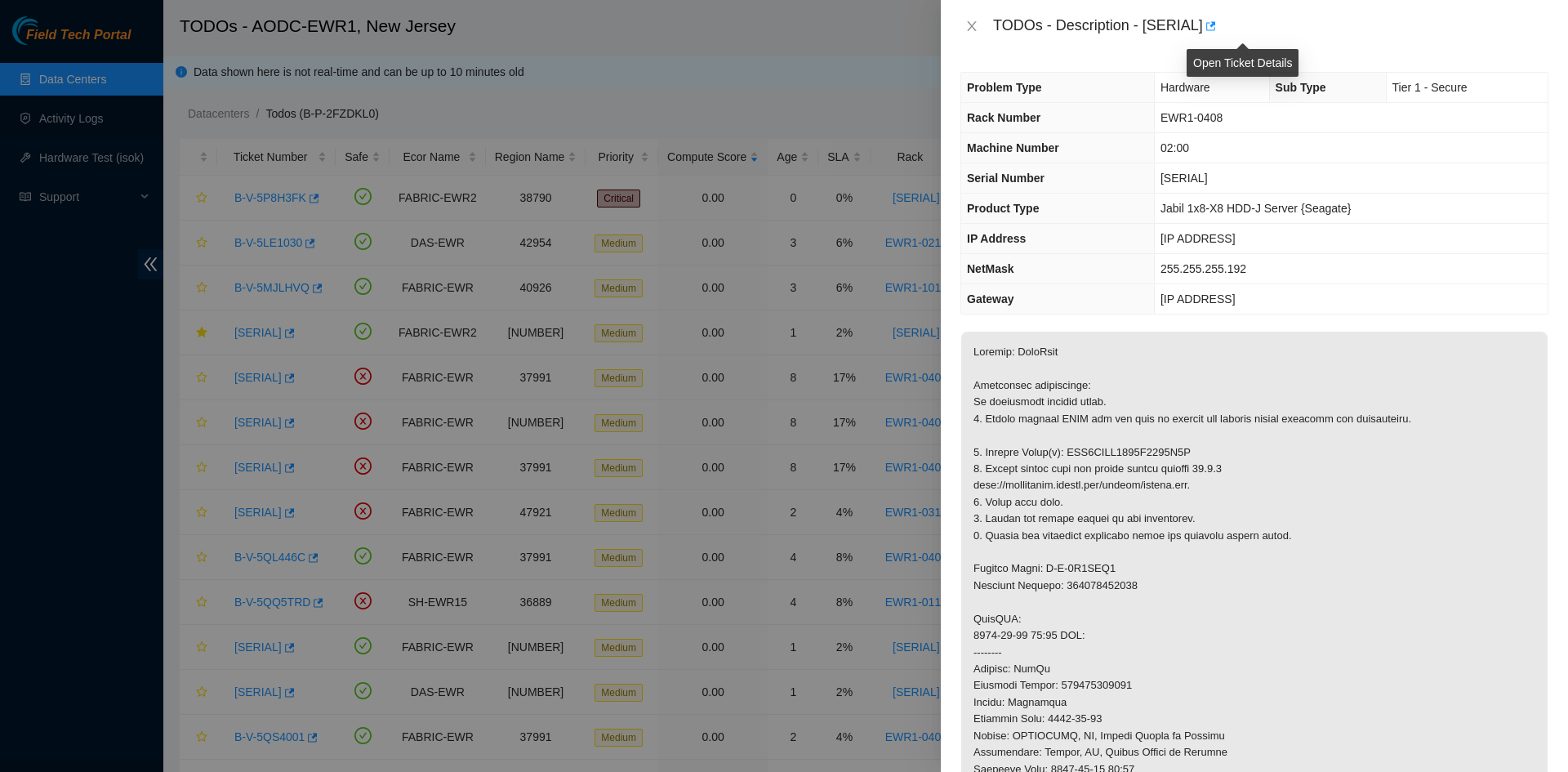 copy on "[TICKET_ID]" 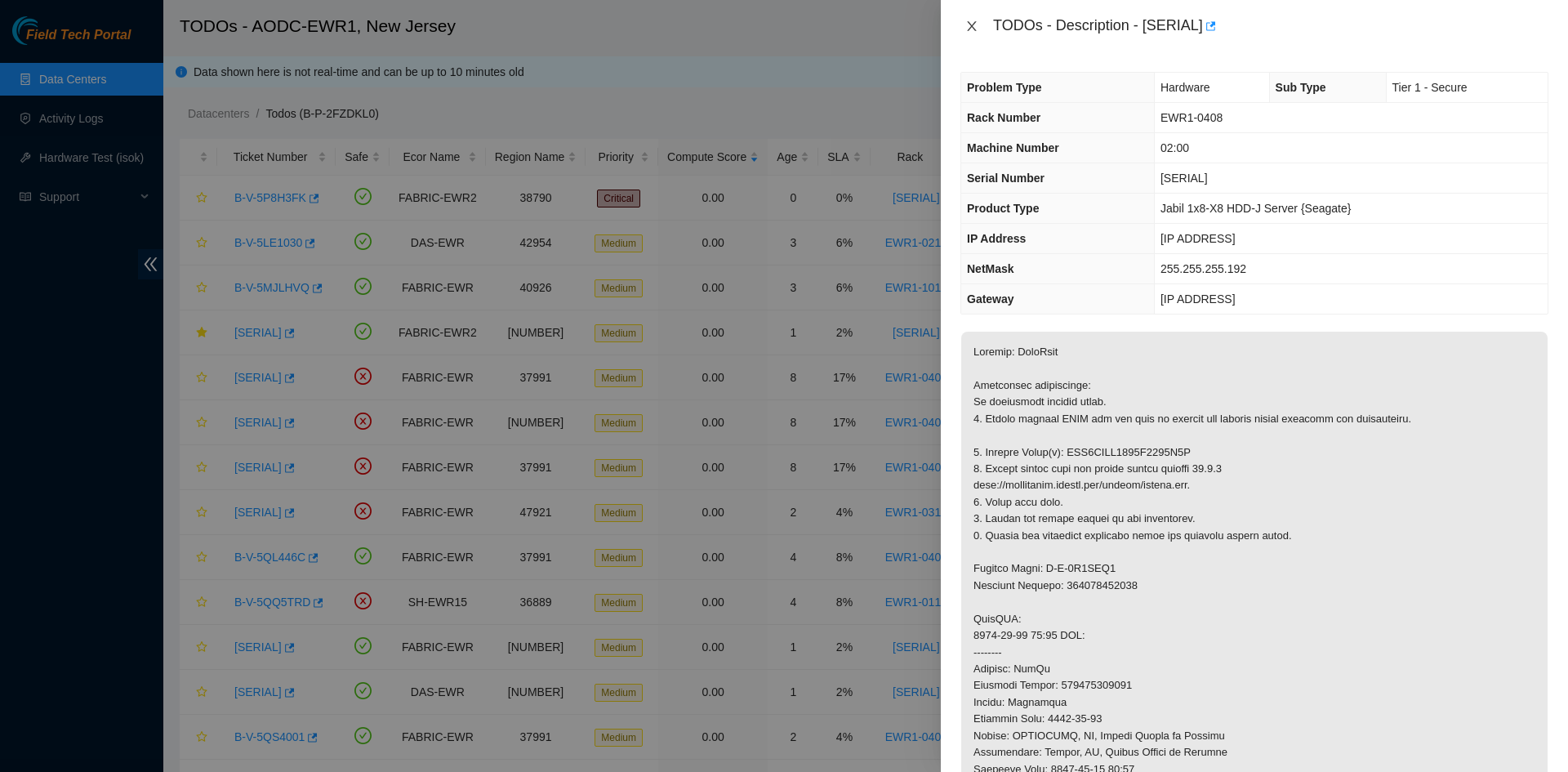 click 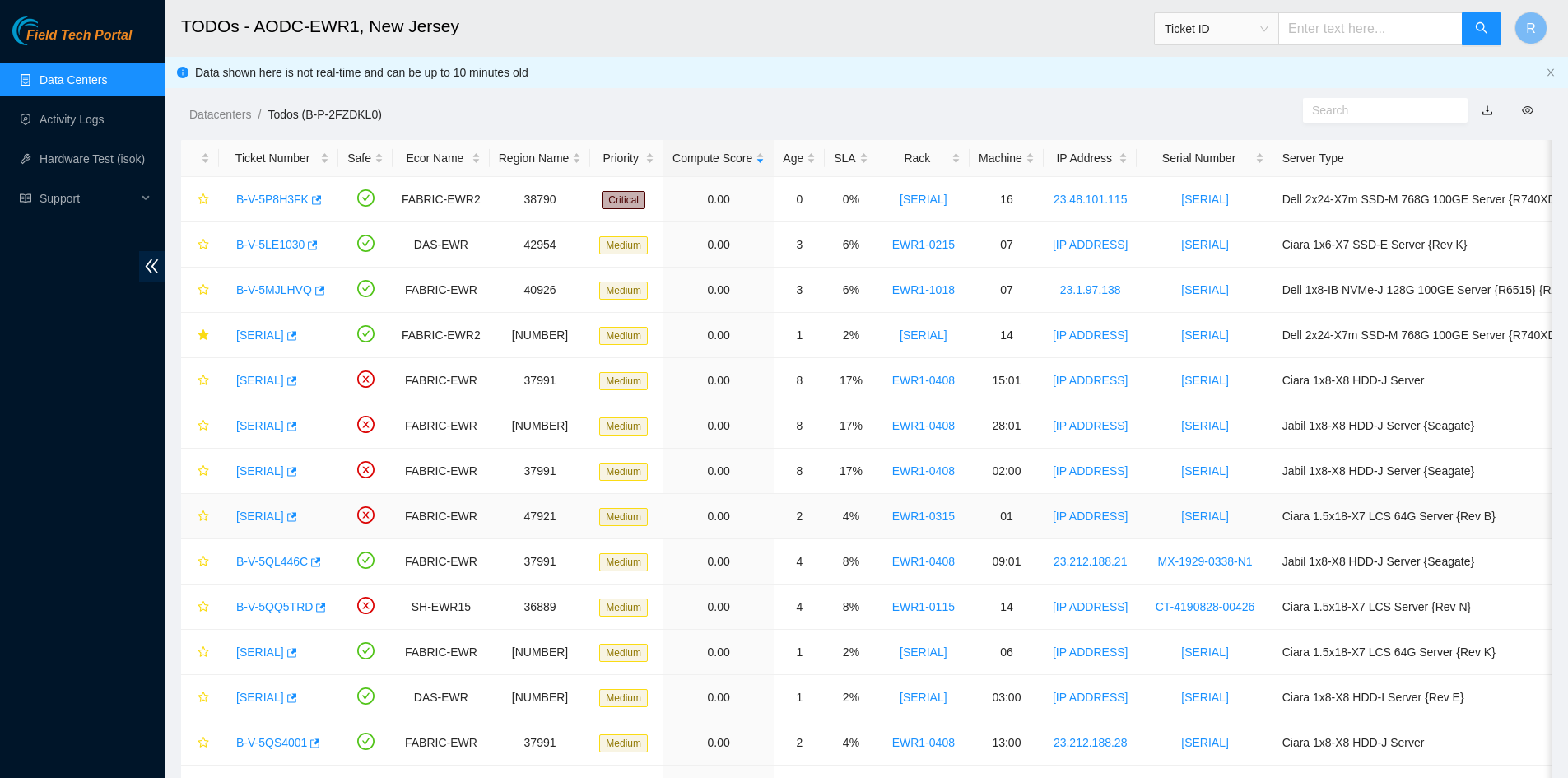 click on "[TICKET_ID]" at bounding box center (278, 516) 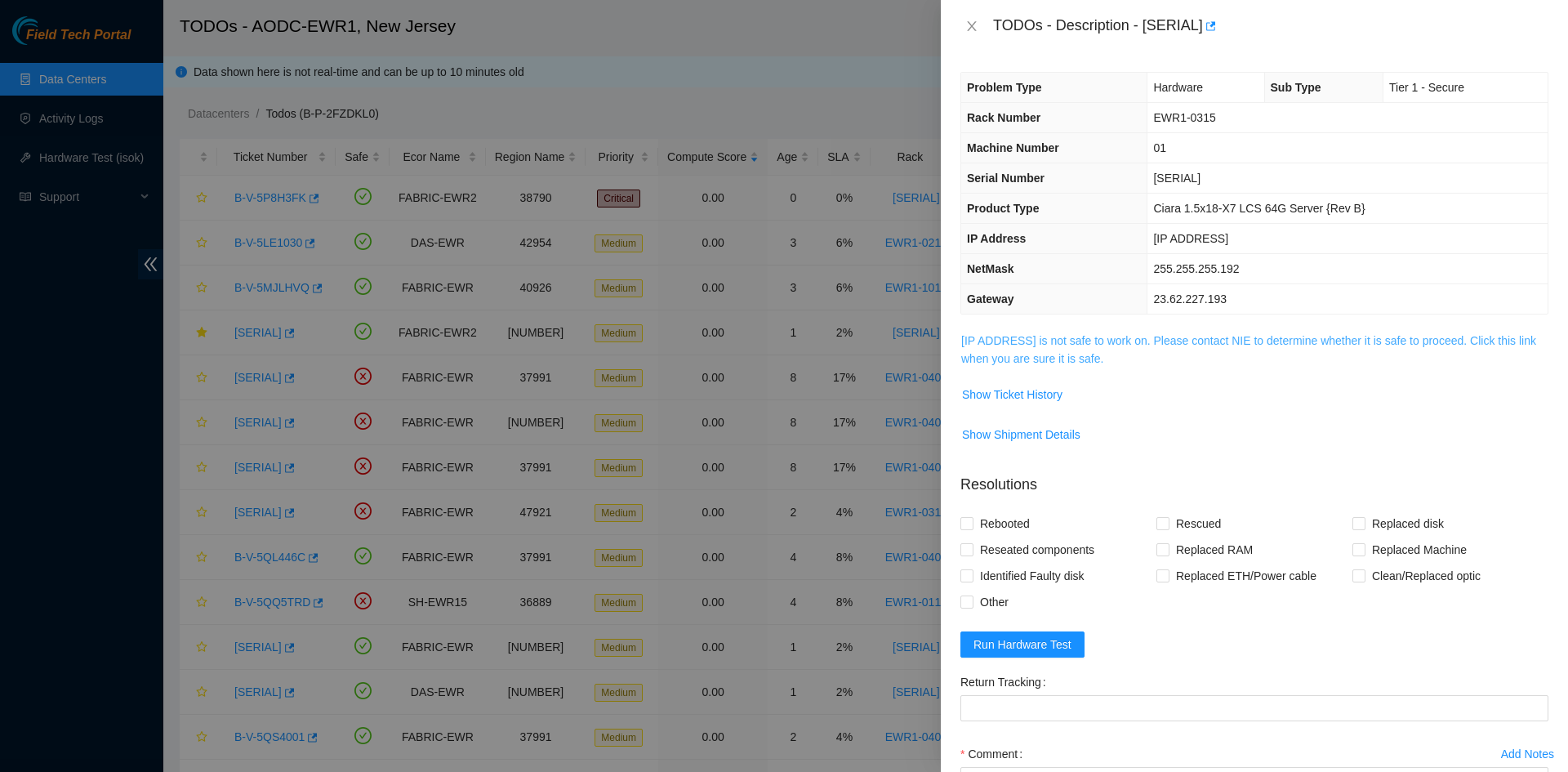 click on "23.62.227.196 is not safe to work on. Please contact NIE to determine whether it is safe to proceed. Click this link when you are sure it is safe." at bounding box center [1249, 350] 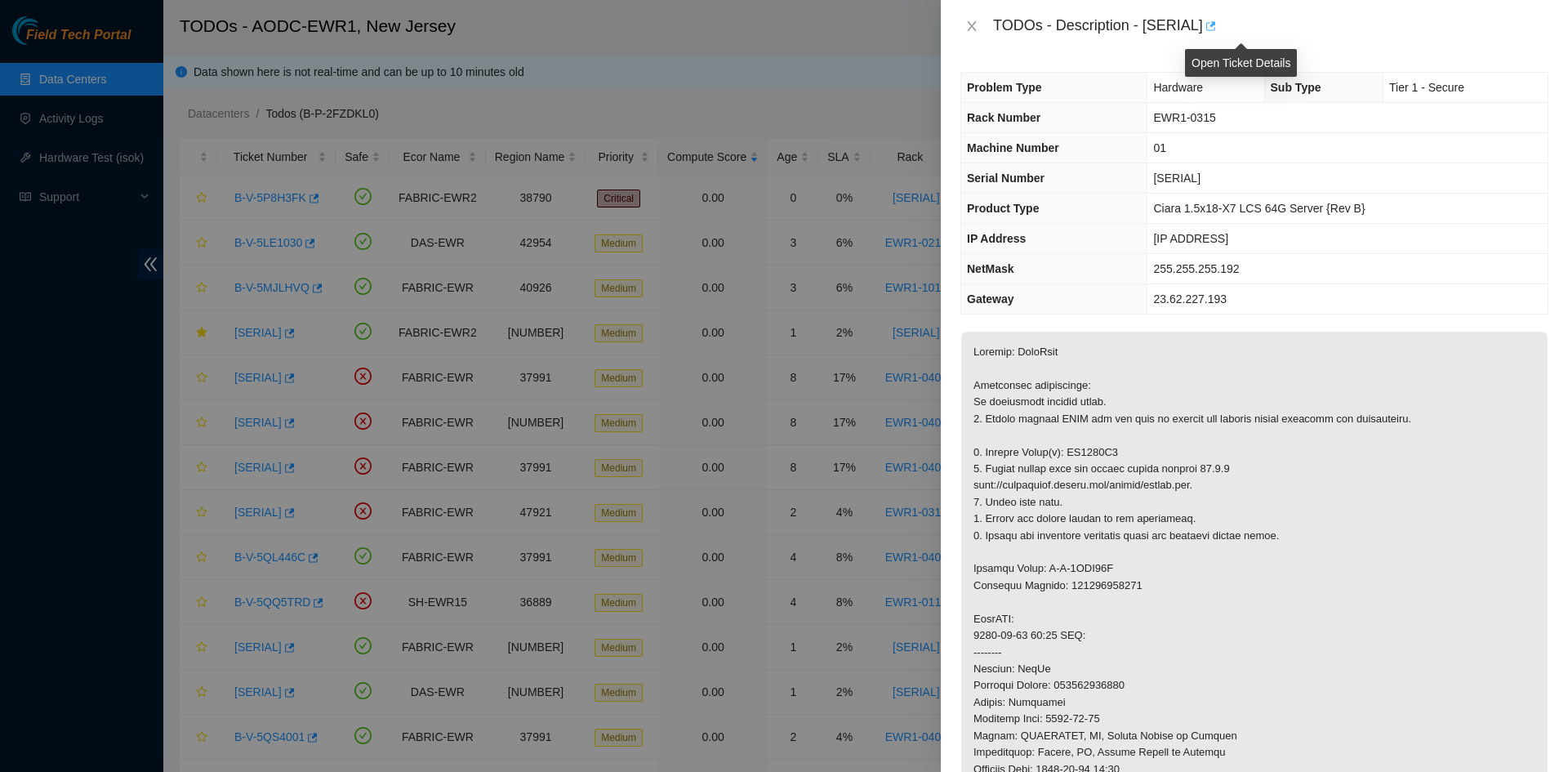 drag, startPoint x: 1143, startPoint y: 23, endPoint x: 1233, endPoint y: 25, distance: 90.02222 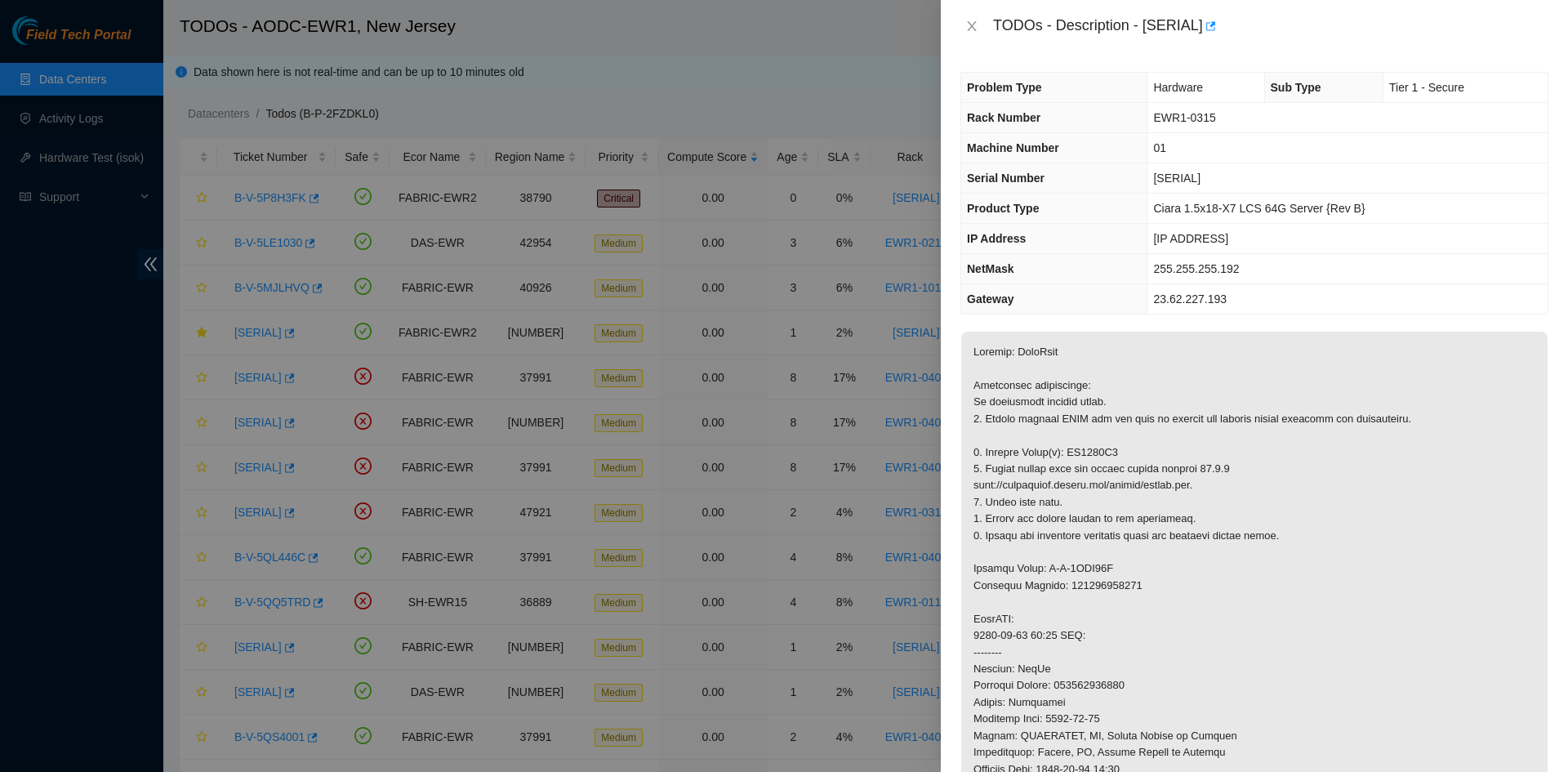 copy on "[TICKET_ID]" 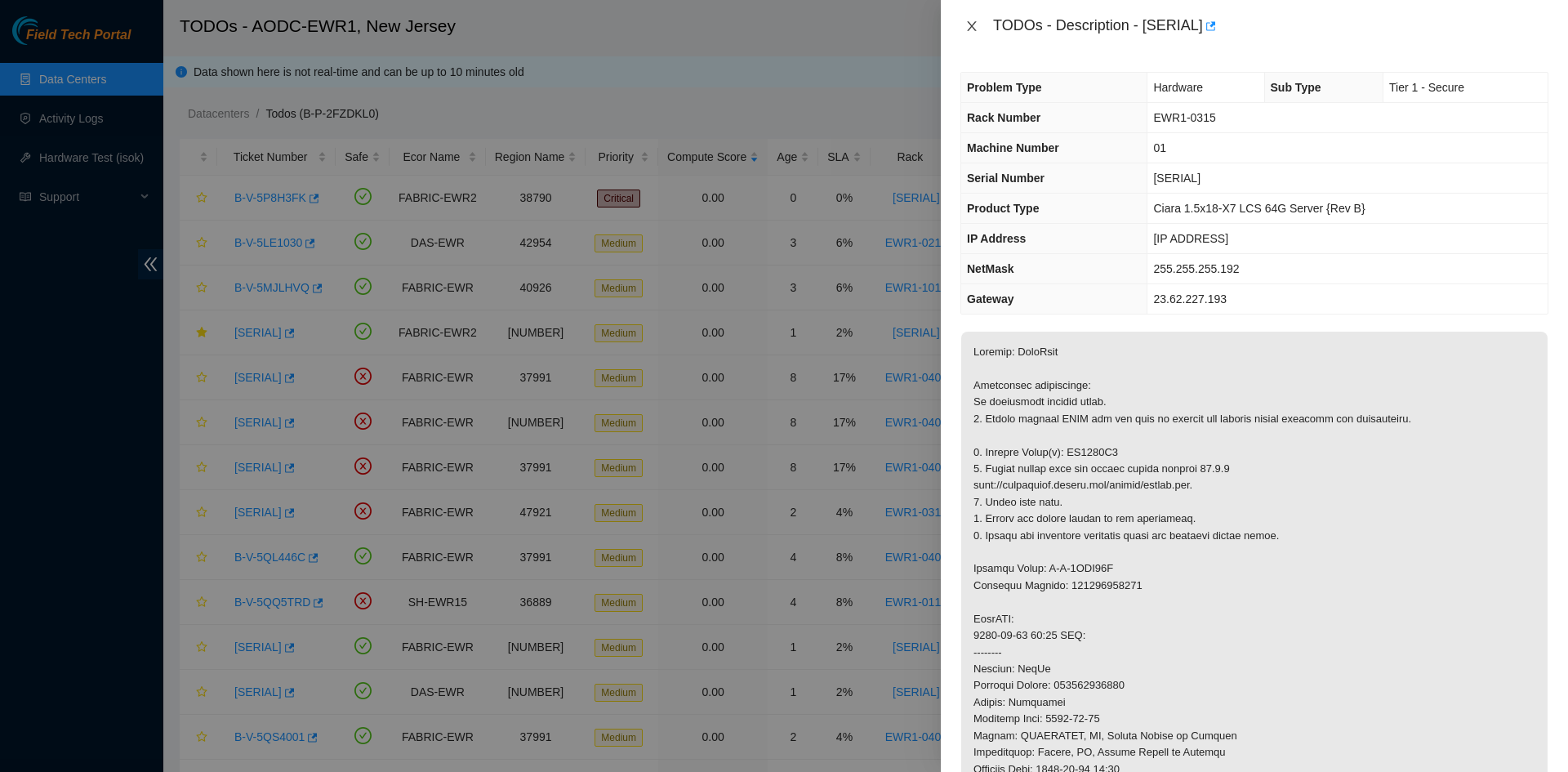 click 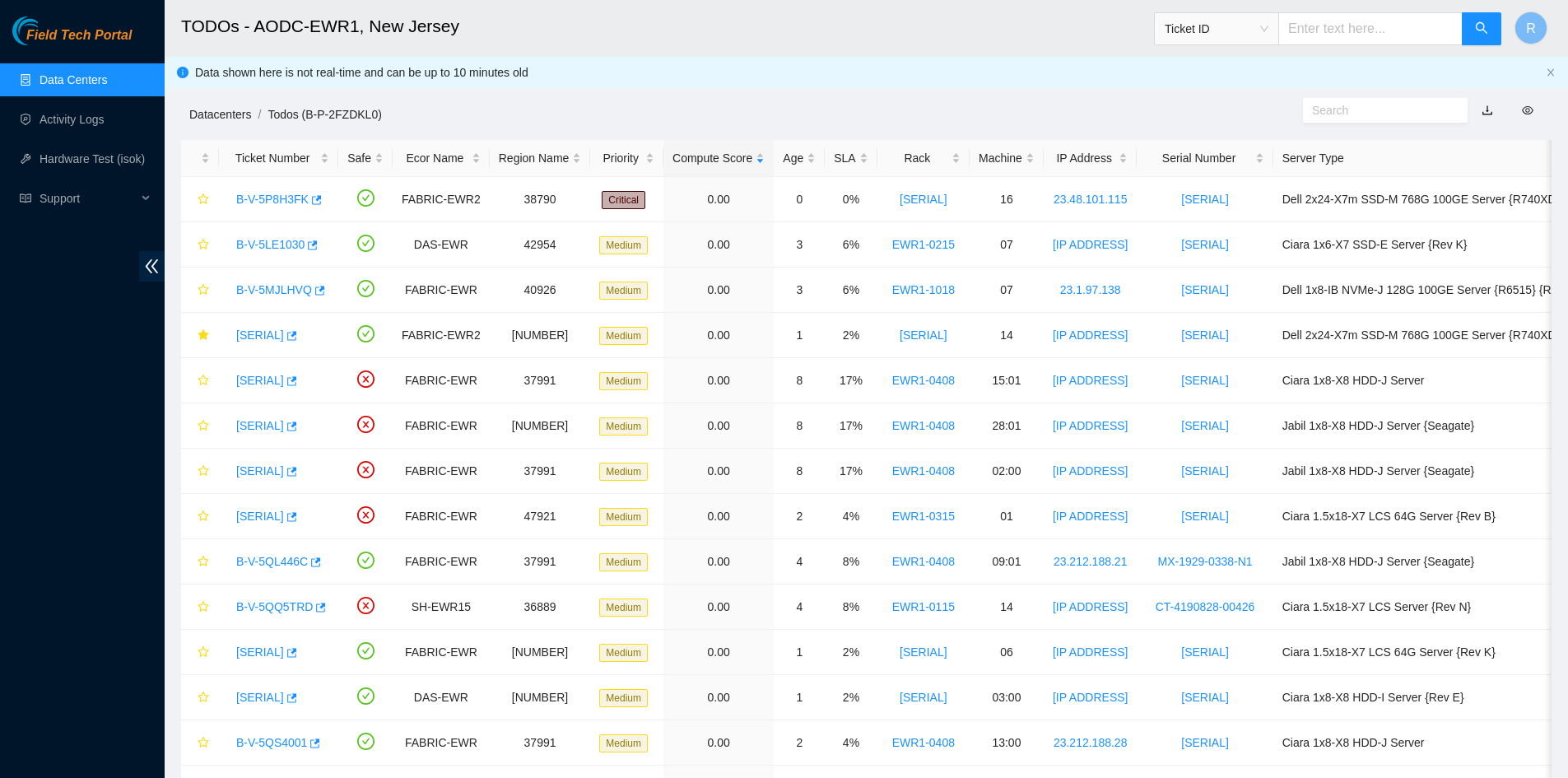 click on "Datacenters" at bounding box center (220, 114) 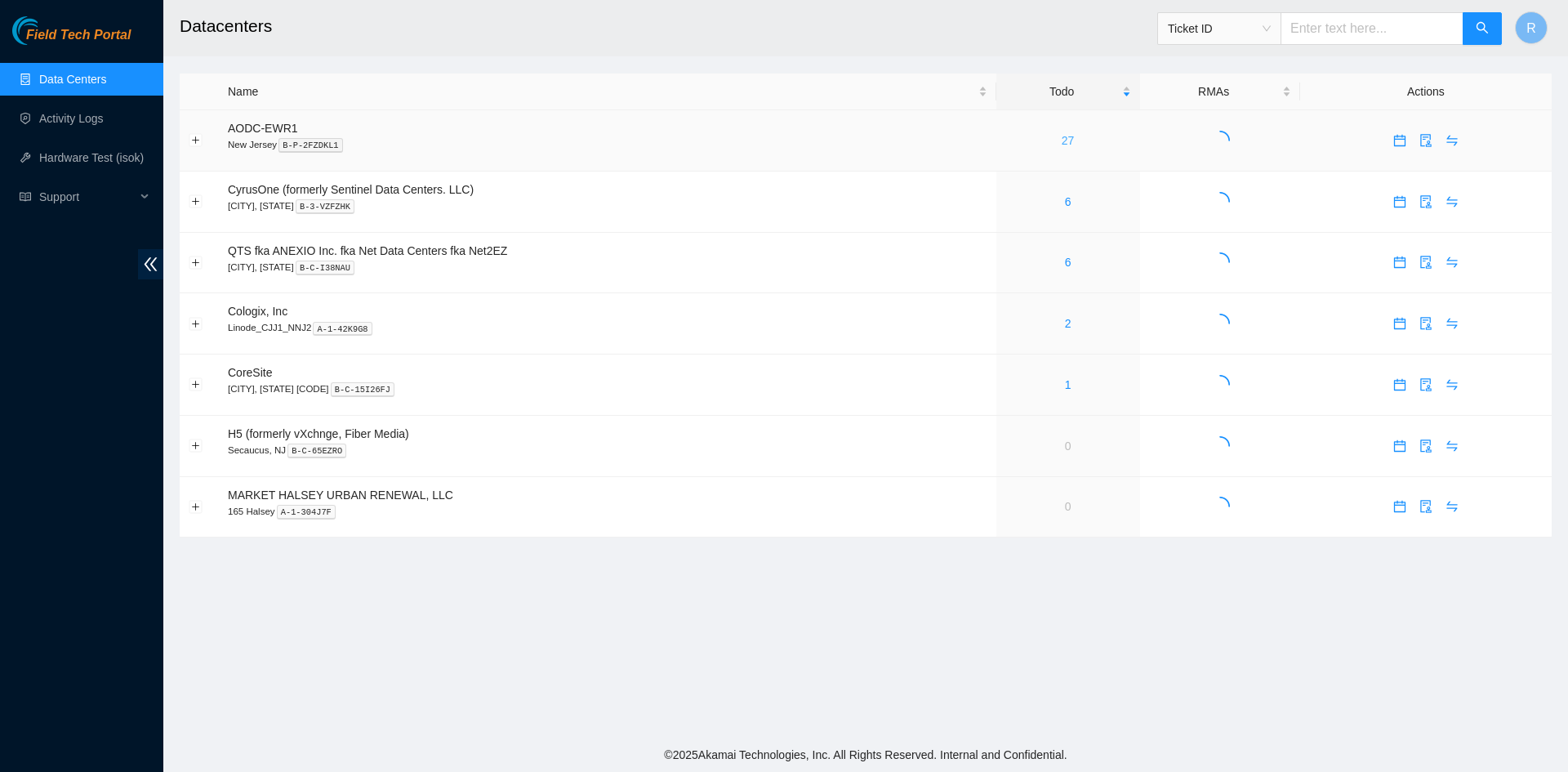 click on "27" at bounding box center (1068, 141) 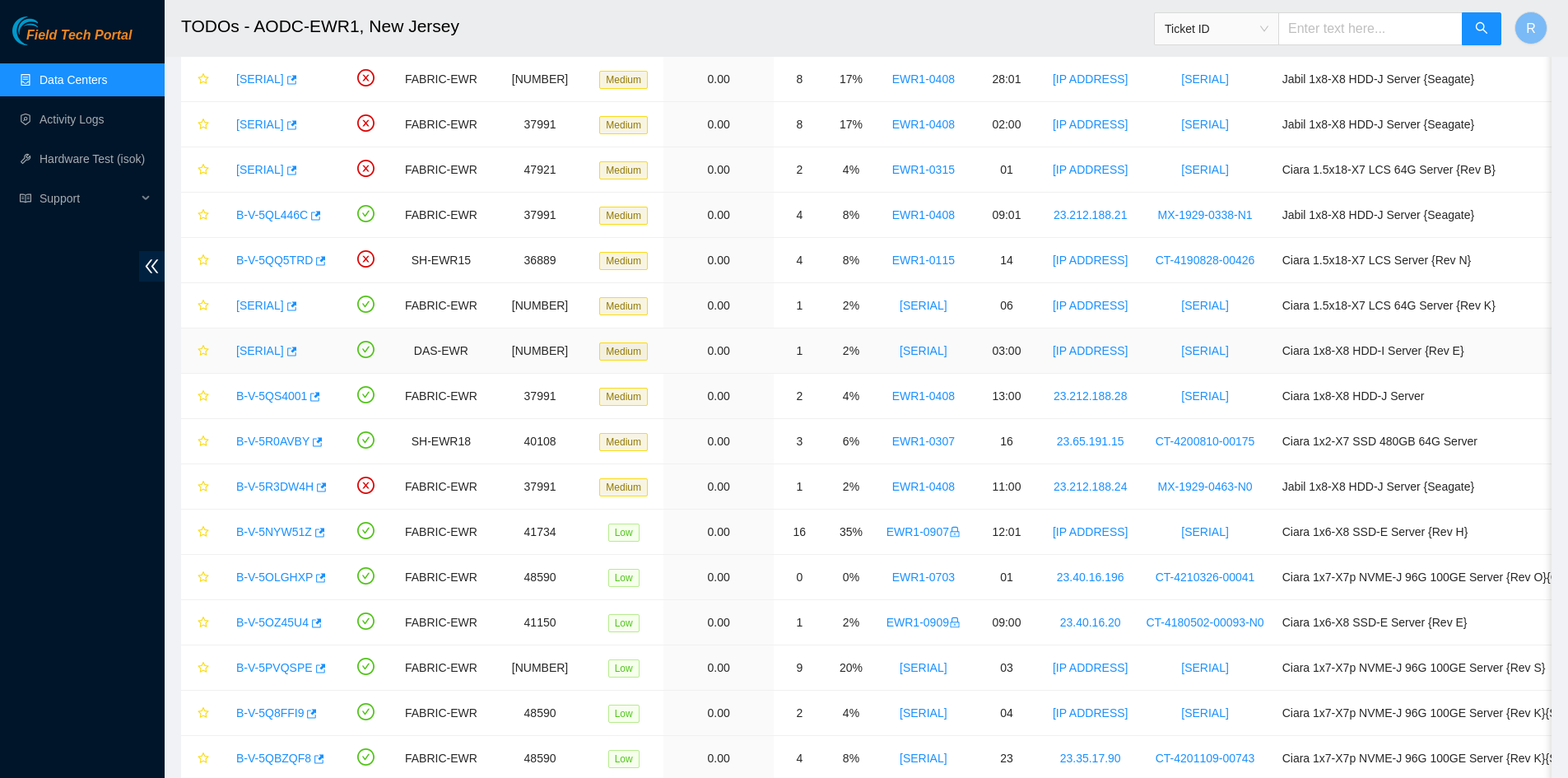 scroll, scrollTop: 0, scrollLeft: 0, axis: both 